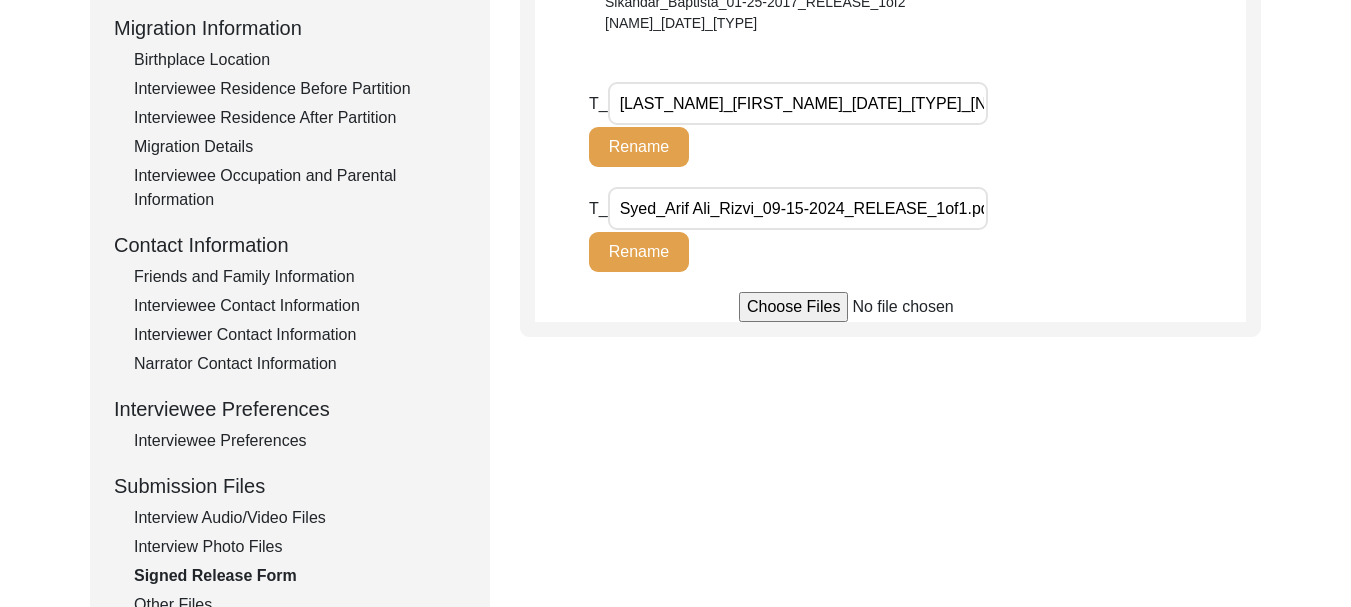 scroll, scrollTop: 700, scrollLeft: 0, axis: vertical 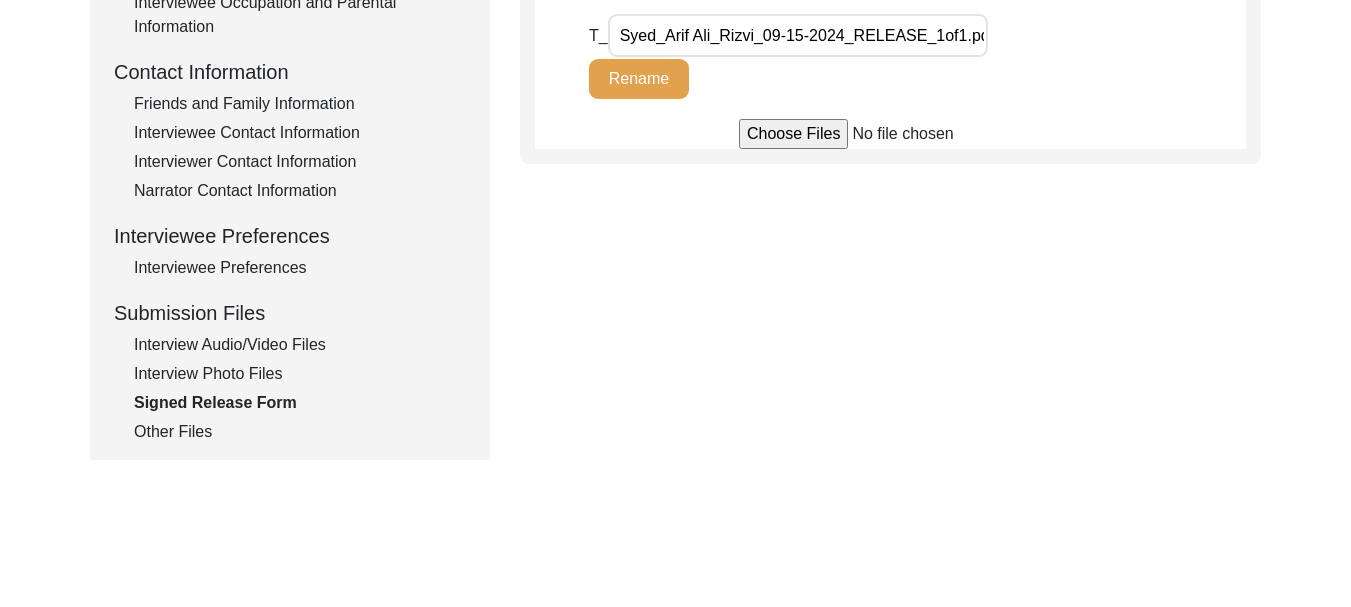 click on "Interview Audio/Video Files" 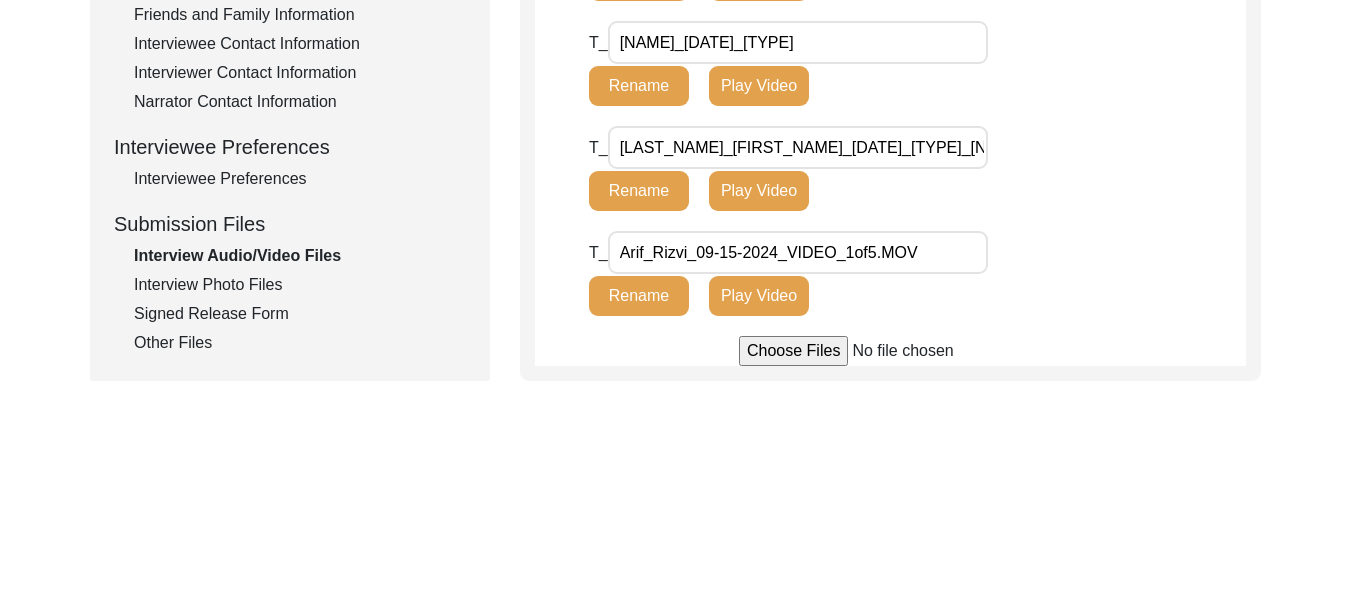 scroll, scrollTop: 800, scrollLeft: 0, axis: vertical 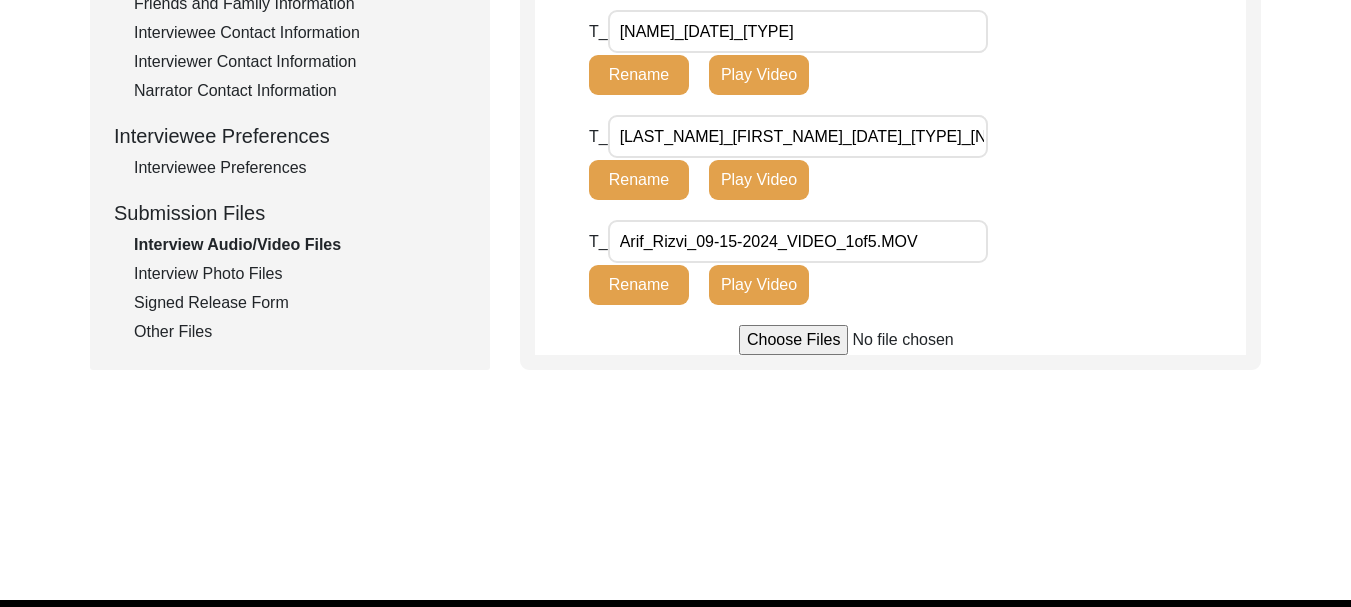click on "Interview Photo Files" 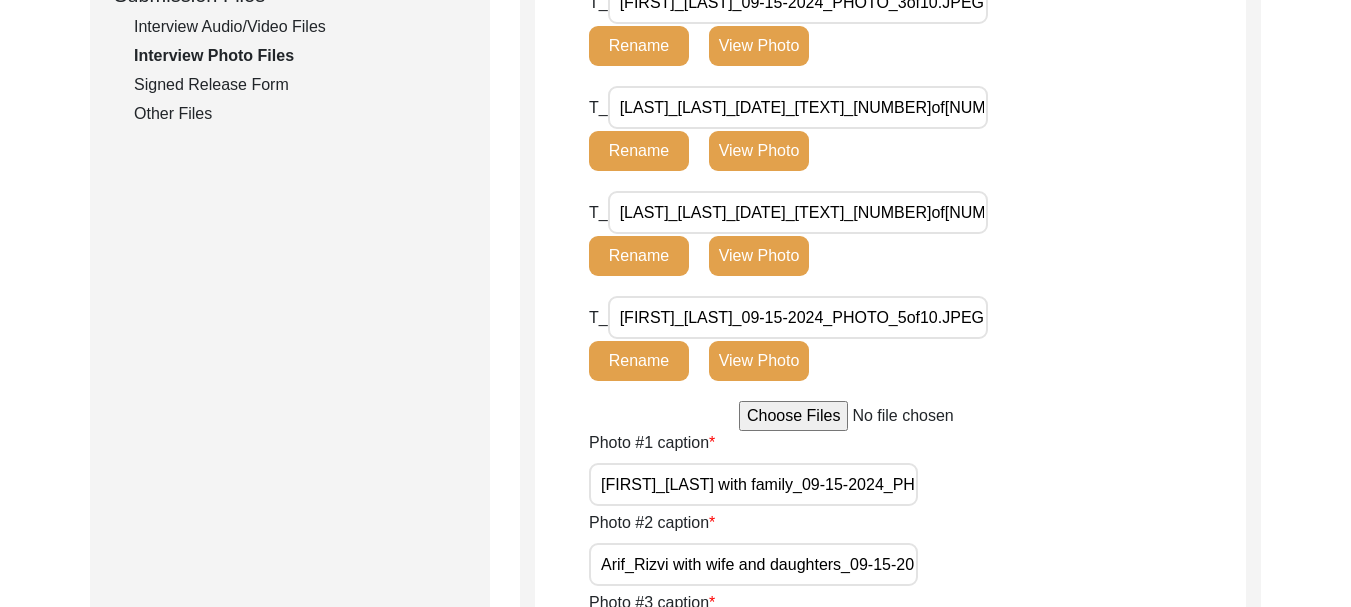 scroll, scrollTop: 700, scrollLeft: 0, axis: vertical 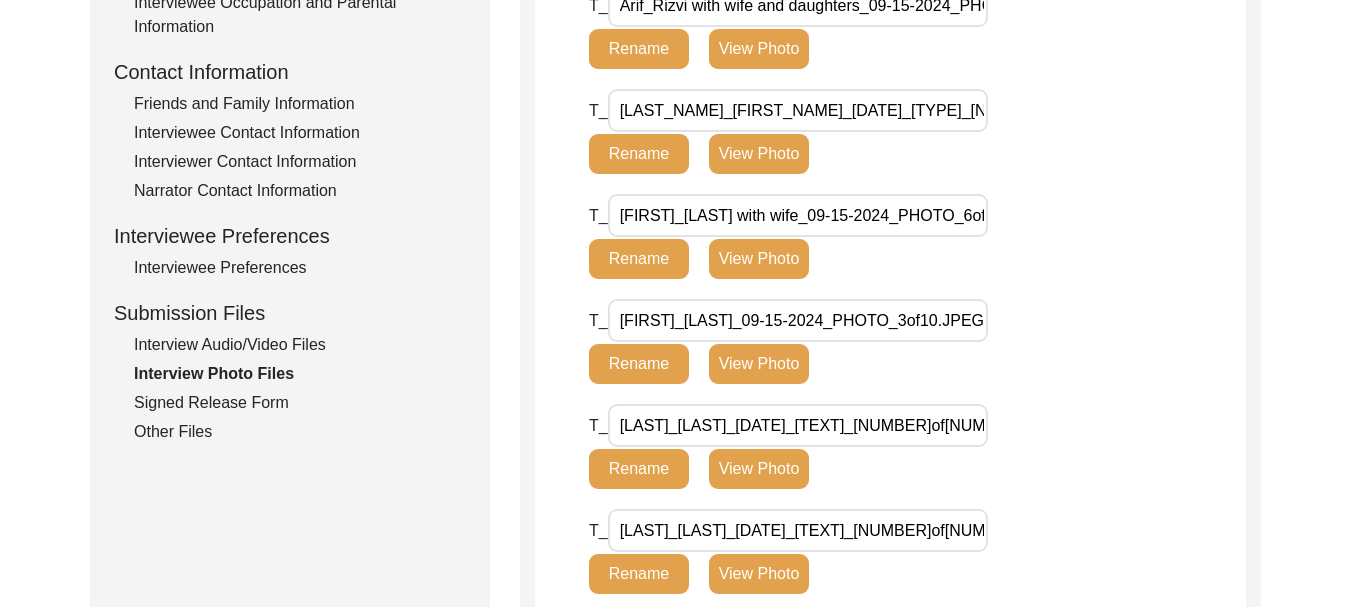 click on "Signed Release Form" 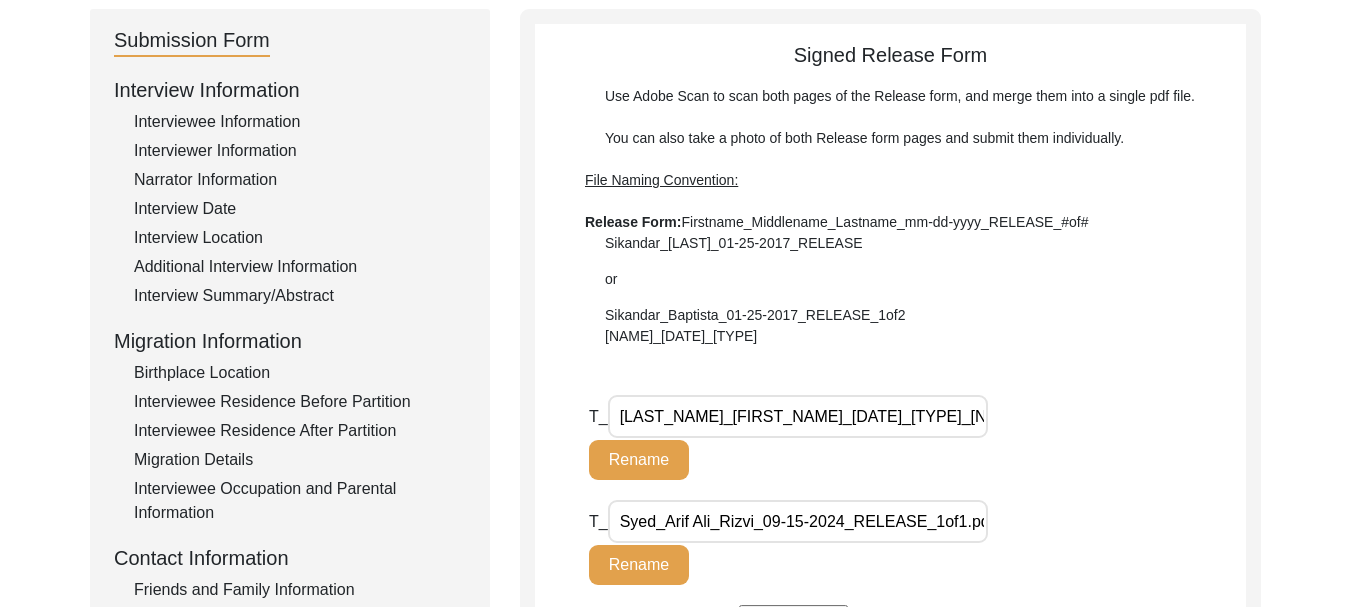 scroll, scrollTop: 0, scrollLeft: 0, axis: both 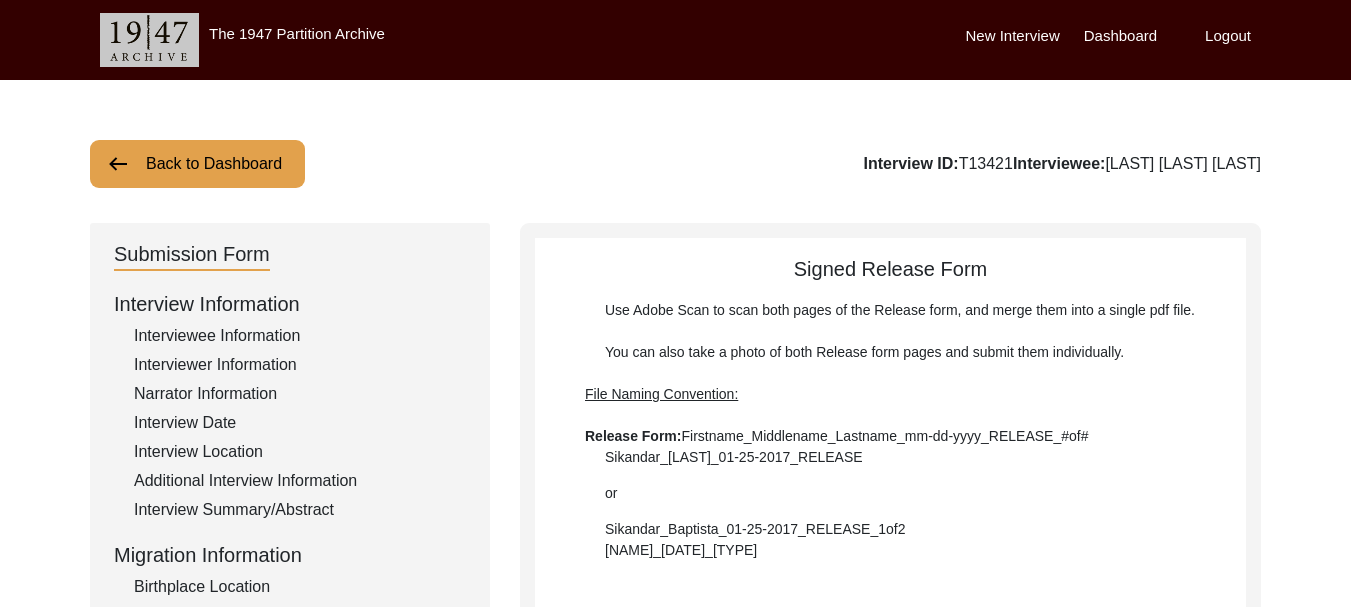 click on "Interviewee Information" 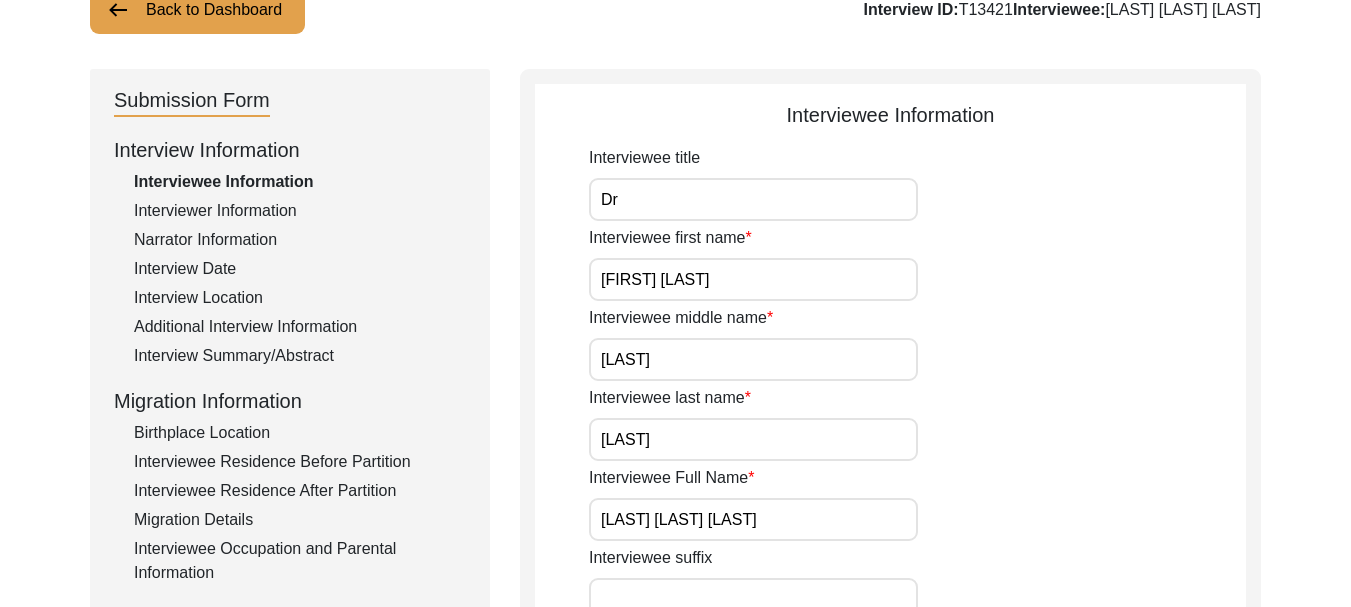 scroll, scrollTop: 0, scrollLeft: 0, axis: both 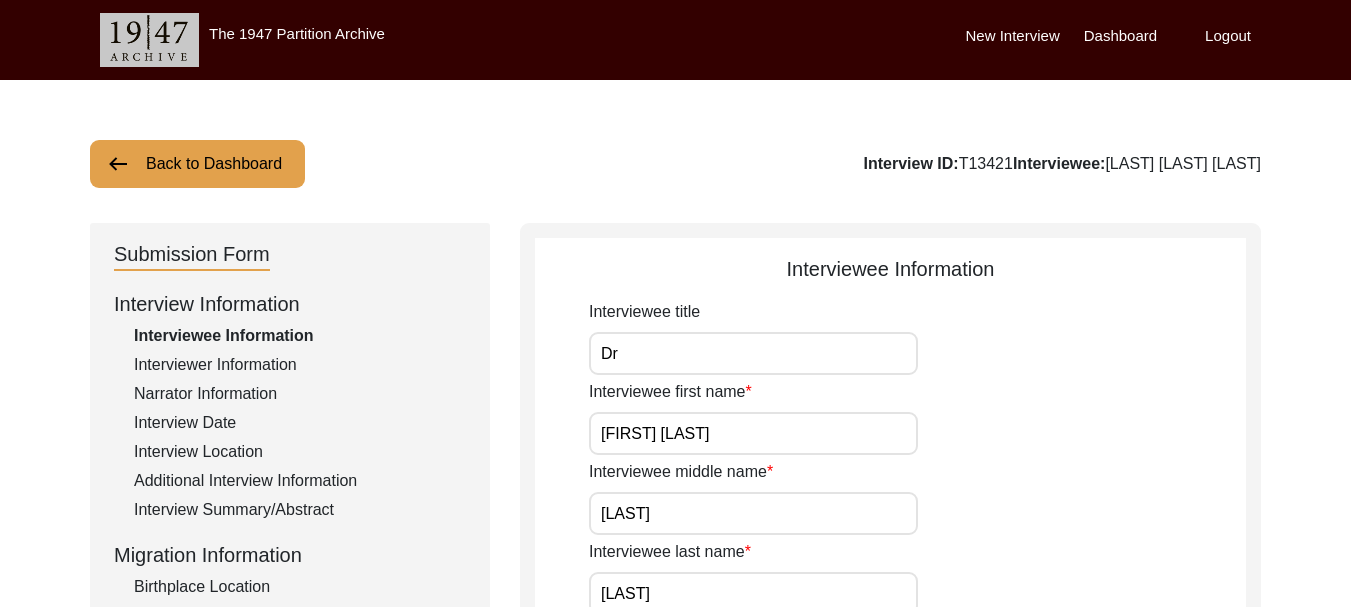 click on "Interviewer Information" 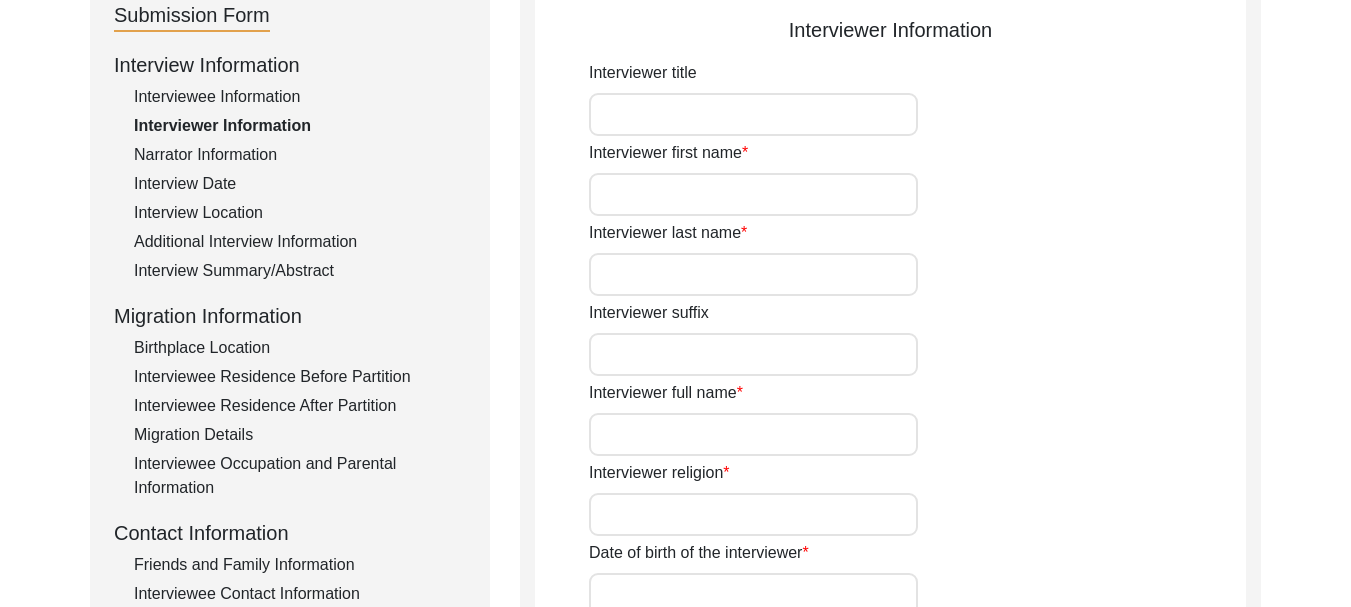 scroll, scrollTop: 300, scrollLeft: 0, axis: vertical 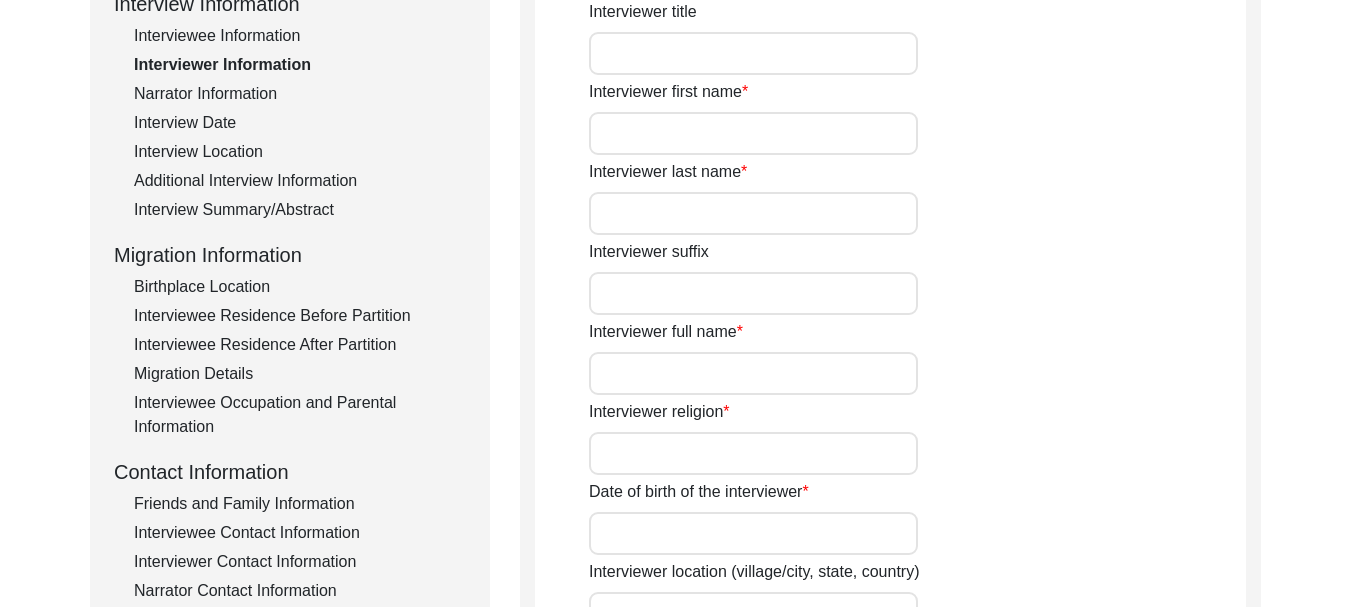 click on "Interviewer title" at bounding box center (753, 53) 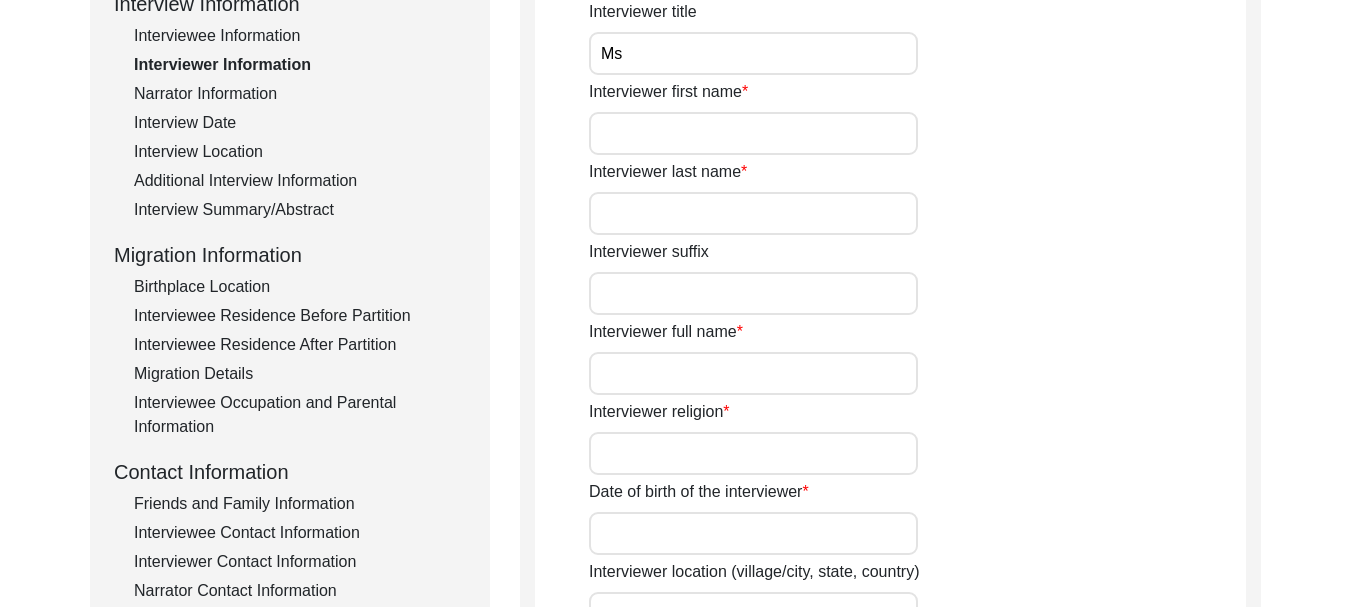 type on "Ms" 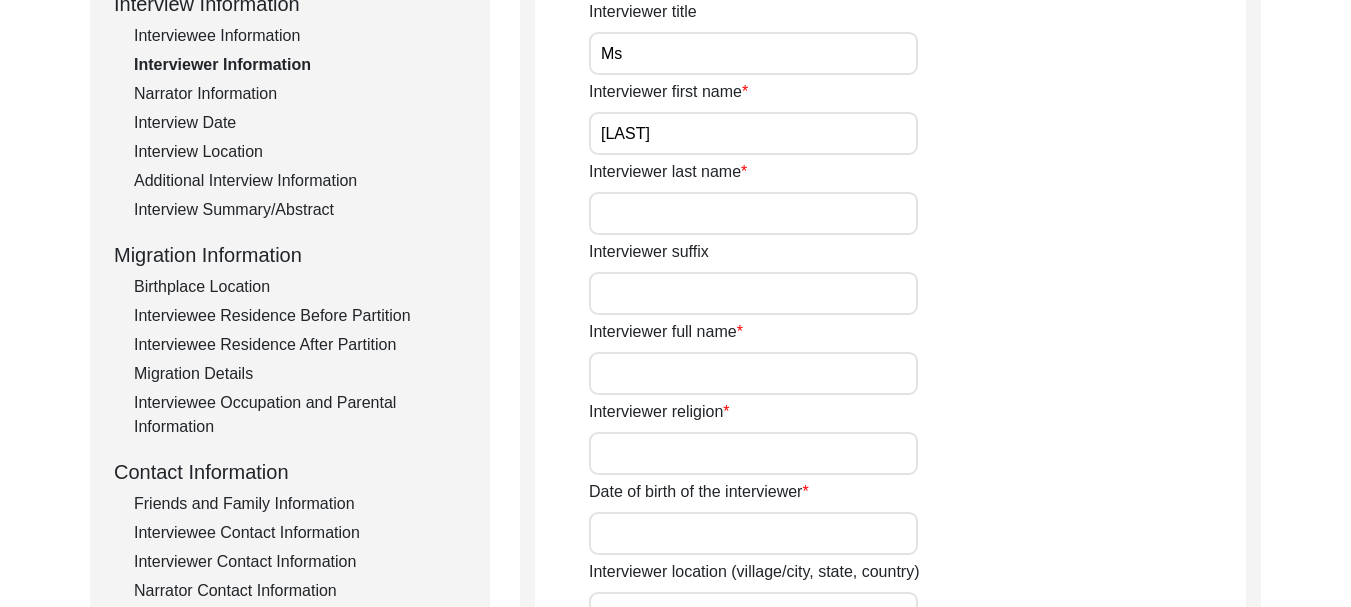 type on "[LAST]" 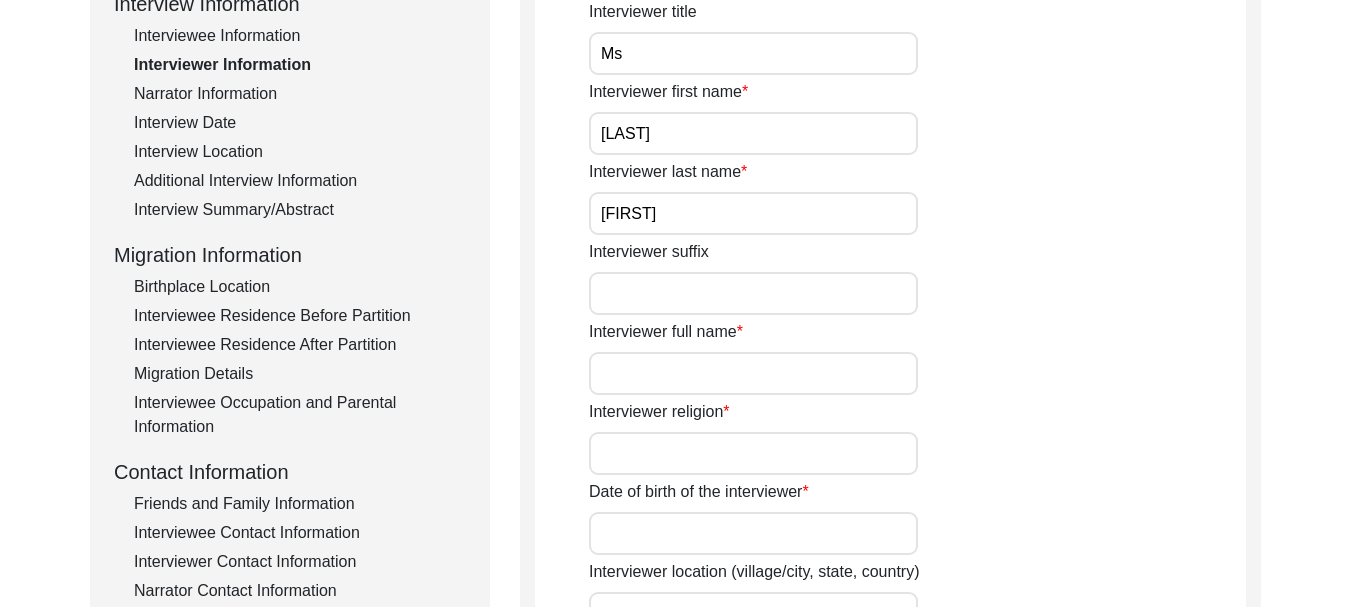 type on "[FIRST]" 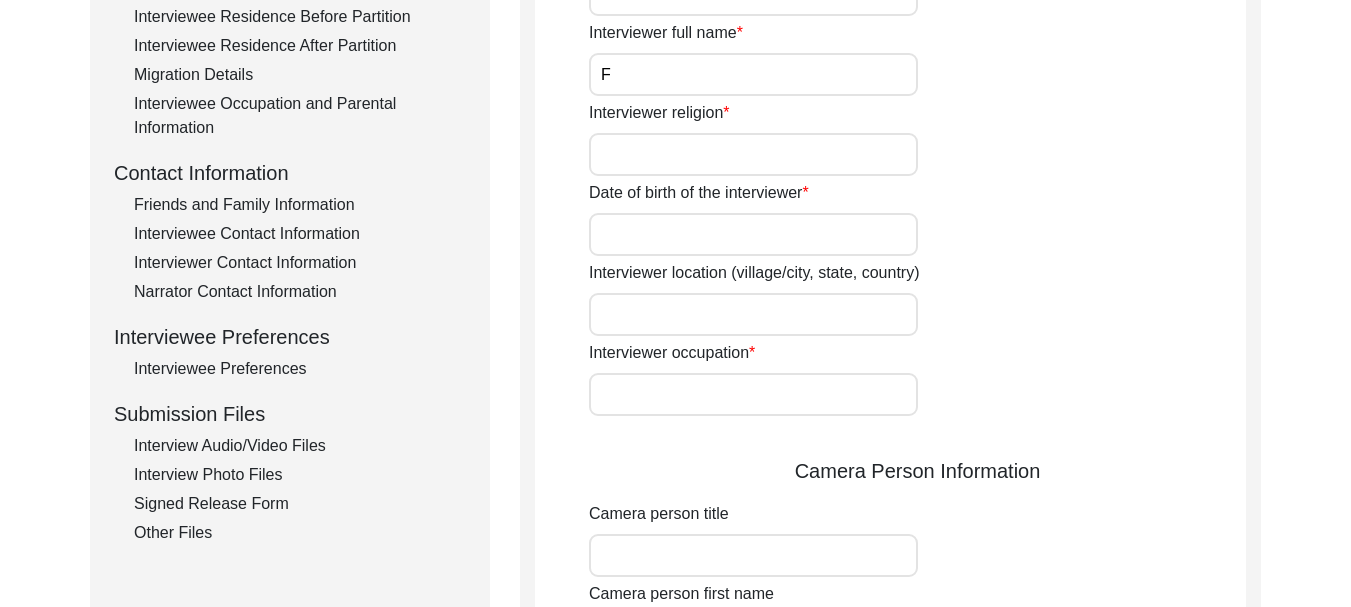 scroll, scrollTop: 600, scrollLeft: 0, axis: vertical 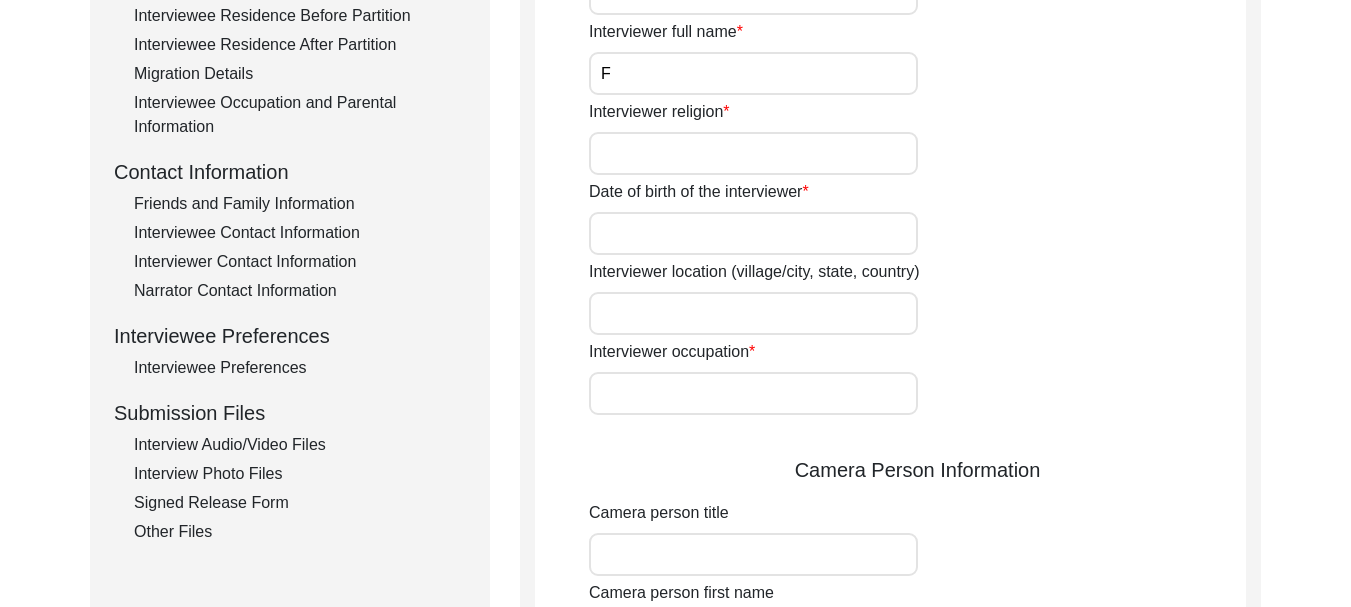 click on "F" at bounding box center [753, 73] 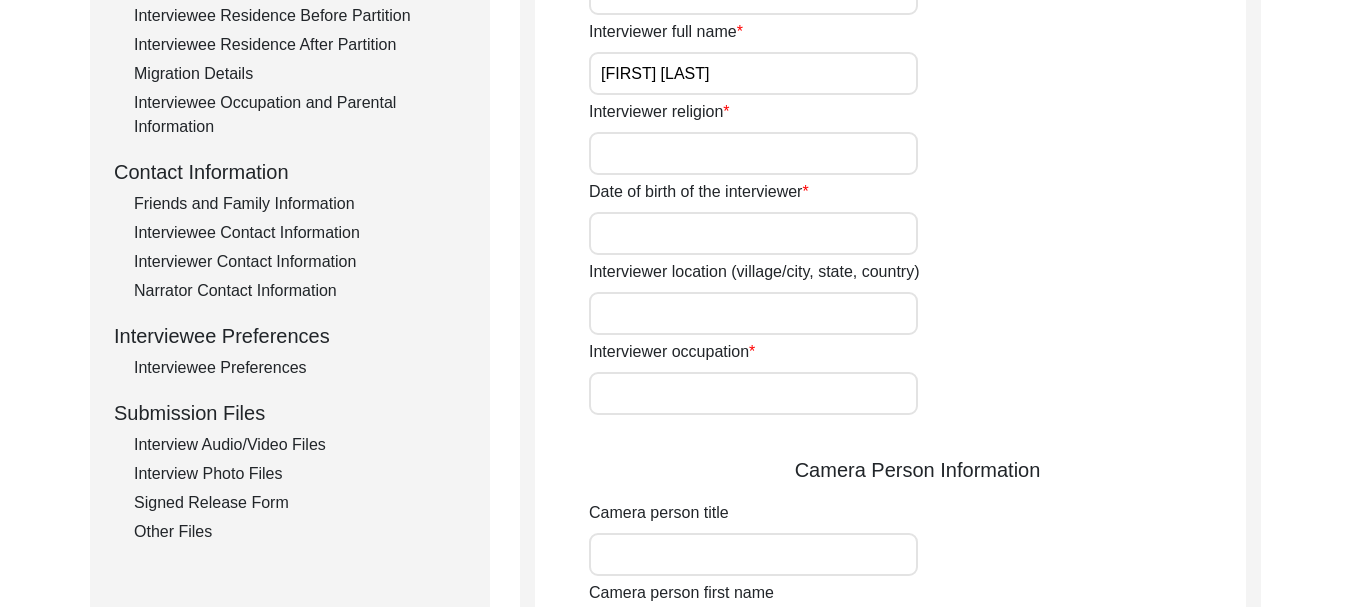 type on "[CITY]" 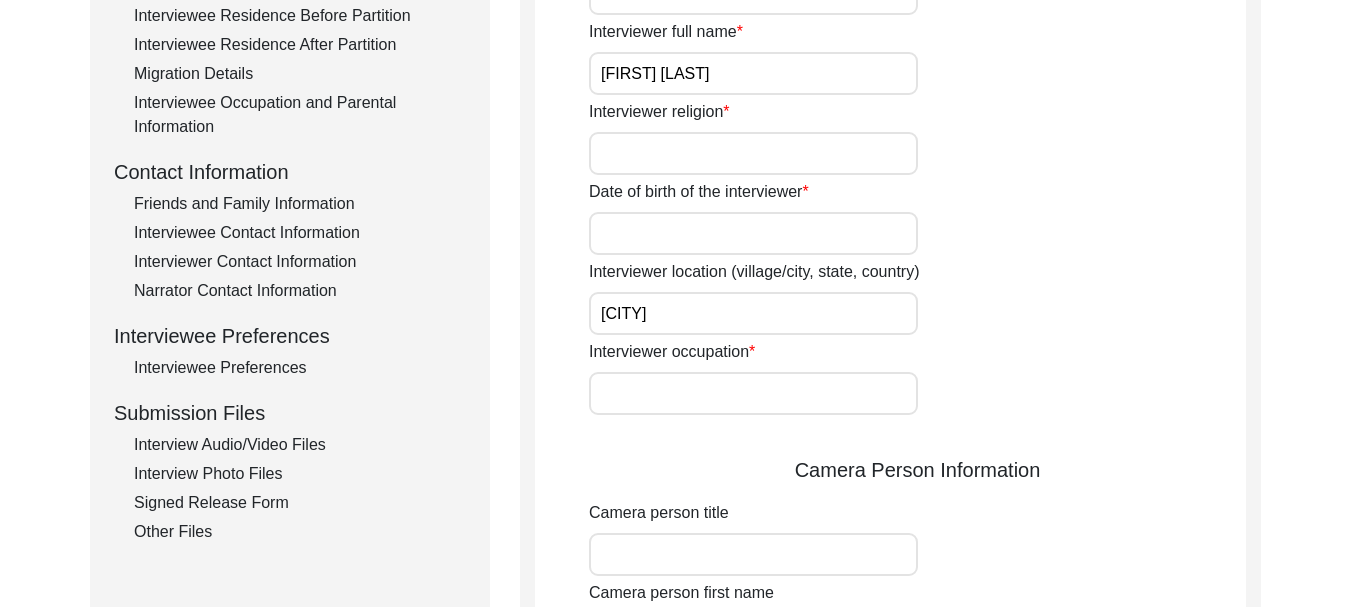 click on "Interviewer religion" at bounding box center (753, 153) 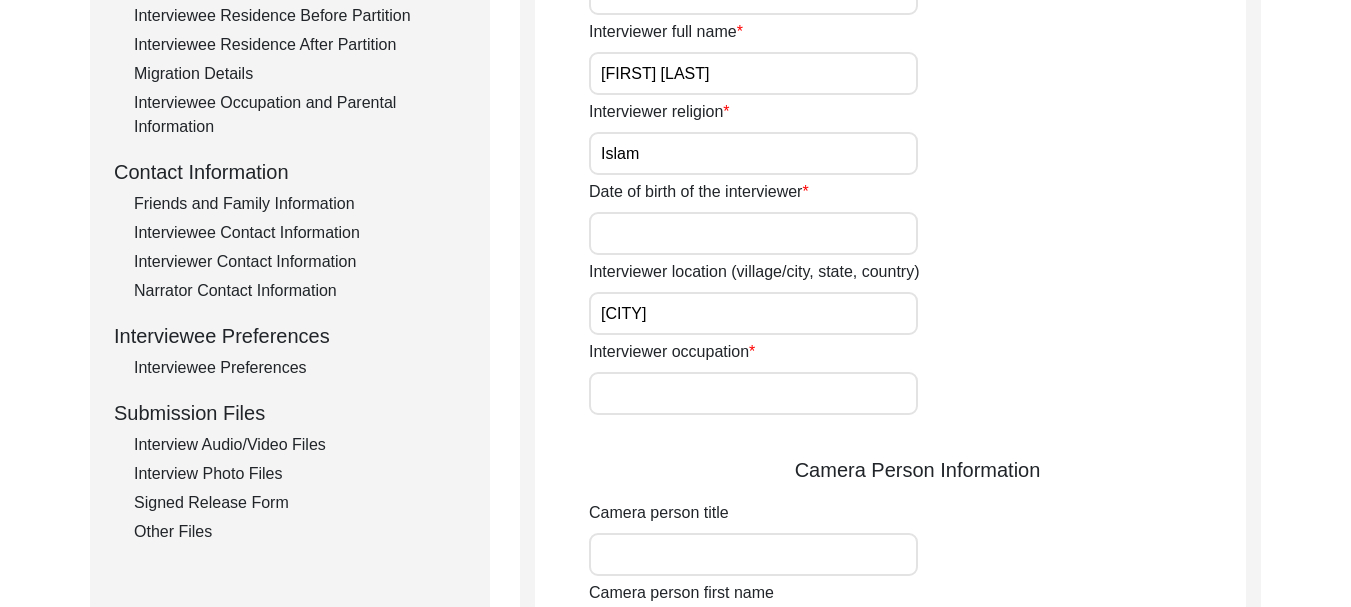 type on "Islam" 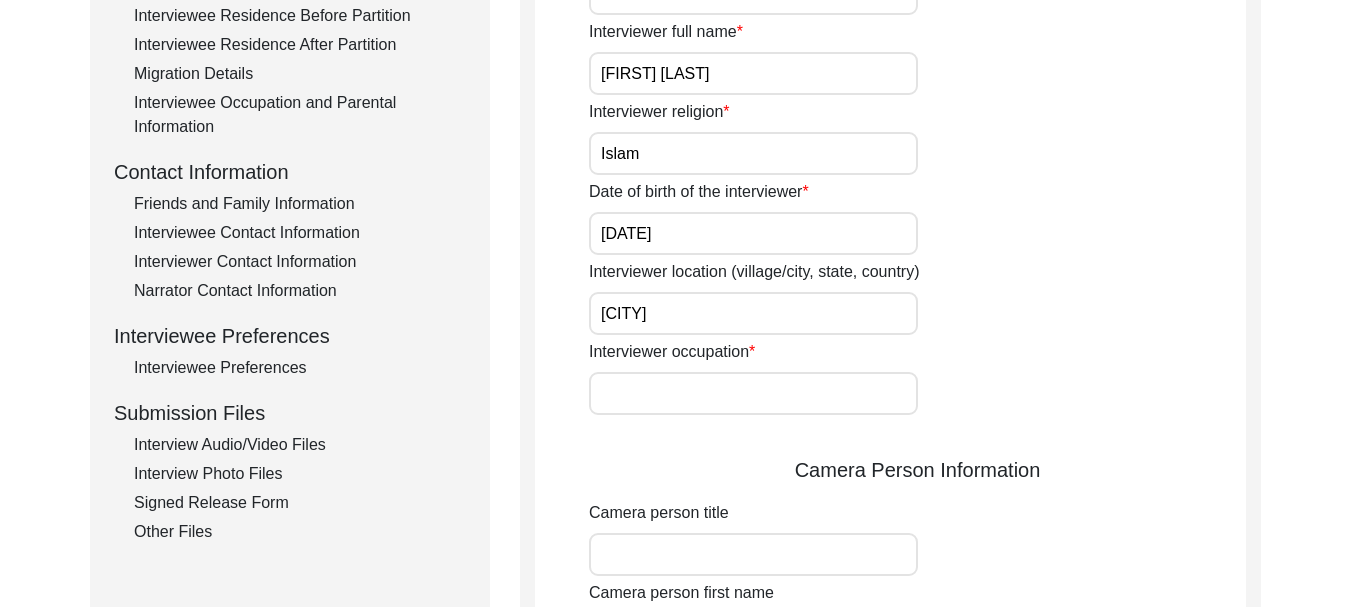 type on "[DATE]" 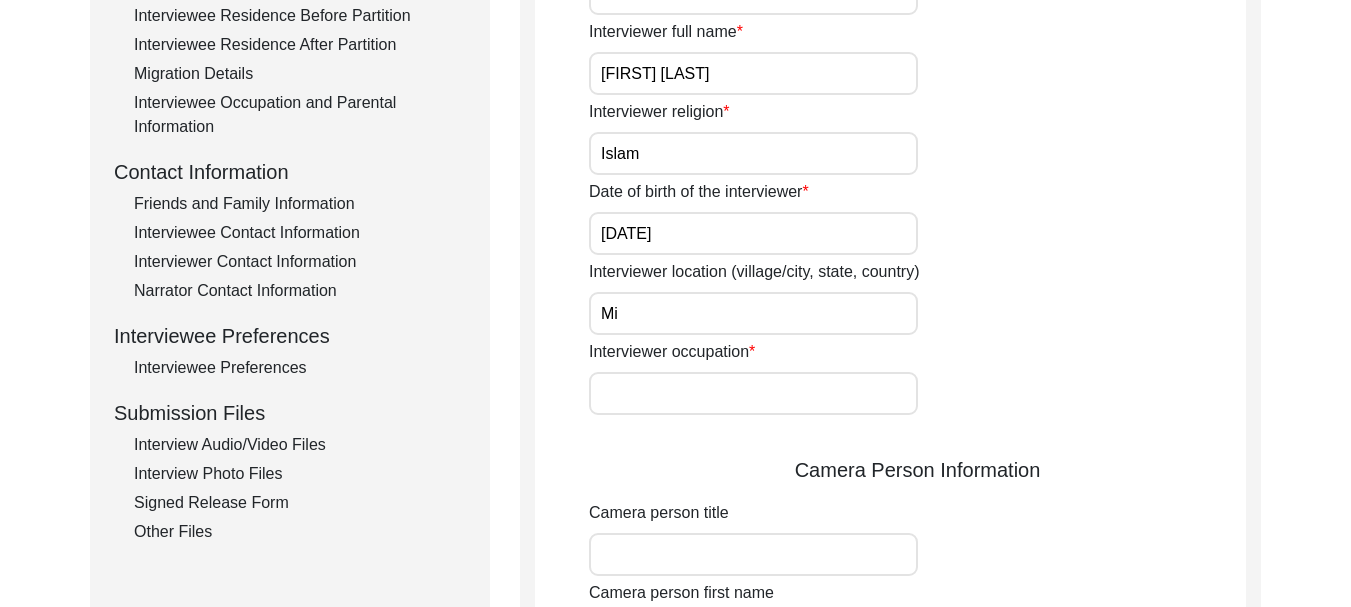 type on "M" 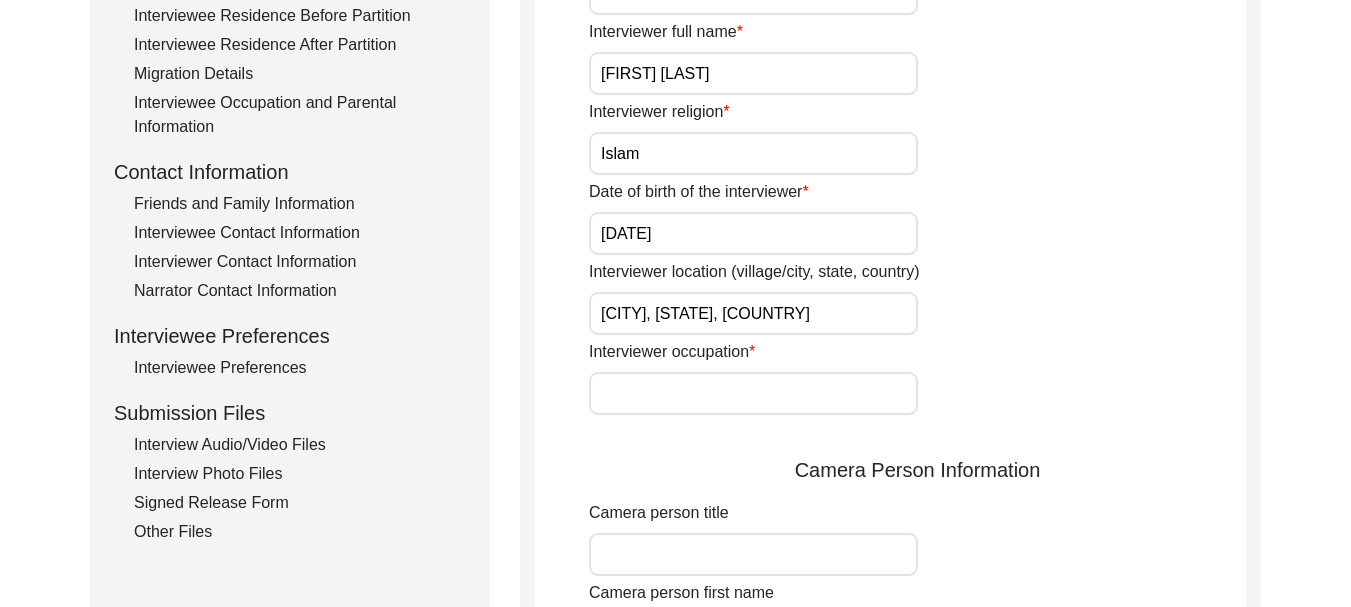 type on "[CITY], [STATE], [COUNTRY]" 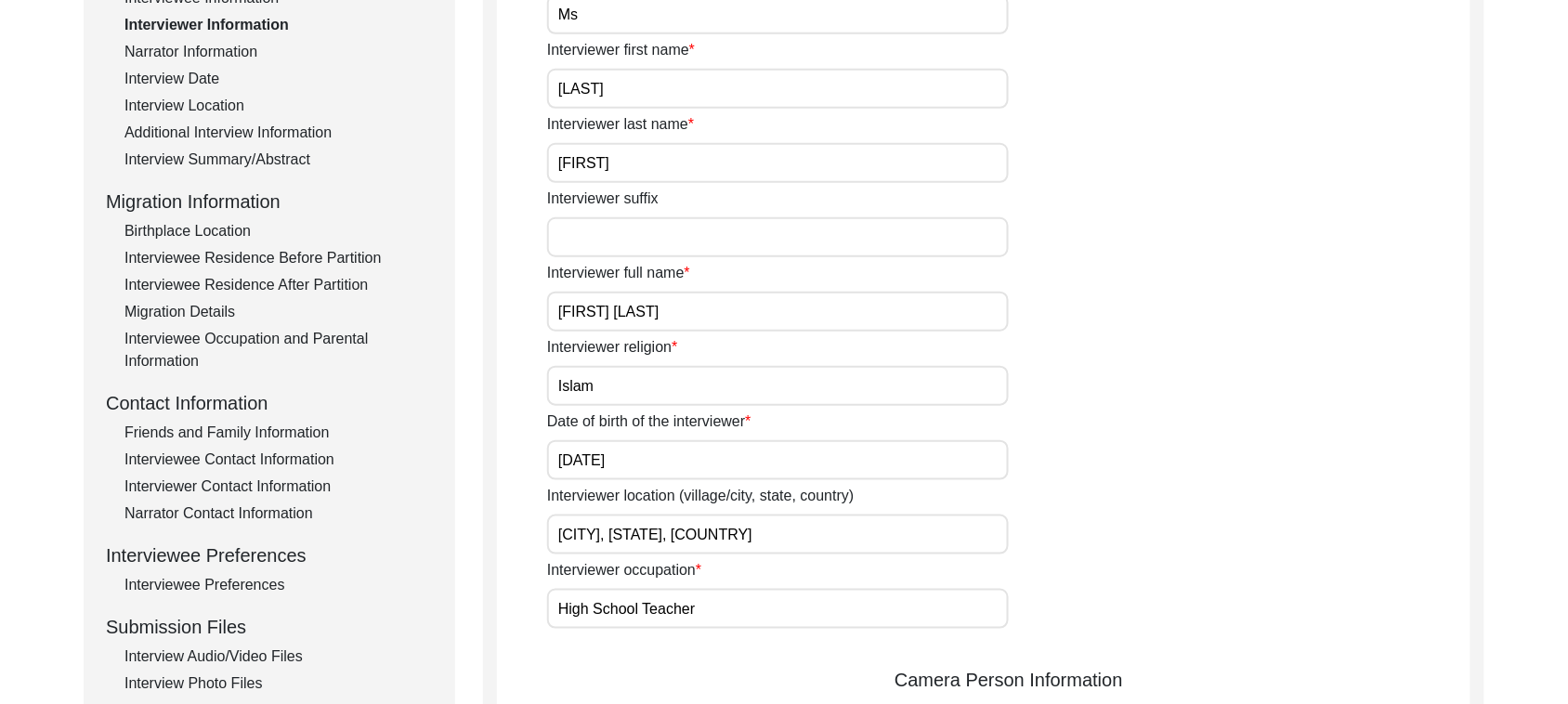 scroll, scrollTop: 0, scrollLeft: 0, axis: both 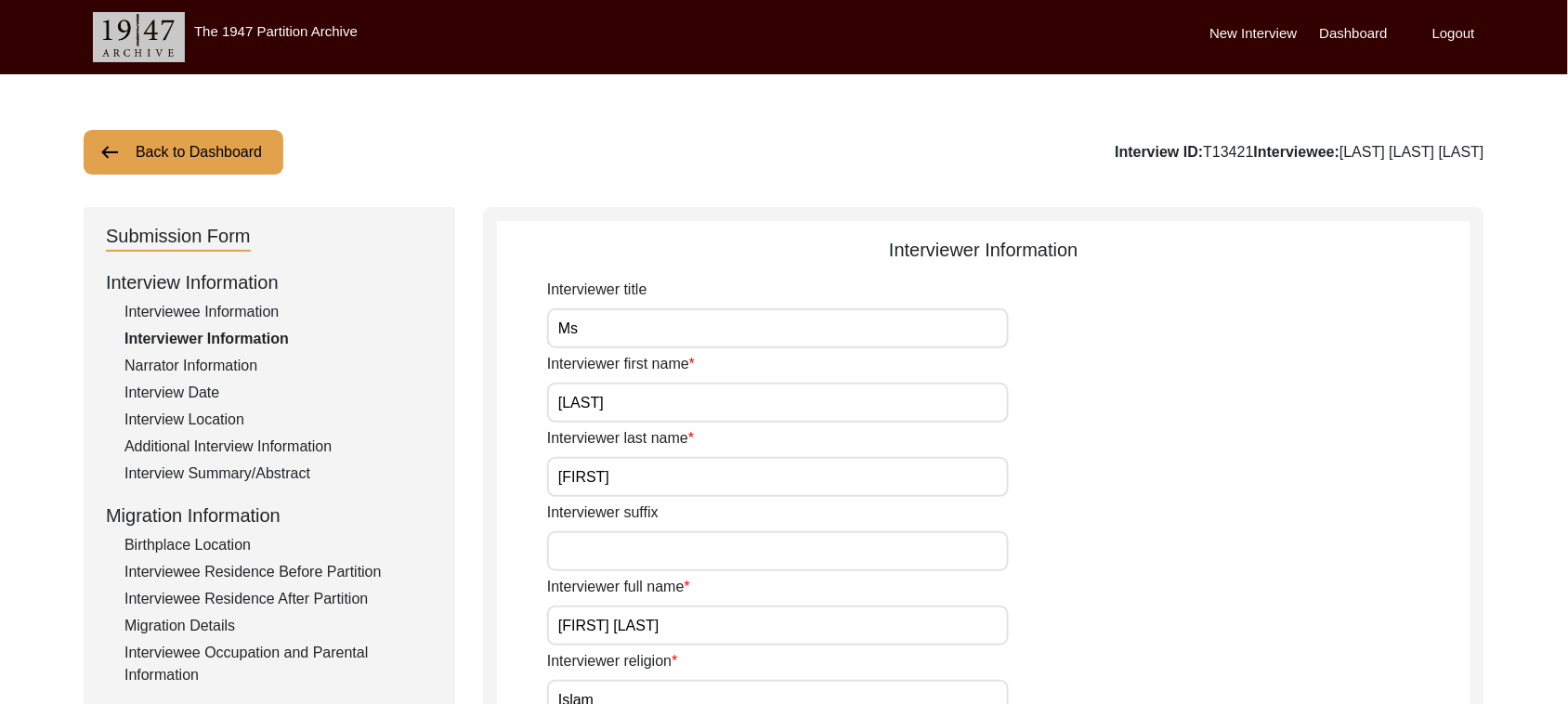 type on "High School Teacher" 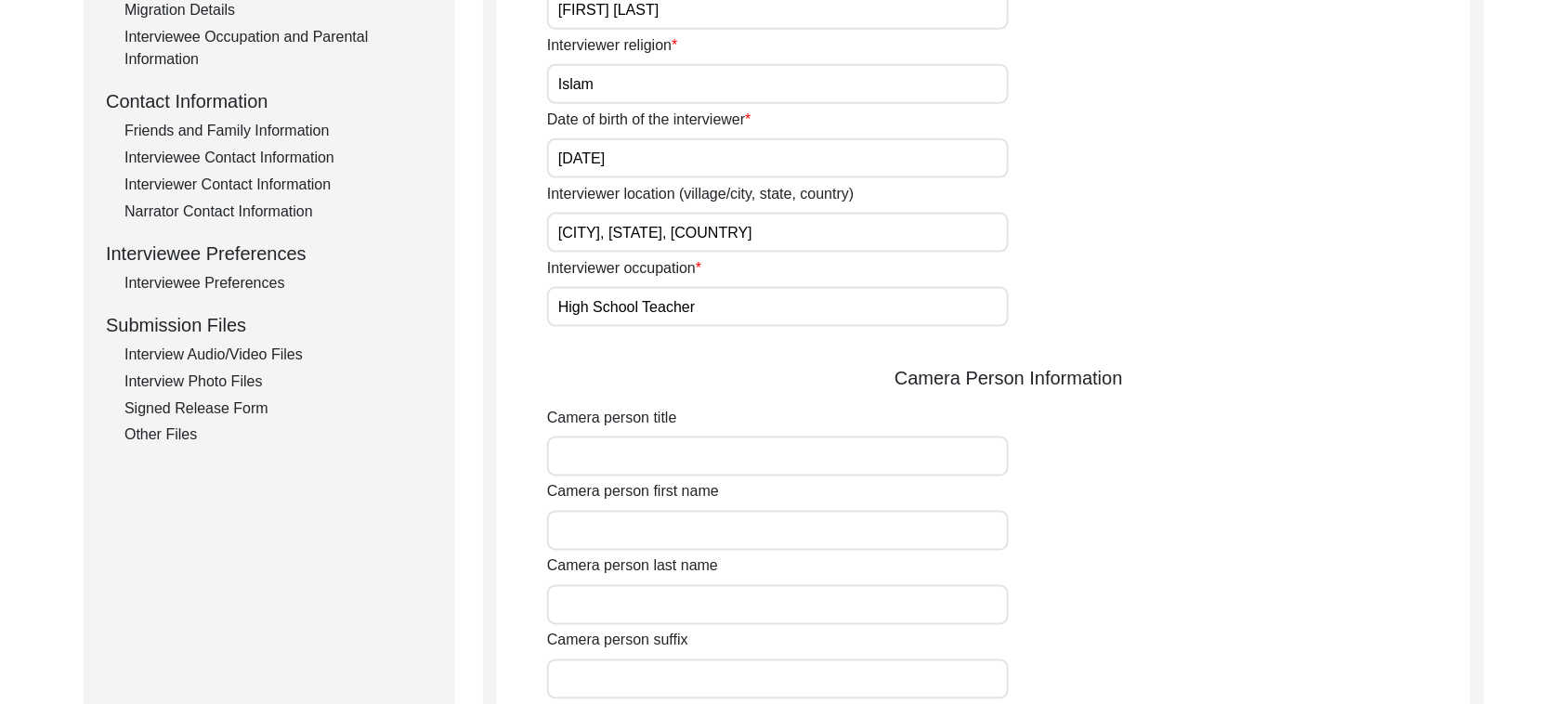 scroll, scrollTop: 580, scrollLeft: 0, axis: vertical 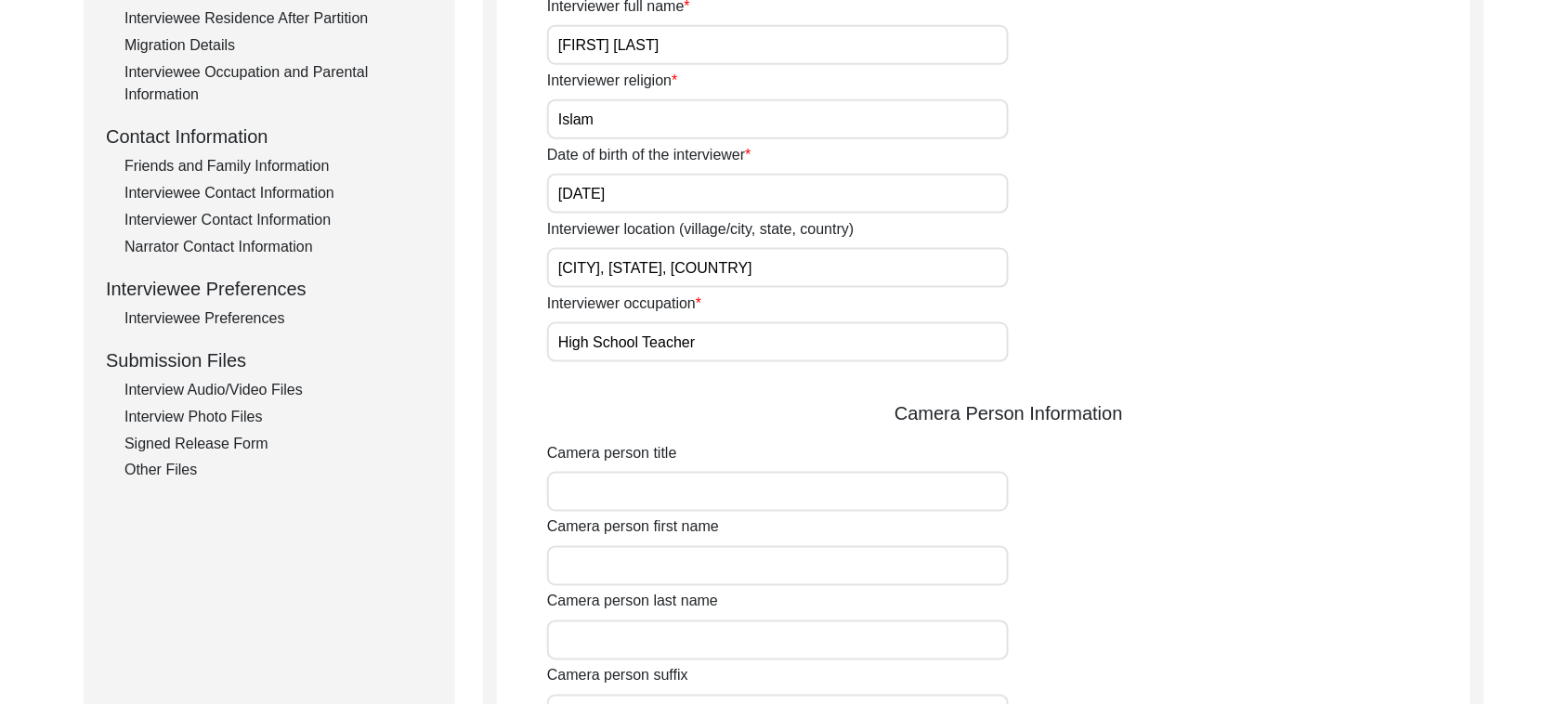 click on "Camera person title" at bounding box center [777, 491] 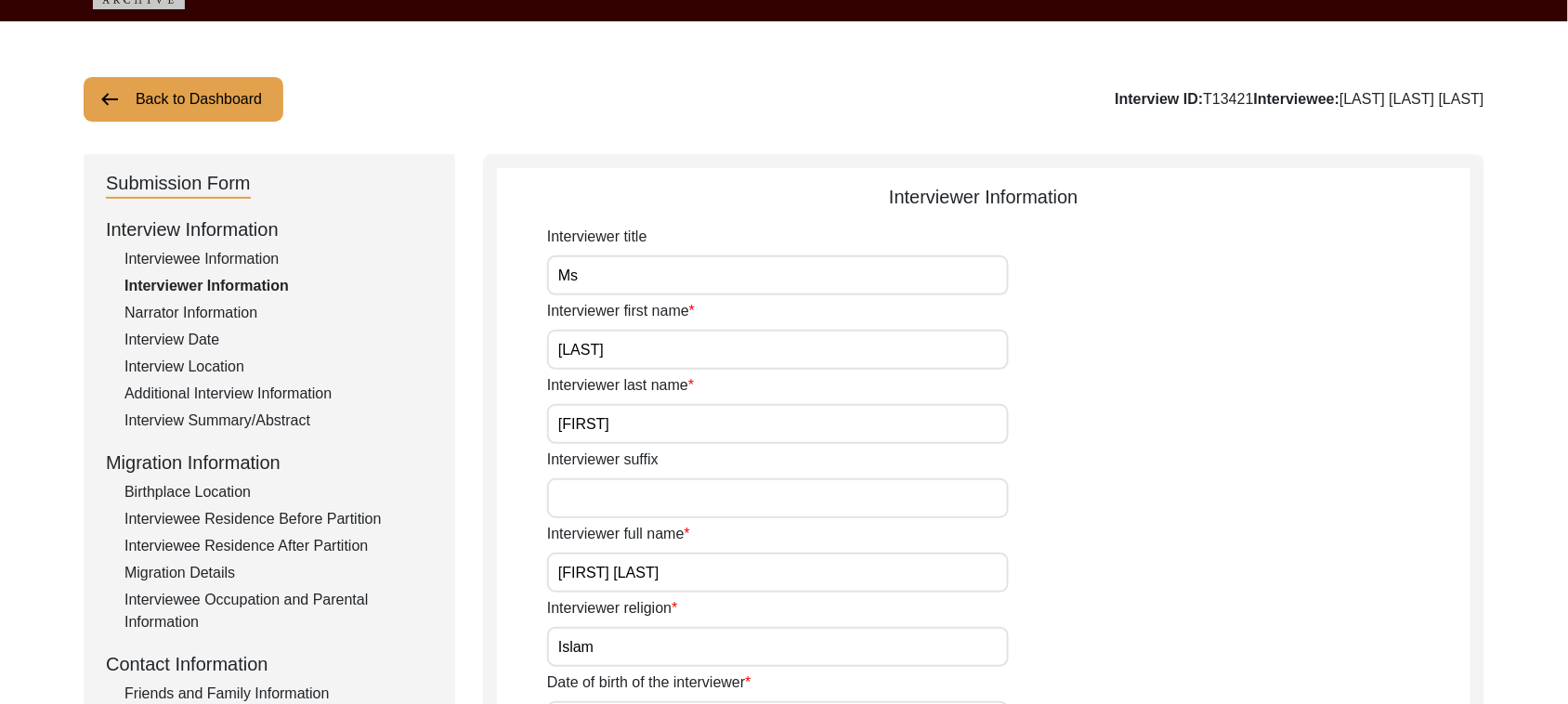 scroll, scrollTop: 0, scrollLeft: 0, axis: both 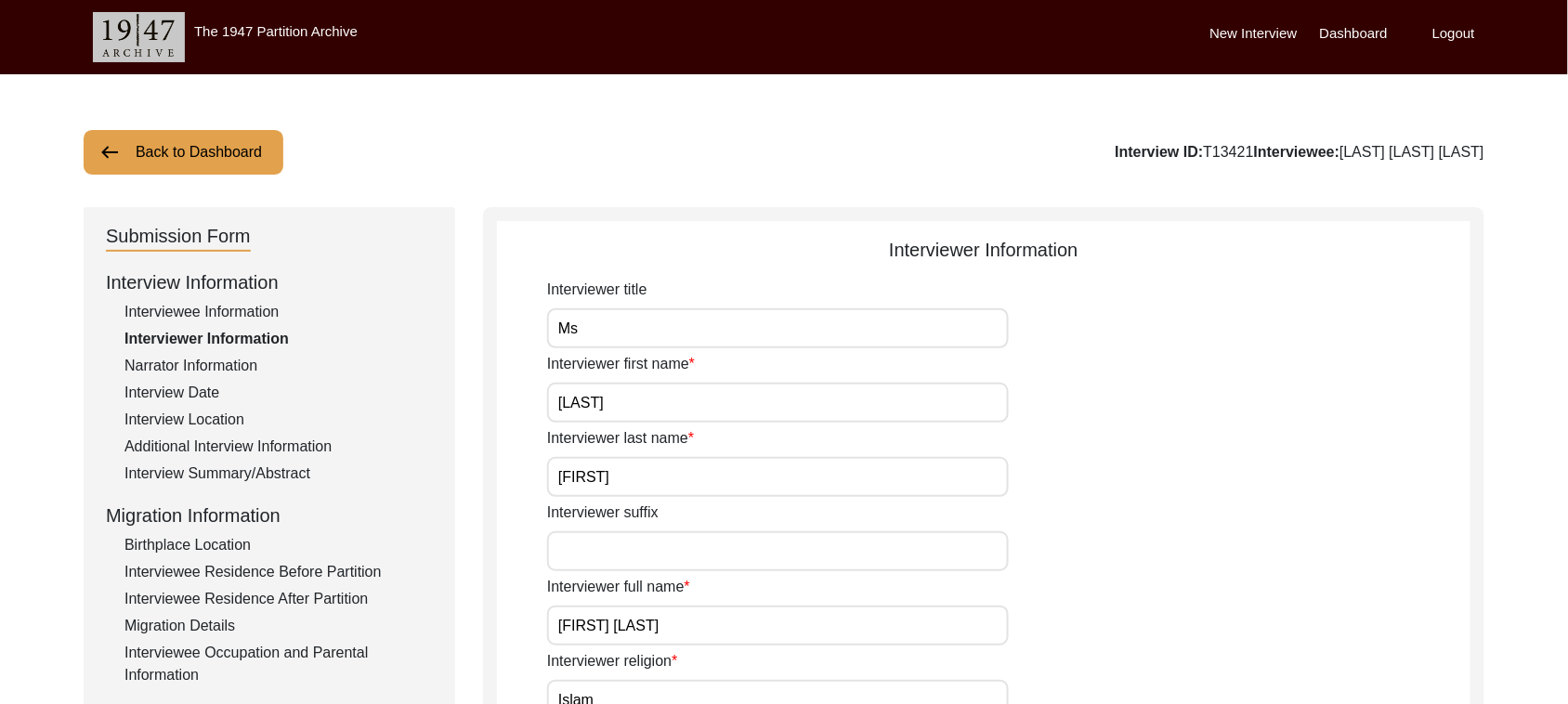 type on "Ms" 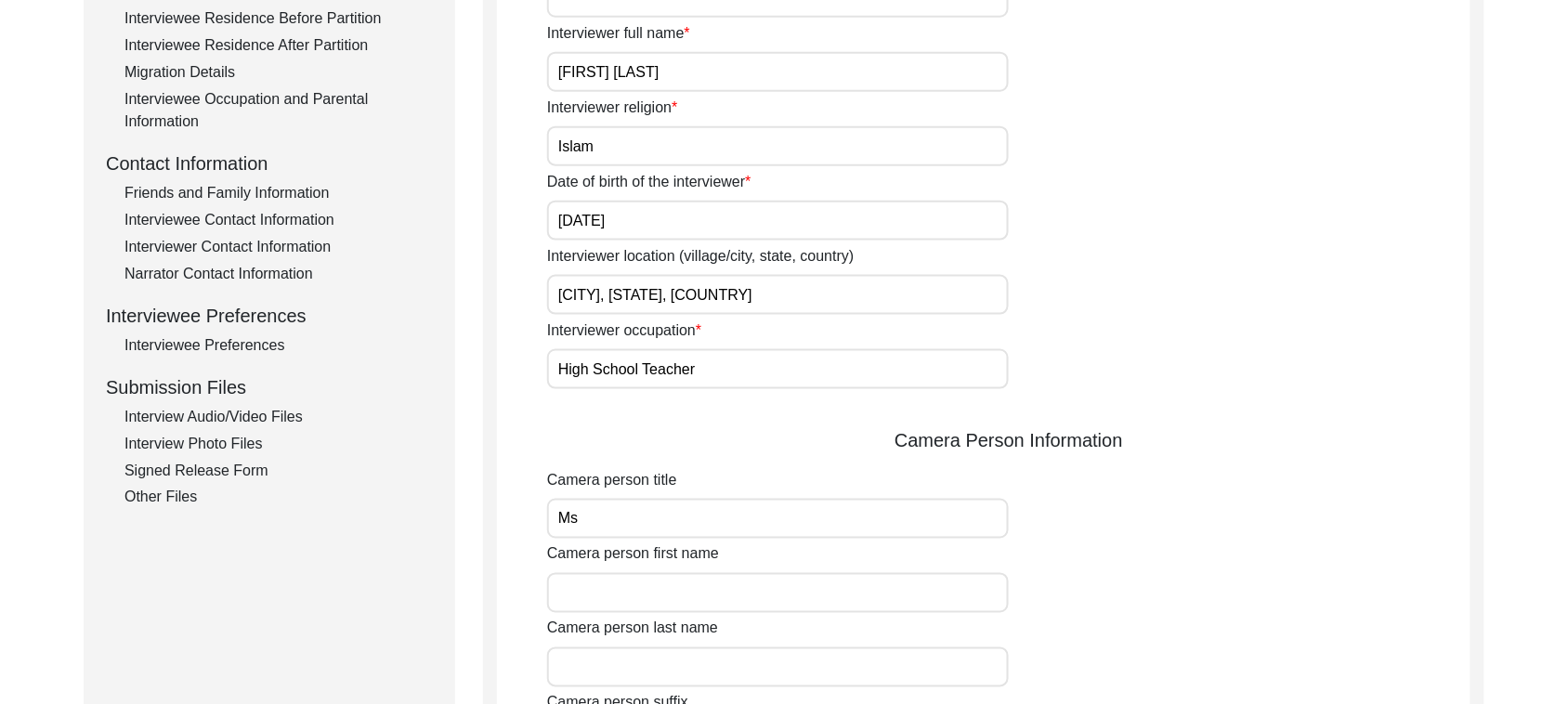 scroll, scrollTop: 580, scrollLeft: 0, axis: vertical 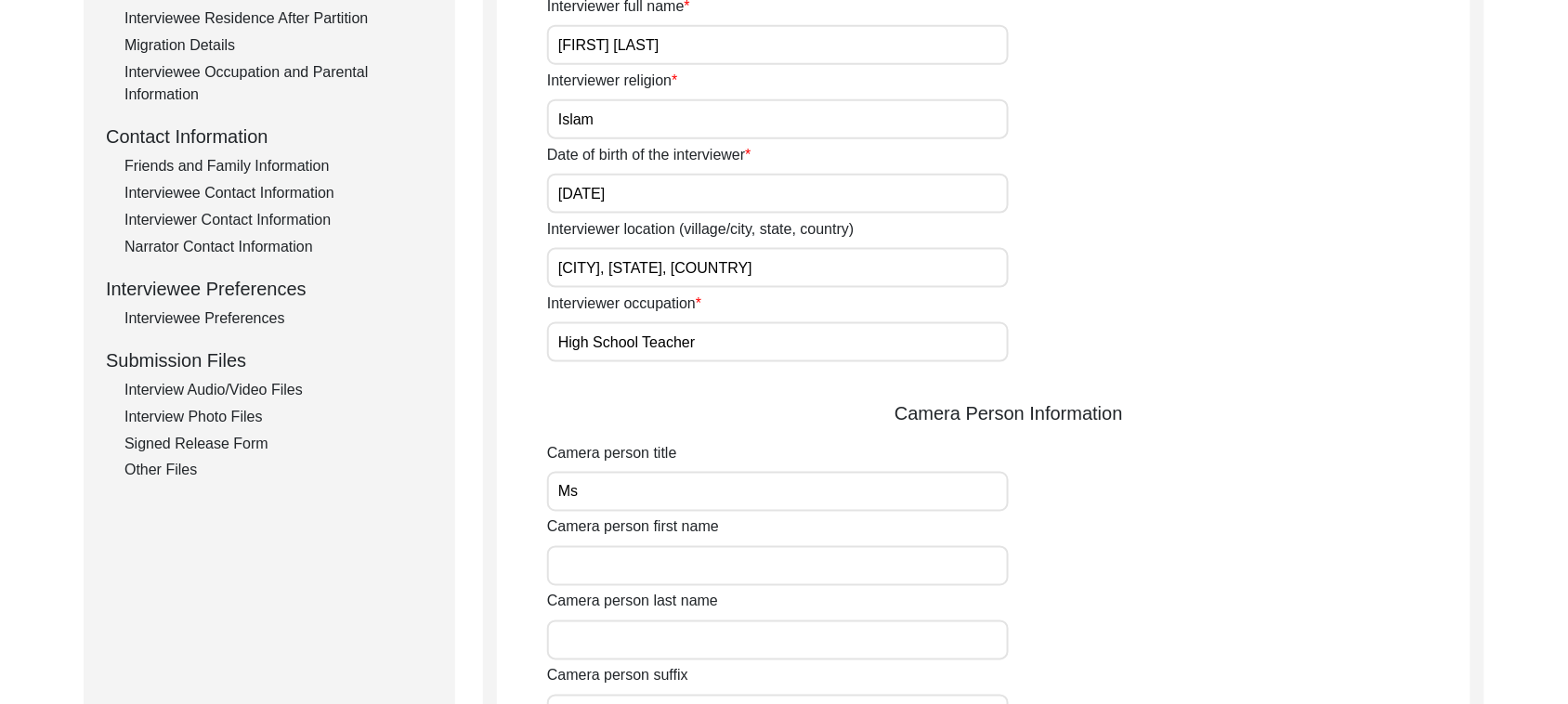 click on "Camera person first name" at bounding box center (777, 566) 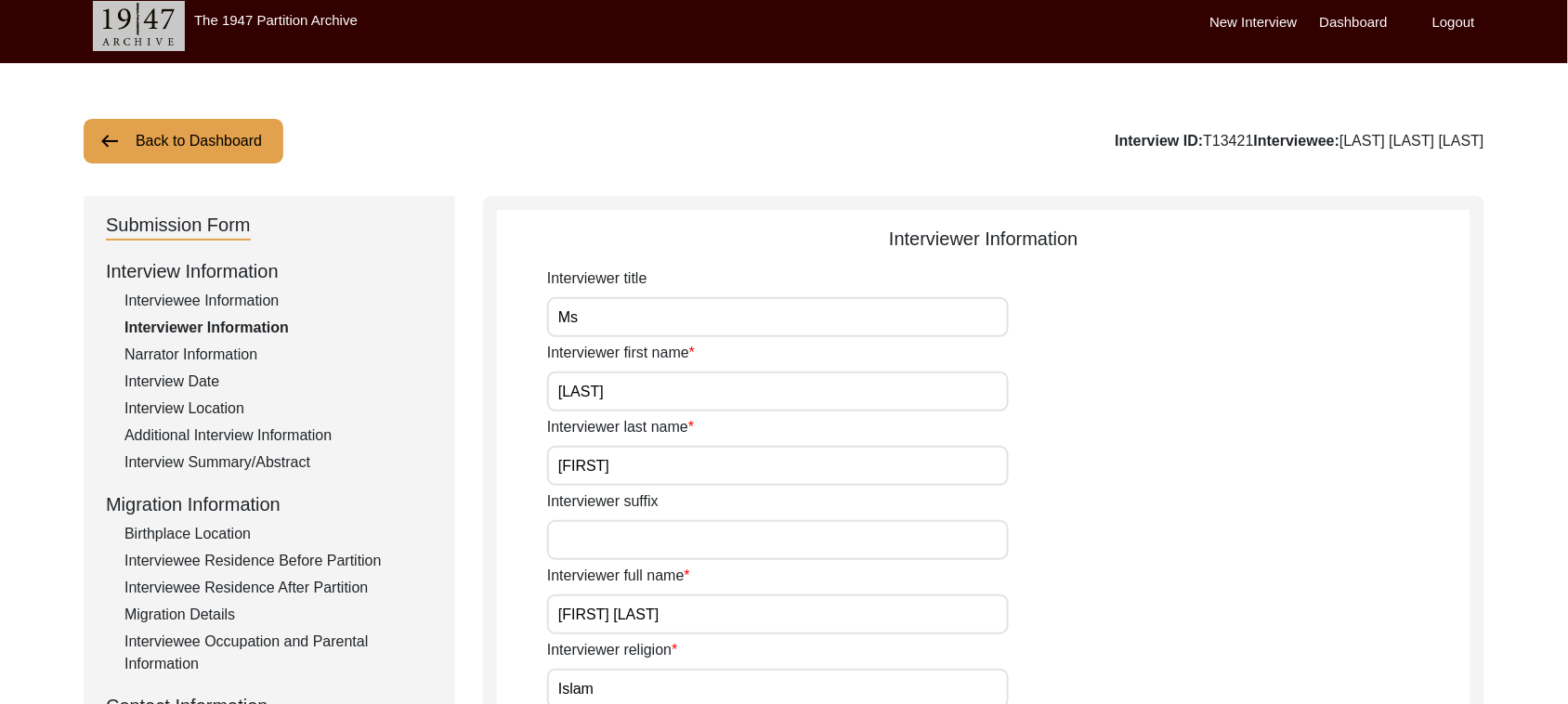 scroll, scrollTop: 0, scrollLeft: 0, axis: both 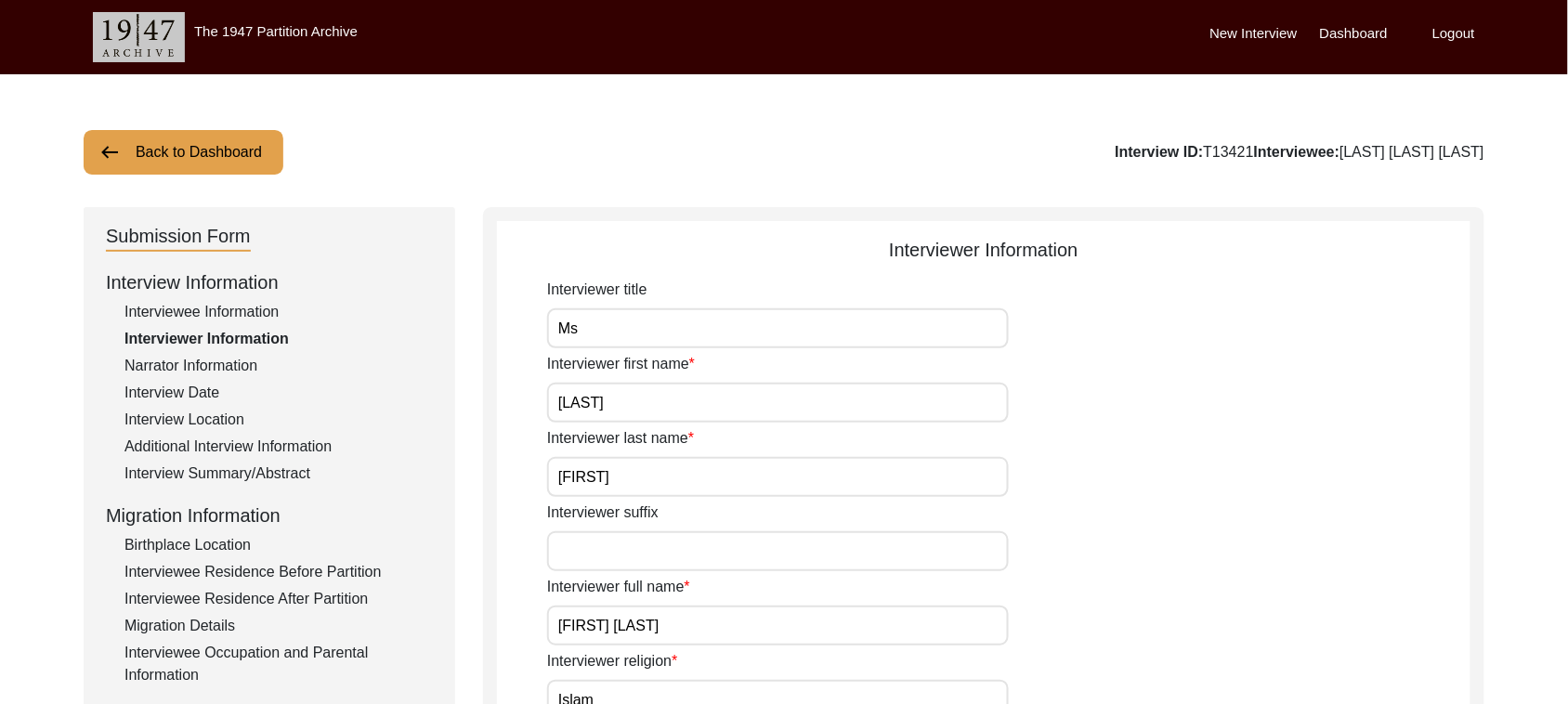 type on "[LAST]" 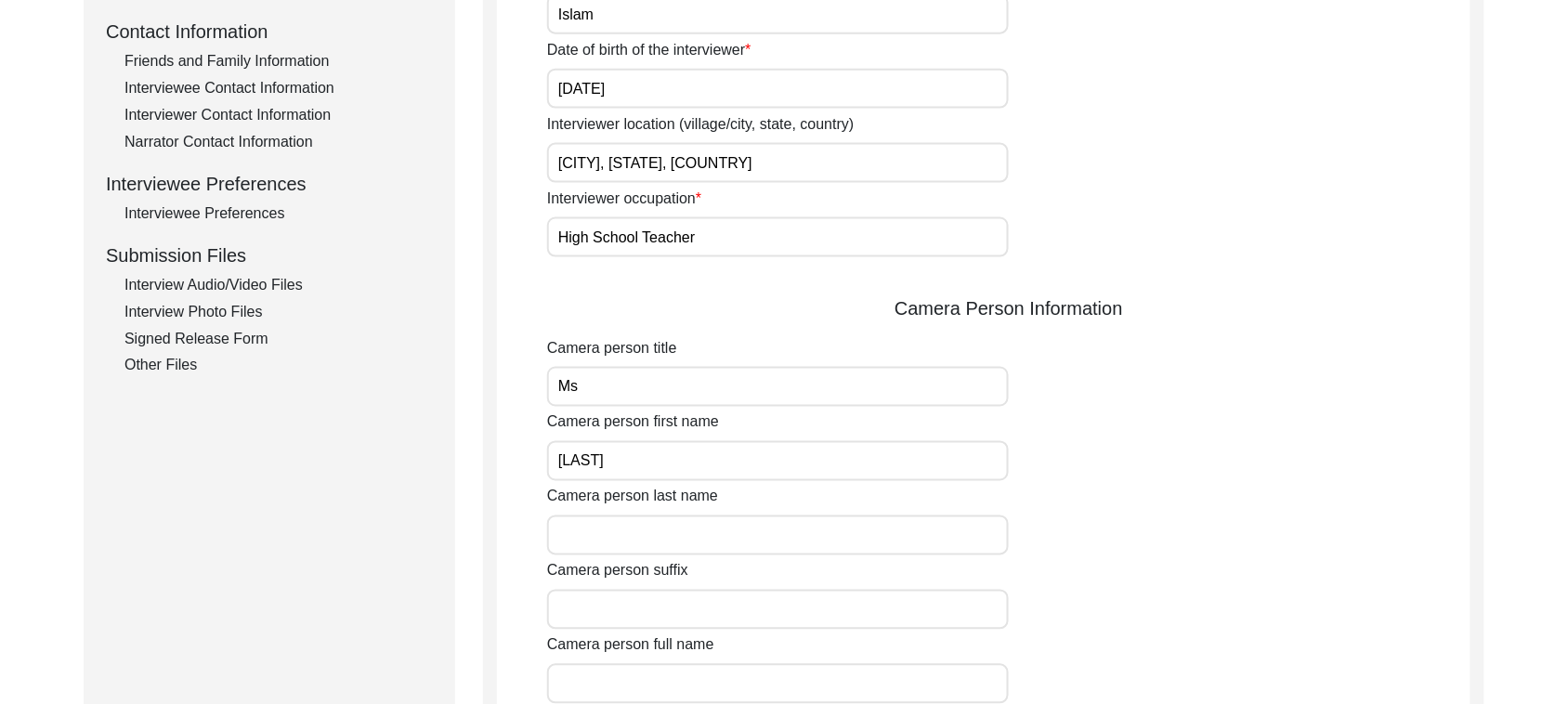 scroll, scrollTop: 813, scrollLeft: 0, axis: vertical 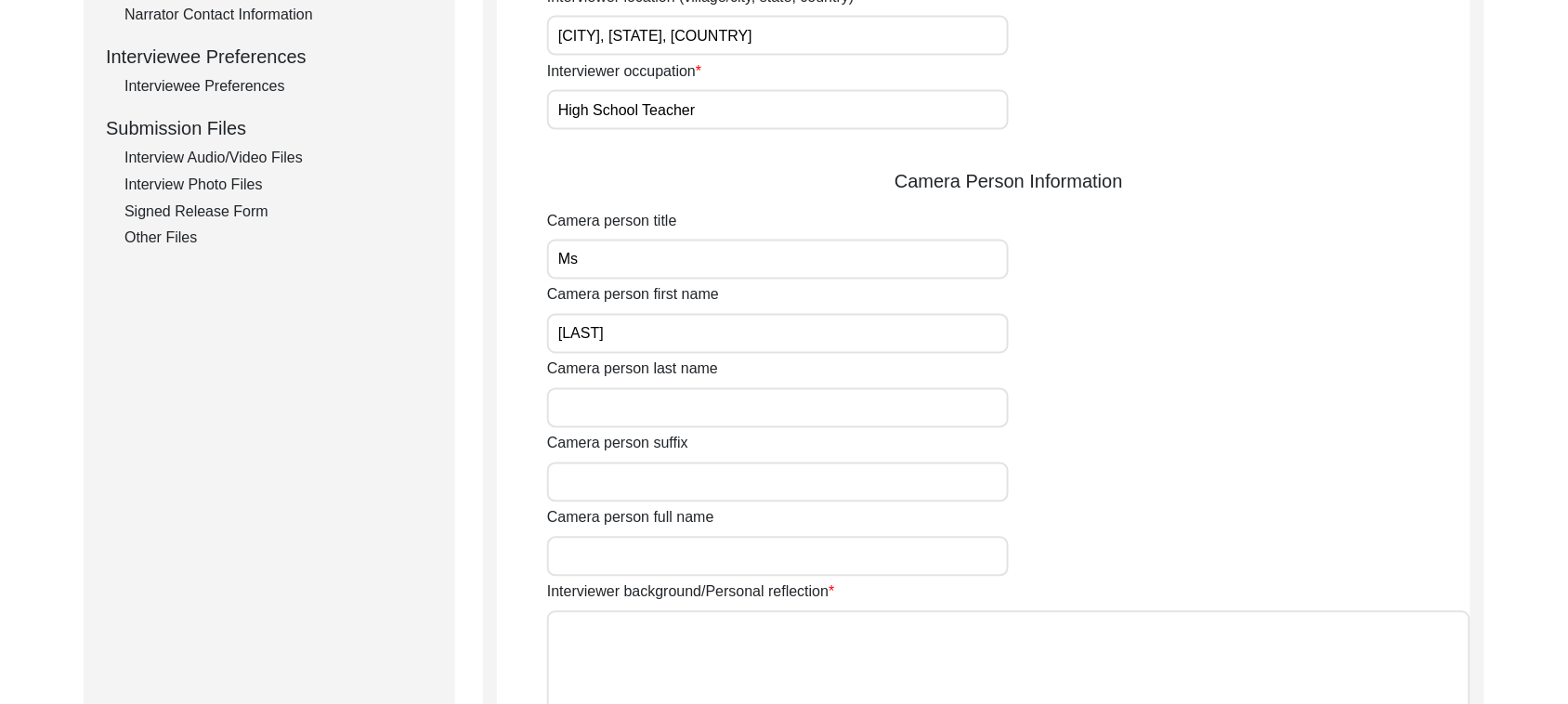 click on "Camera person last name" at bounding box center [777, 408] 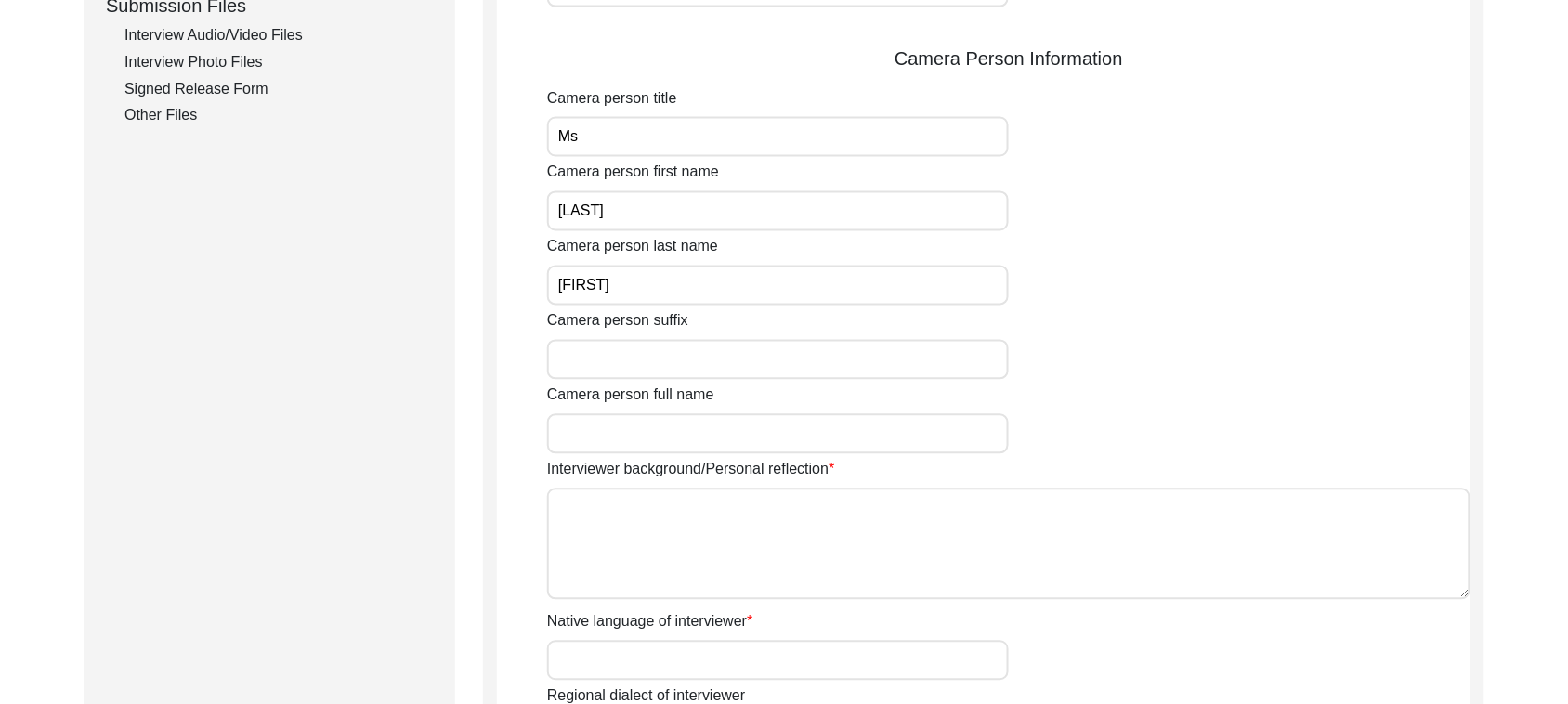 scroll, scrollTop: 1045, scrollLeft: 0, axis: vertical 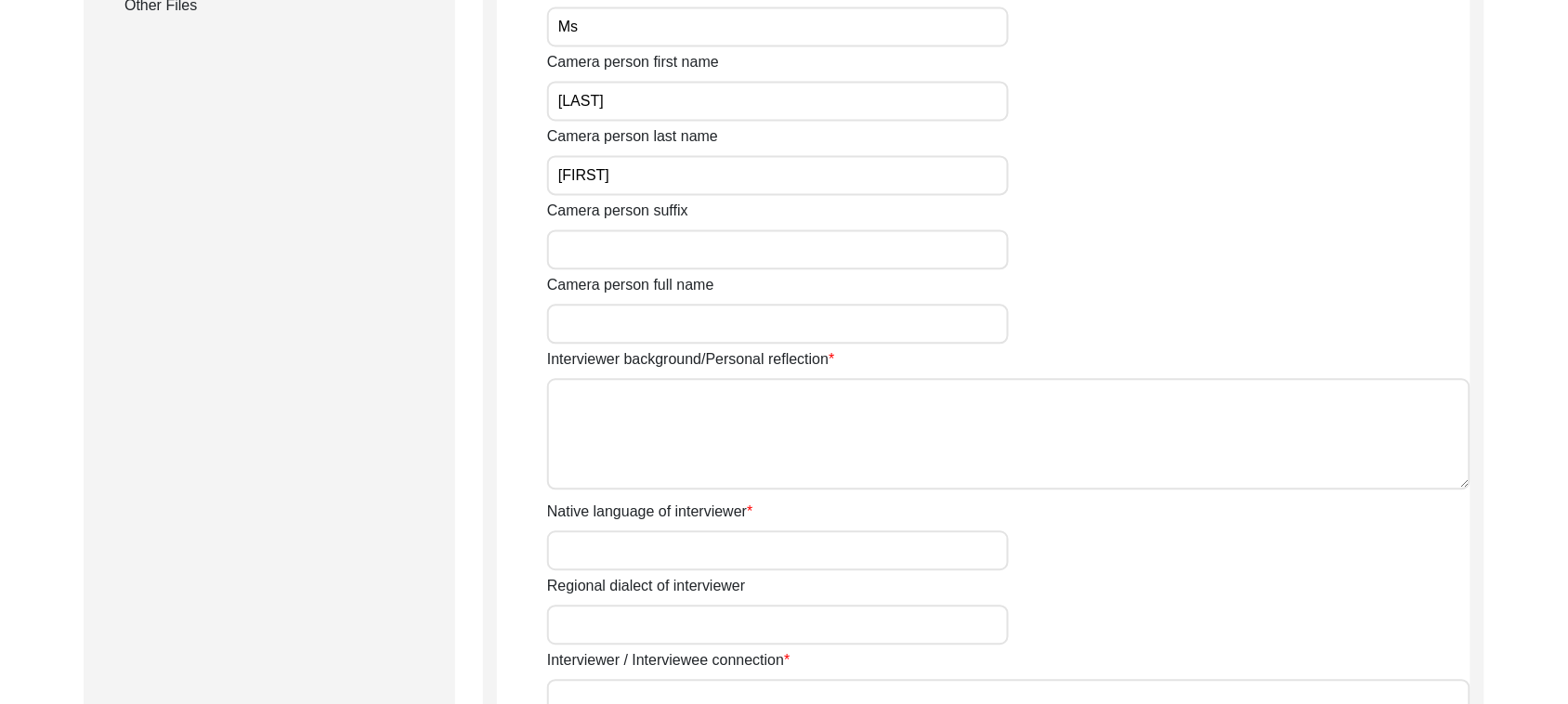 type on "[FIRST]" 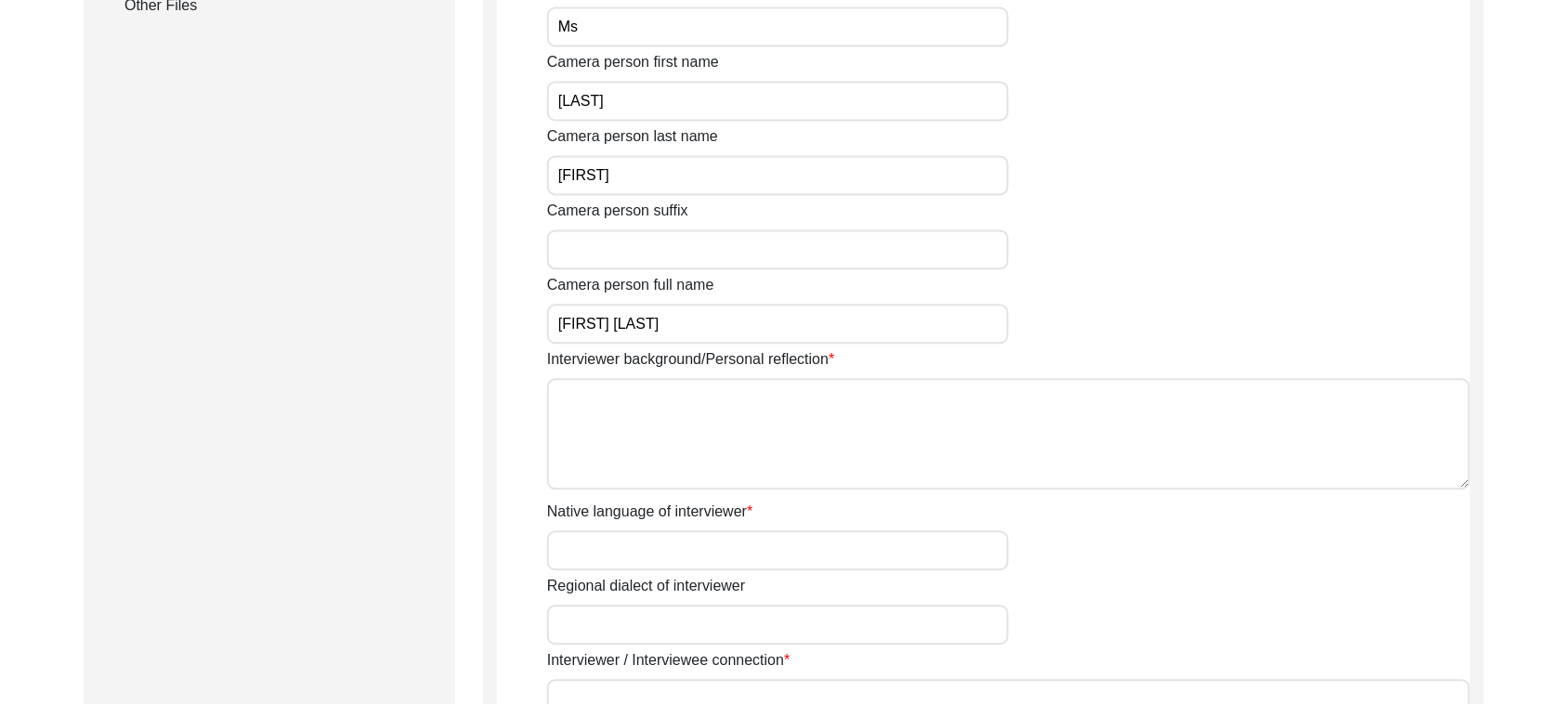 type on "[STATE]" 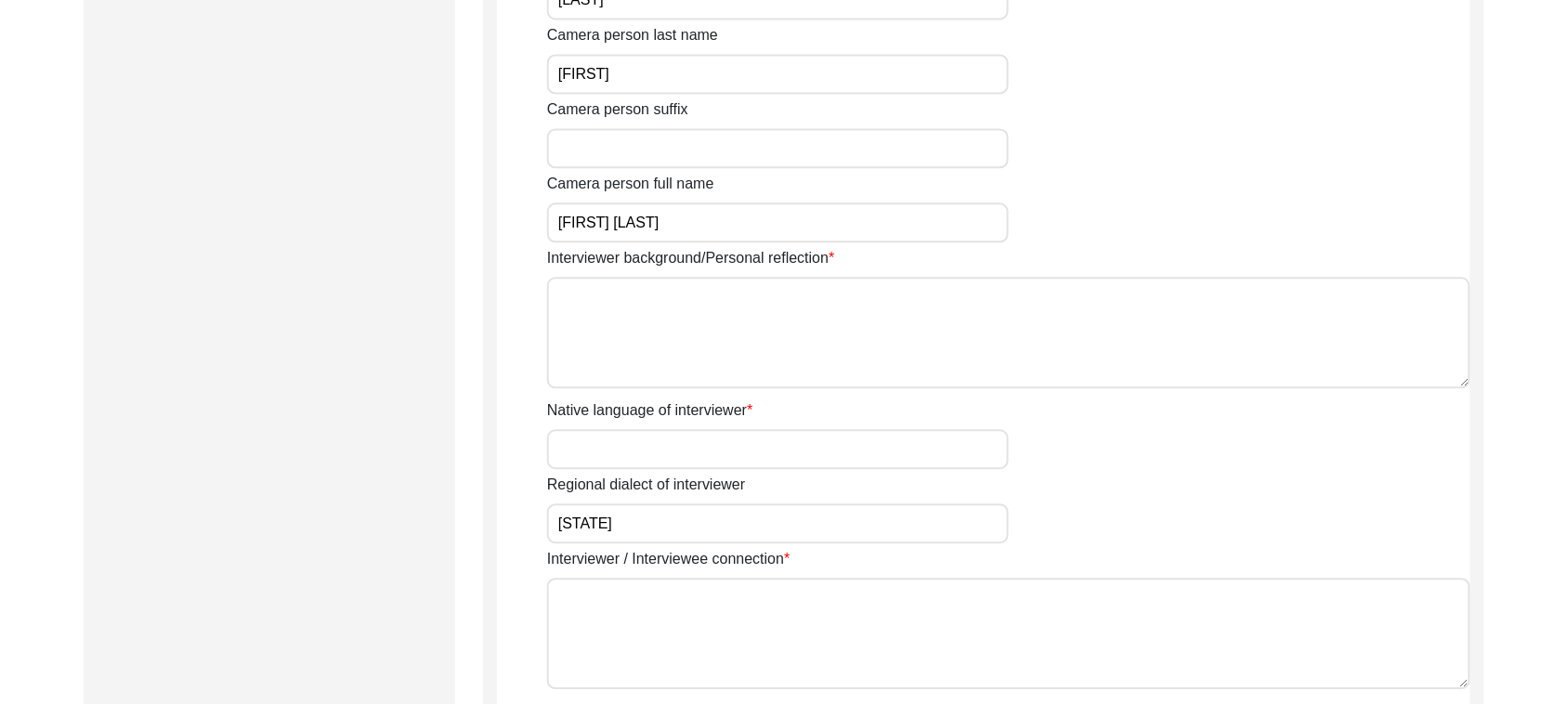 scroll, scrollTop: 1161, scrollLeft: 0, axis: vertical 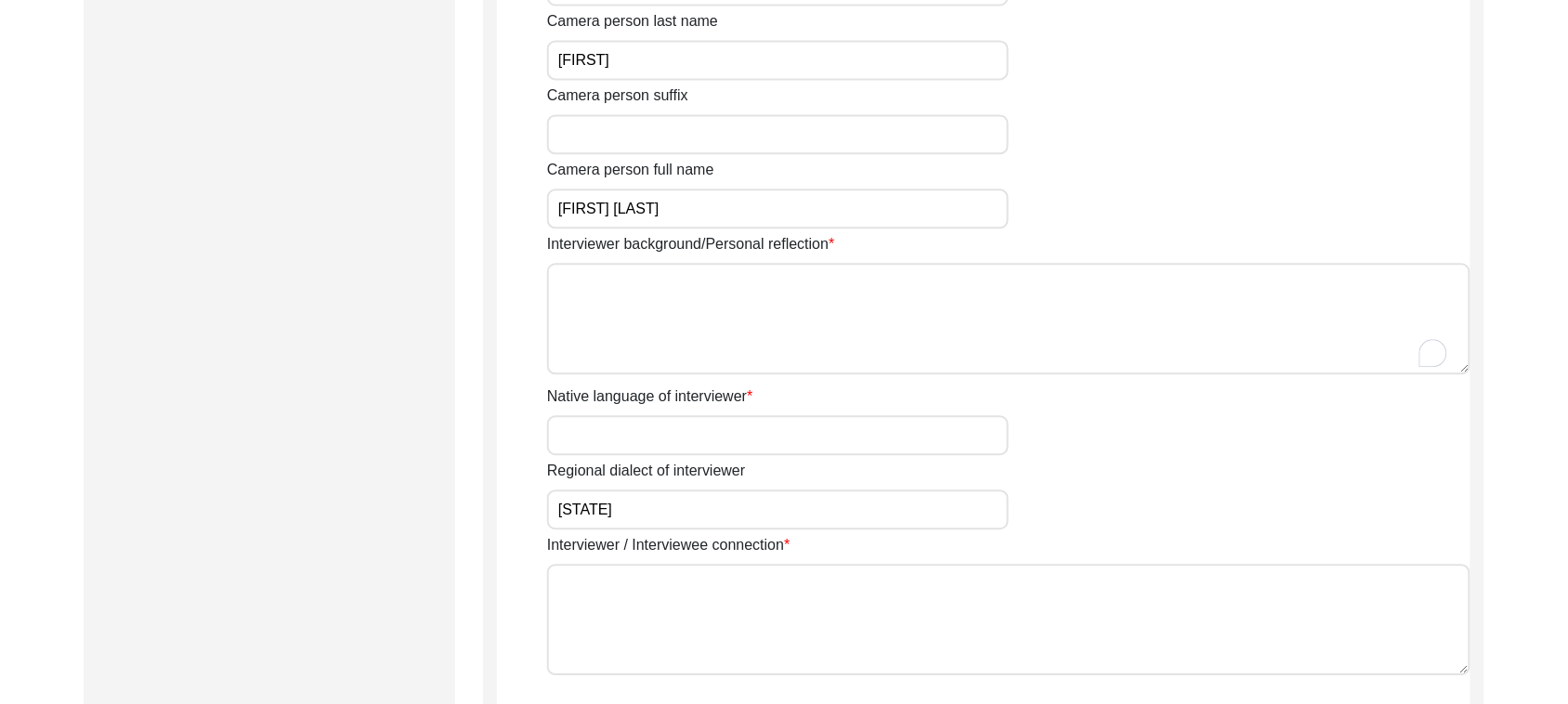 click on "Interviewer background/Personal reflection" at bounding box center (1009, 319) 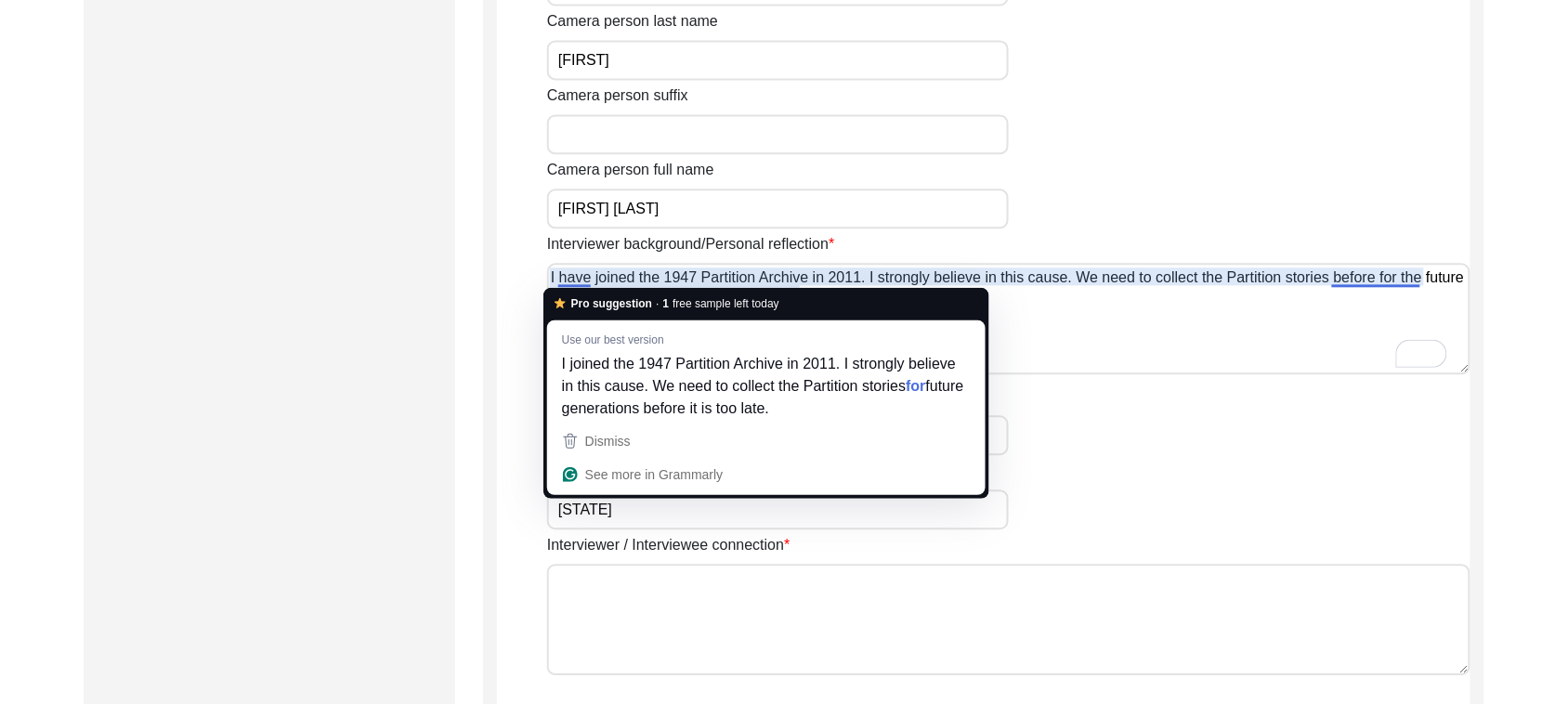 click on "I have joined the 1947 Partition Archive in 2011. I strongly believe in this cause. We need to collect the Partition stories before for the future generations before it is too late." at bounding box center (1009, 319) 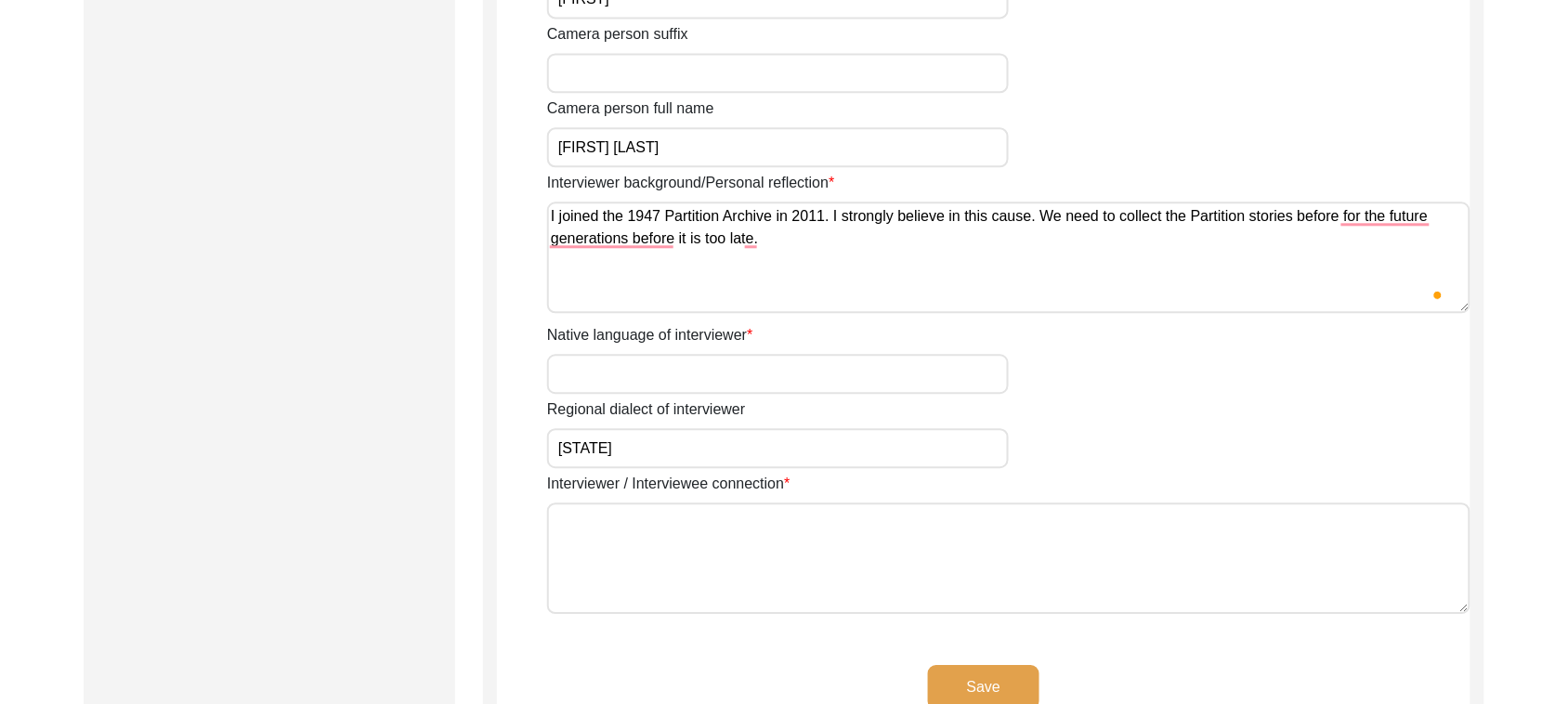 scroll, scrollTop: 1277, scrollLeft: 0, axis: vertical 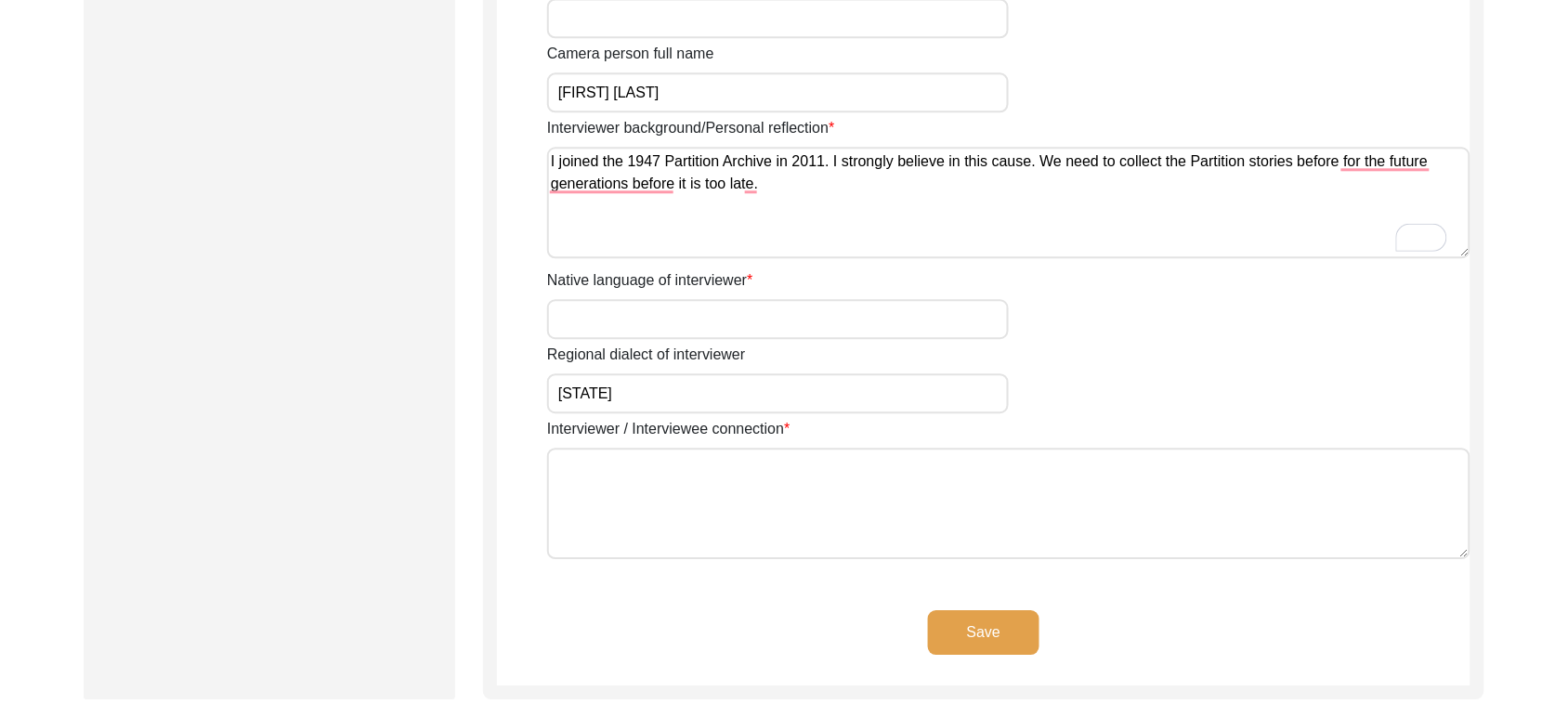 type on "I joined the 1947 Partition Archive in 2011. I strongly believe in this cause. We need to collect the Partition stories before for the future generations before it is too late." 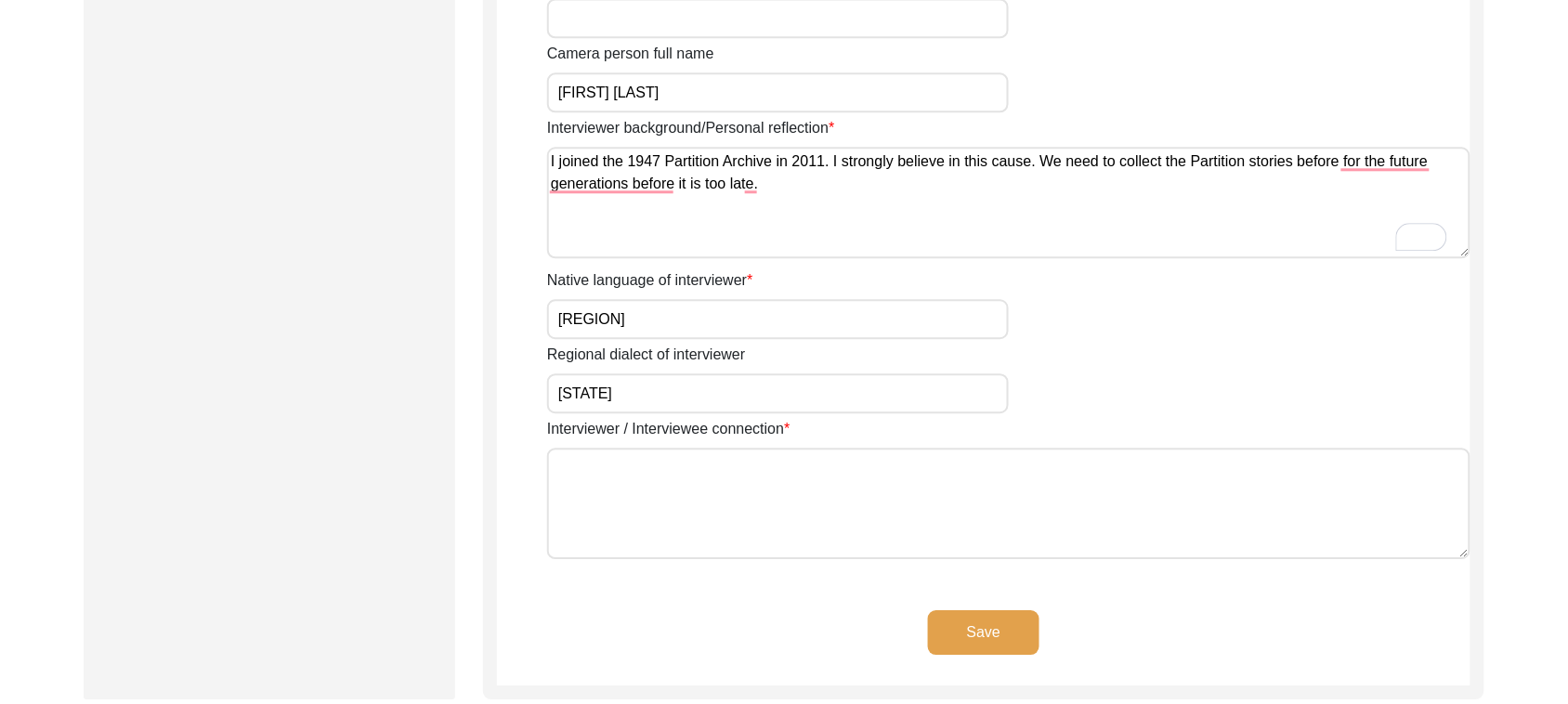 type on "[REGION]" 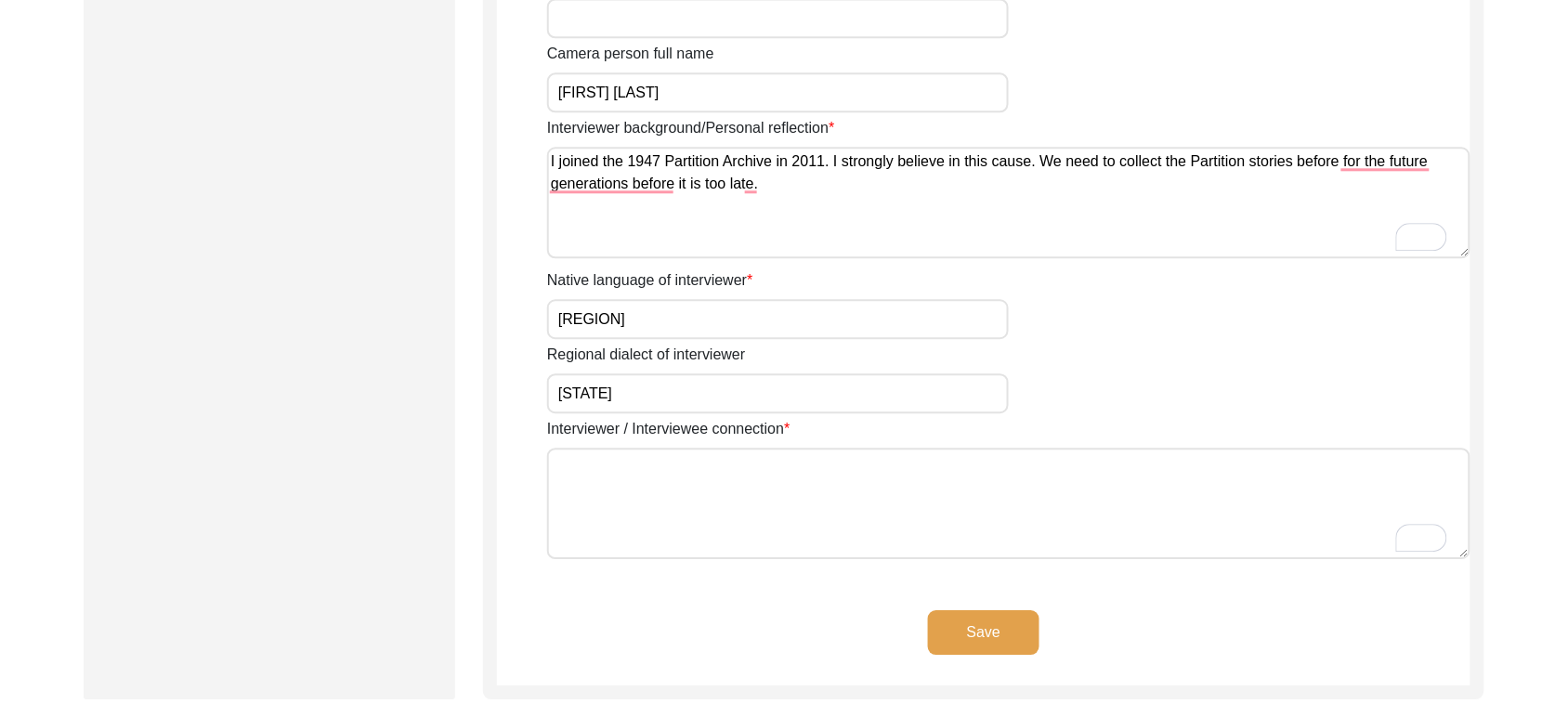 type on "S" 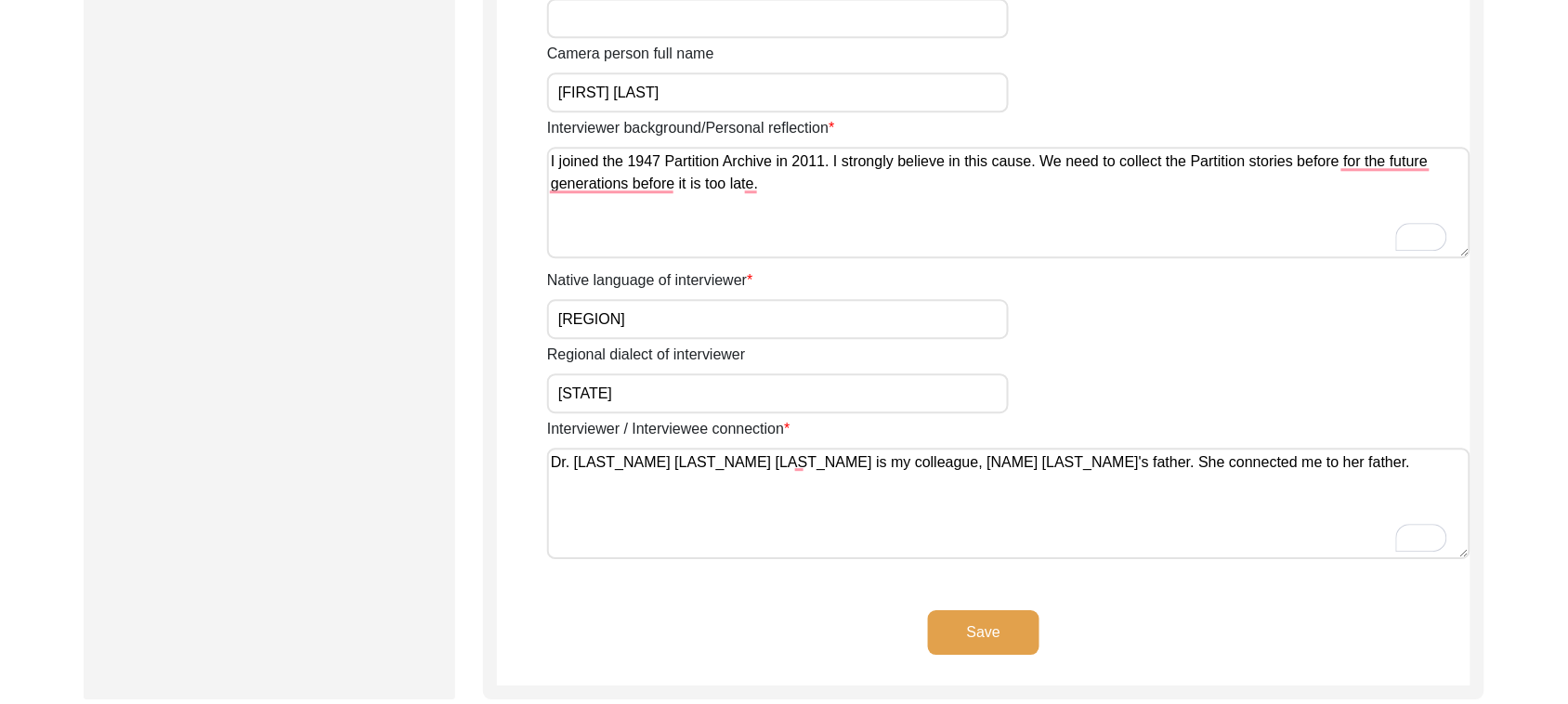 type on "Dr. [LAST_NAME] [LAST_NAME] [LAST_NAME] is my colleague, [NAME] [LAST_NAME]'s father. She connected me to her father." 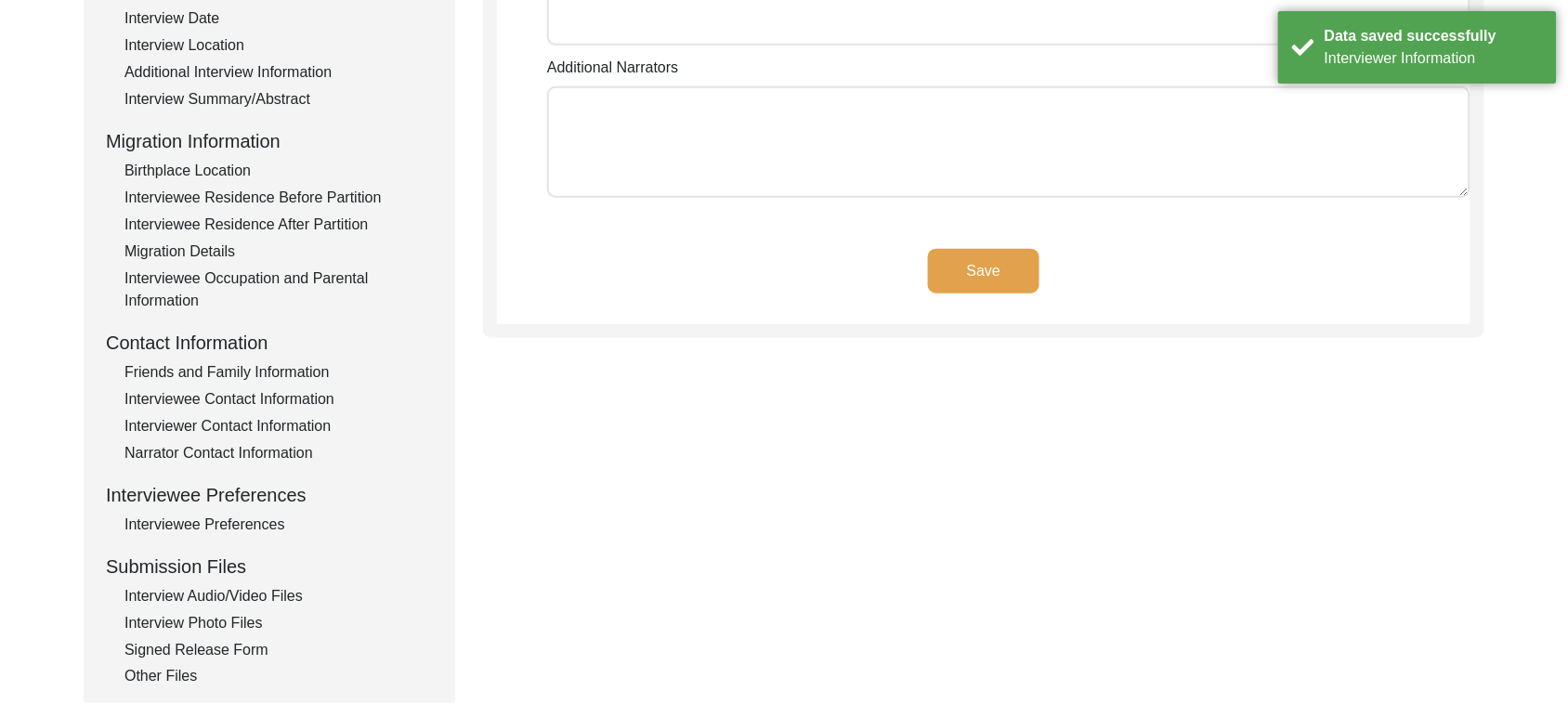 scroll, scrollTop: 57, scrollLeft: 0, axis: vertical 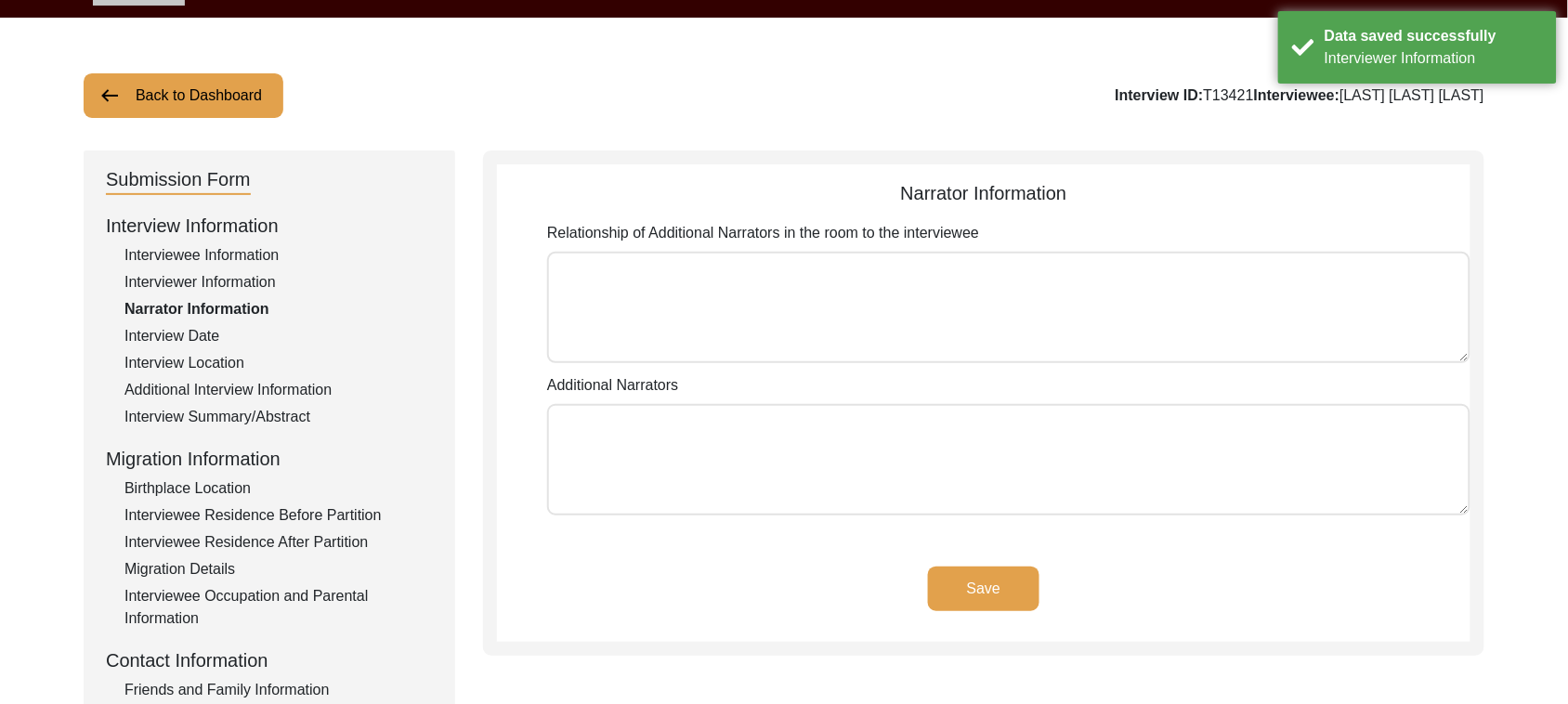 click on "Interview Date" 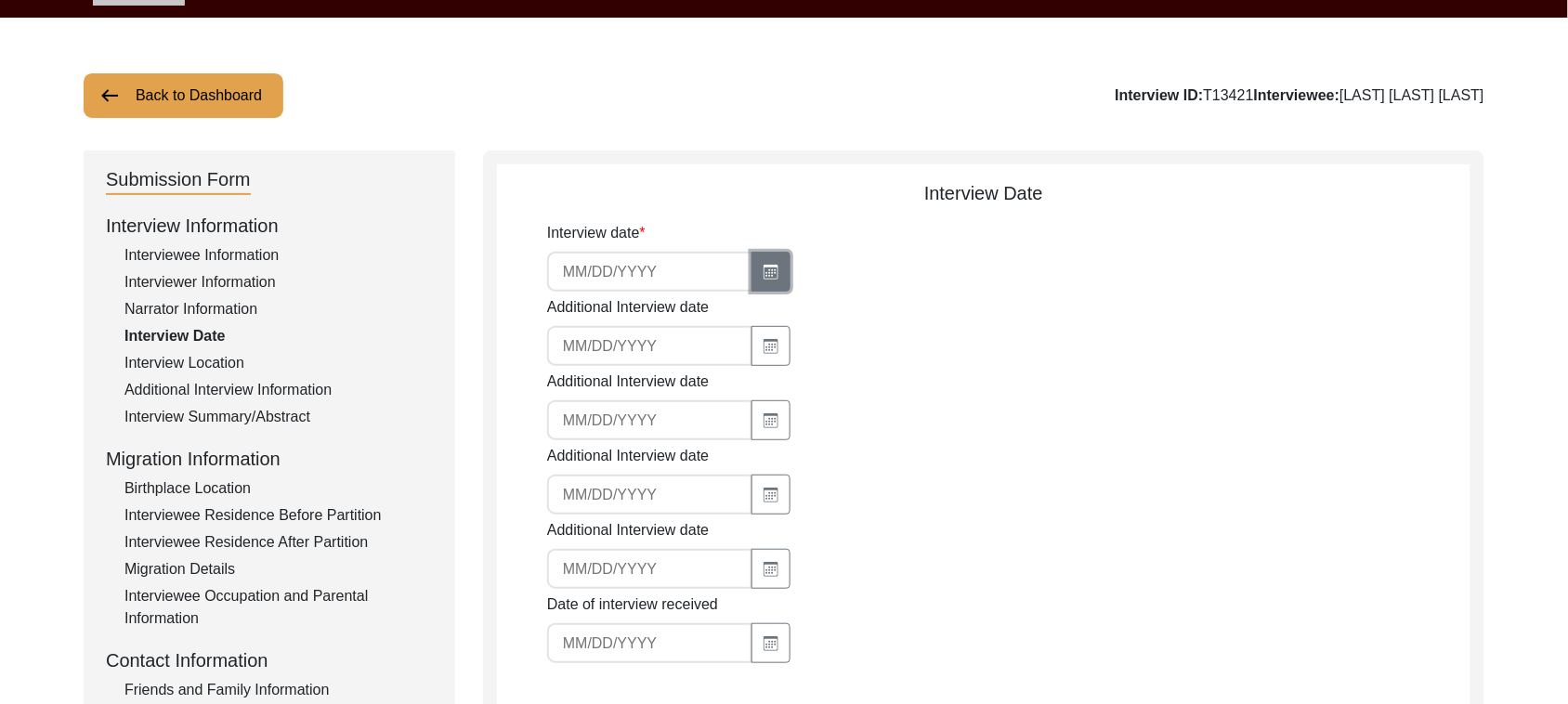 click 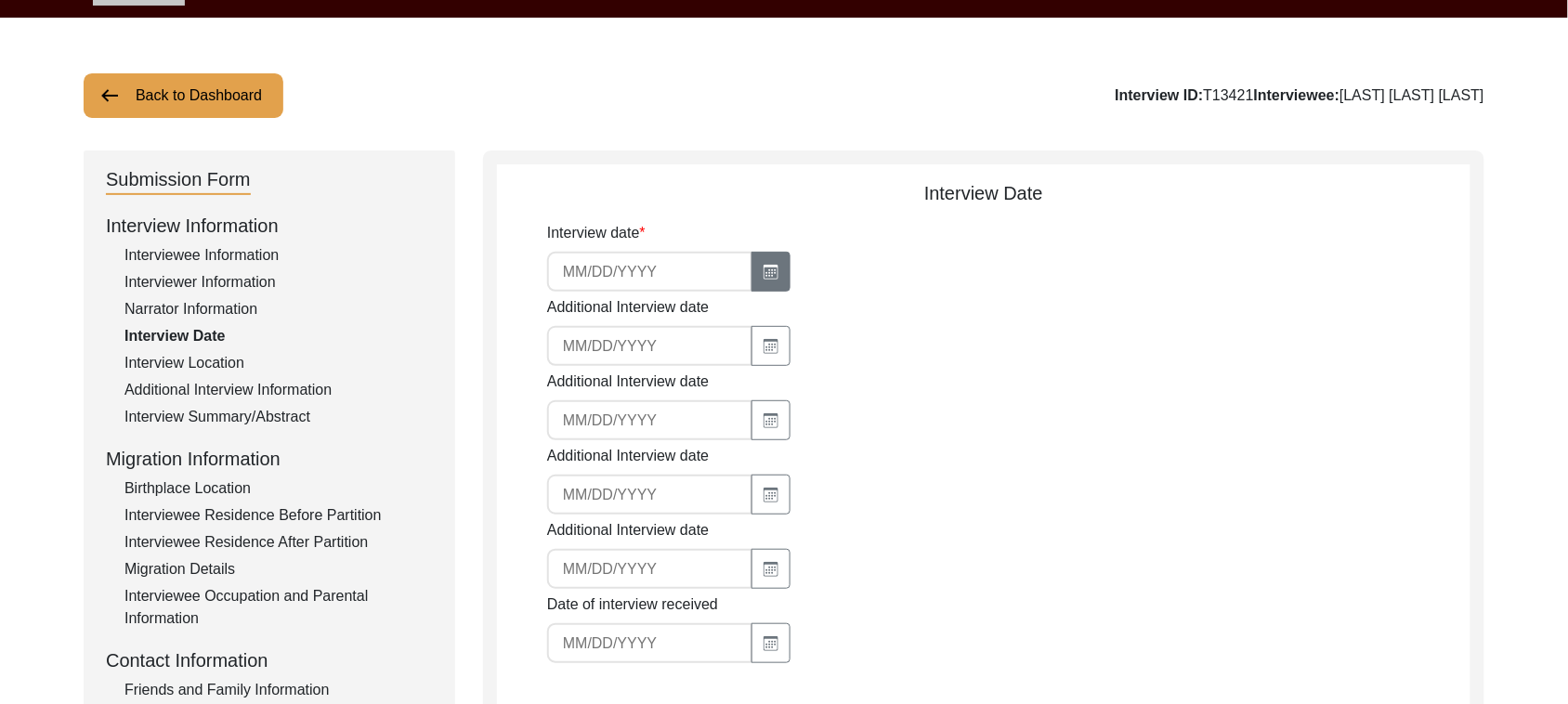 select on "8" 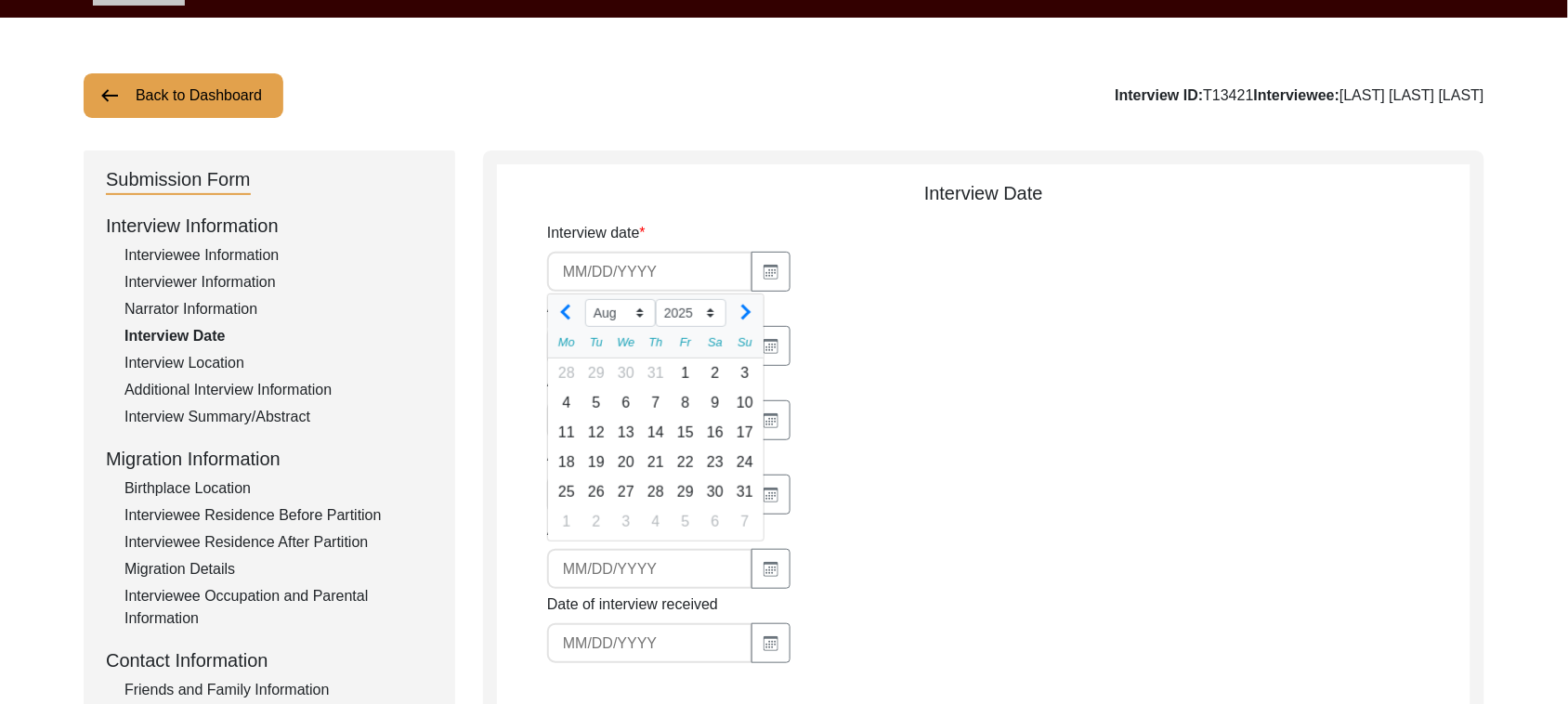 click 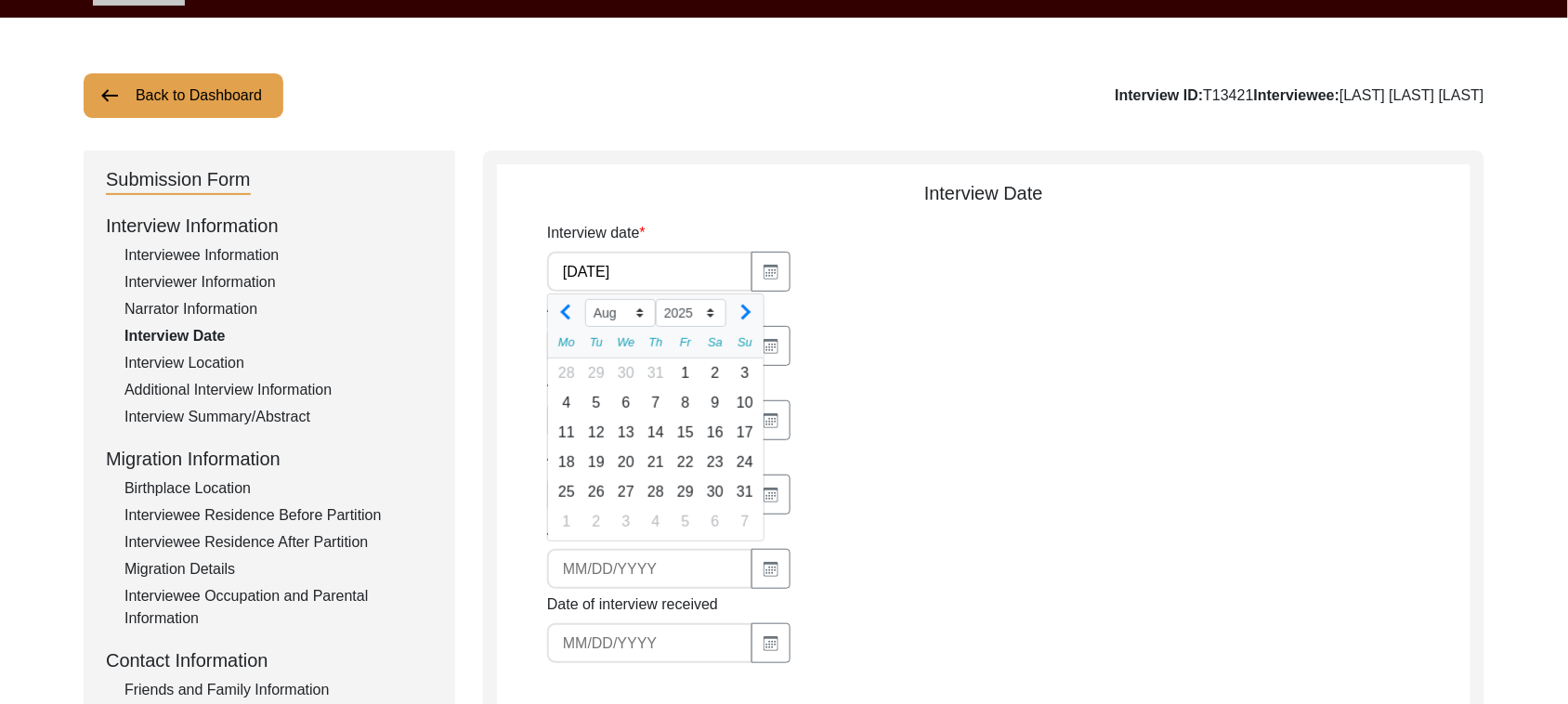 type on "[DATE]" 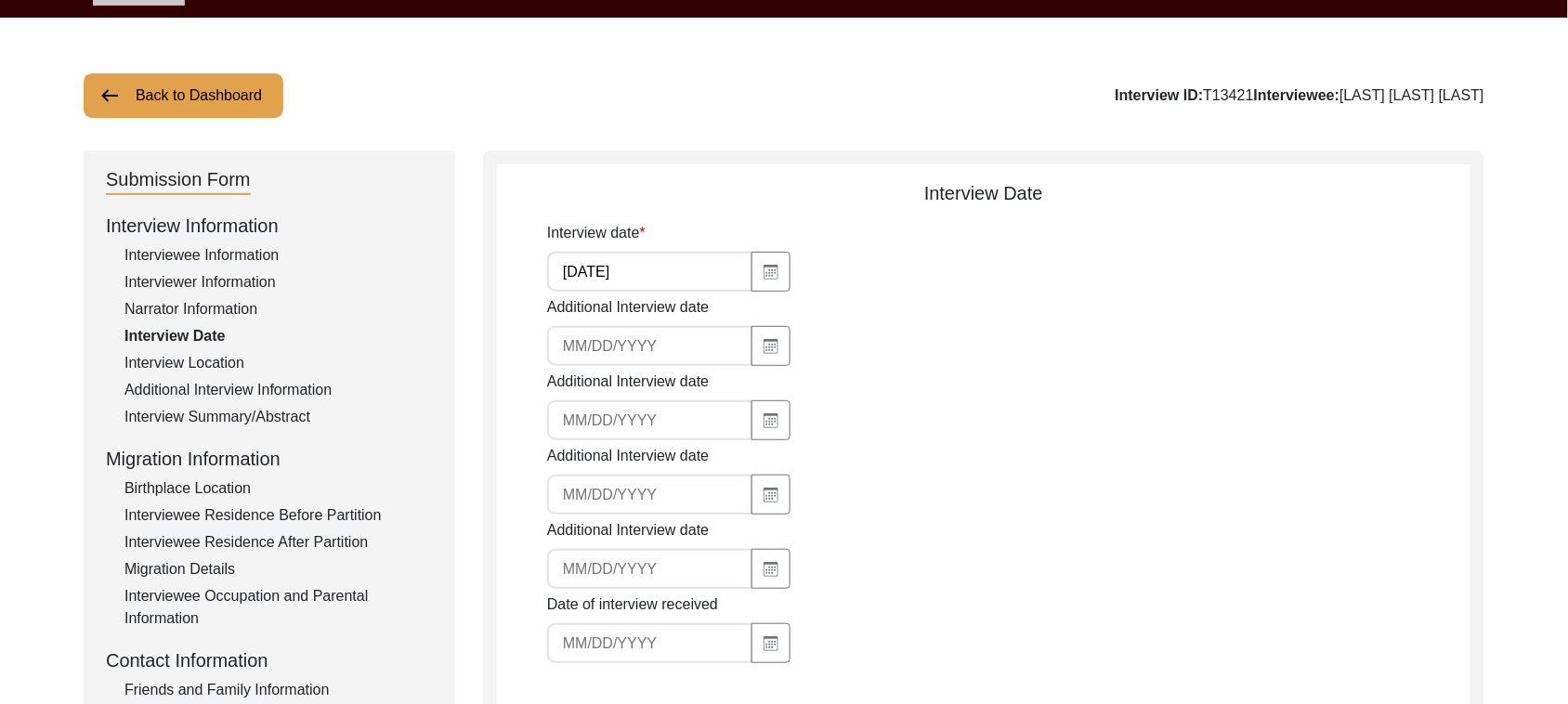 scroll, scrollTop: 405, scrollLeft: 0, axis: vertical 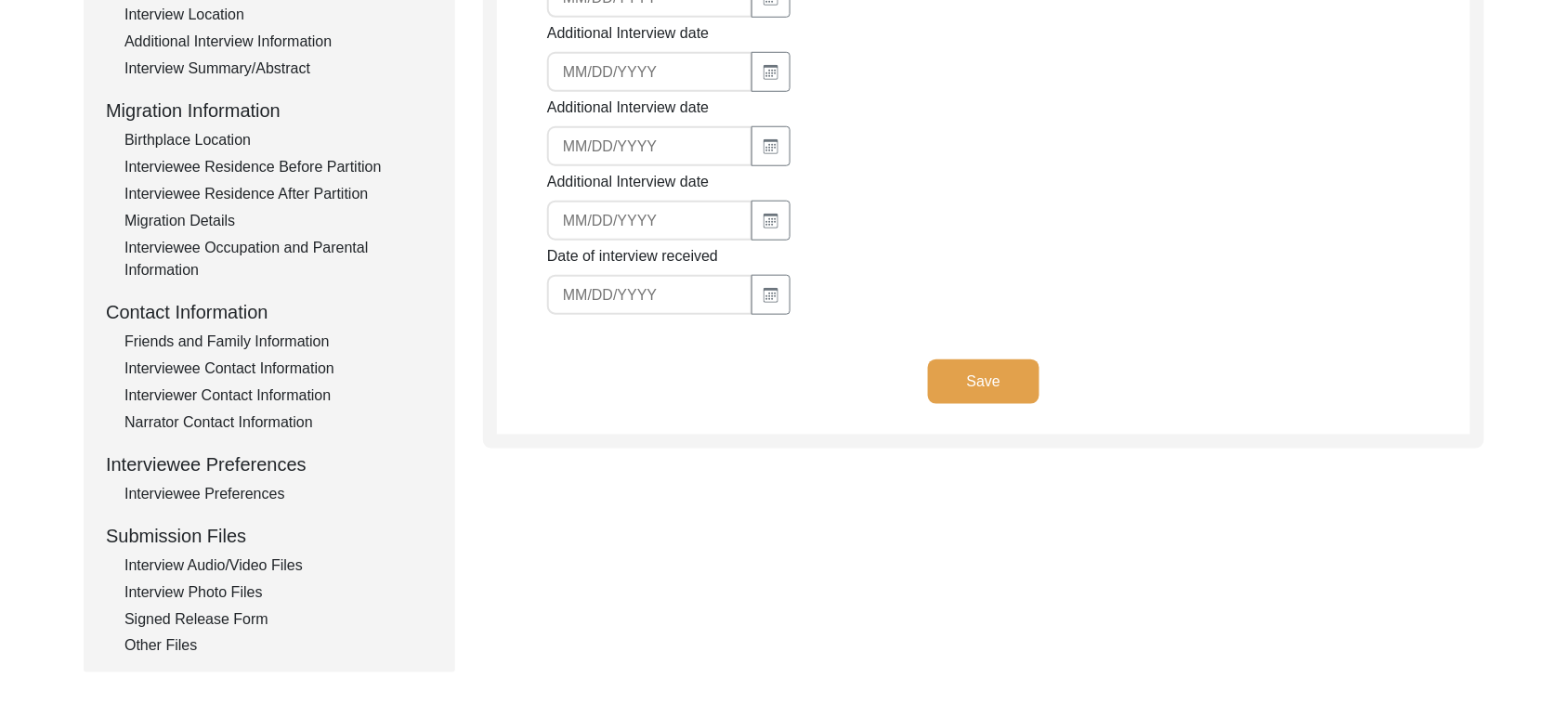 click on "Save" 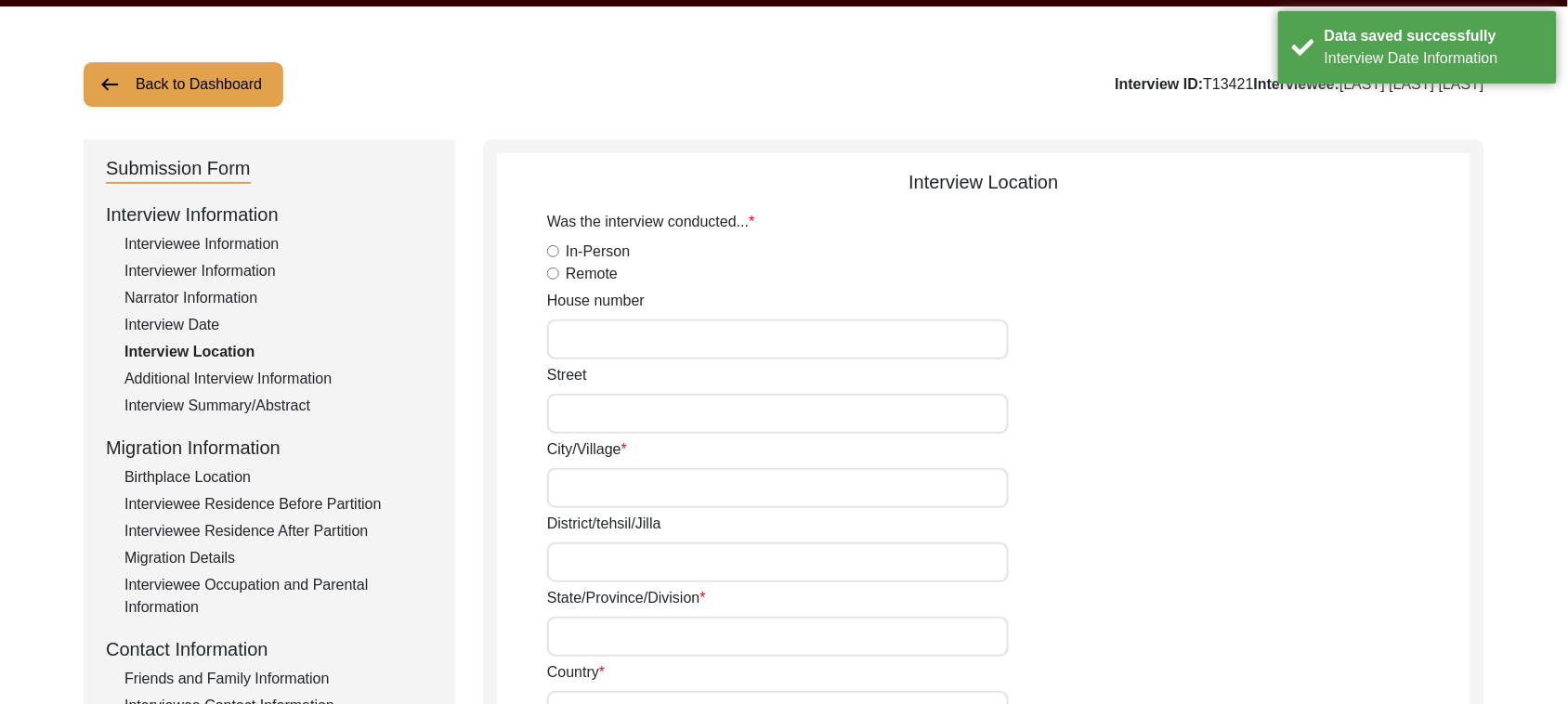 scroll, scrollTop: 57, scrollLeft: 0, axis: vertical 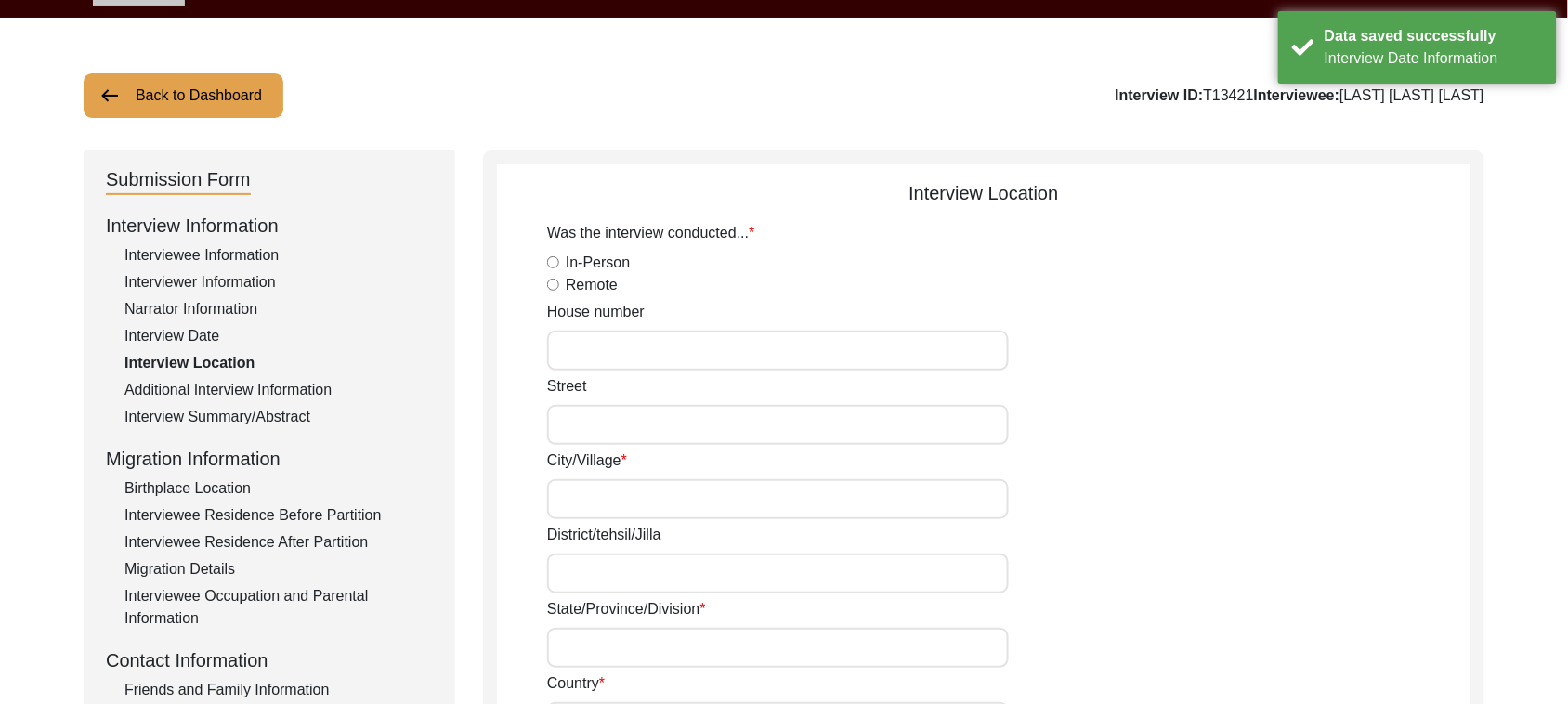 click on "Additional Interview Information" 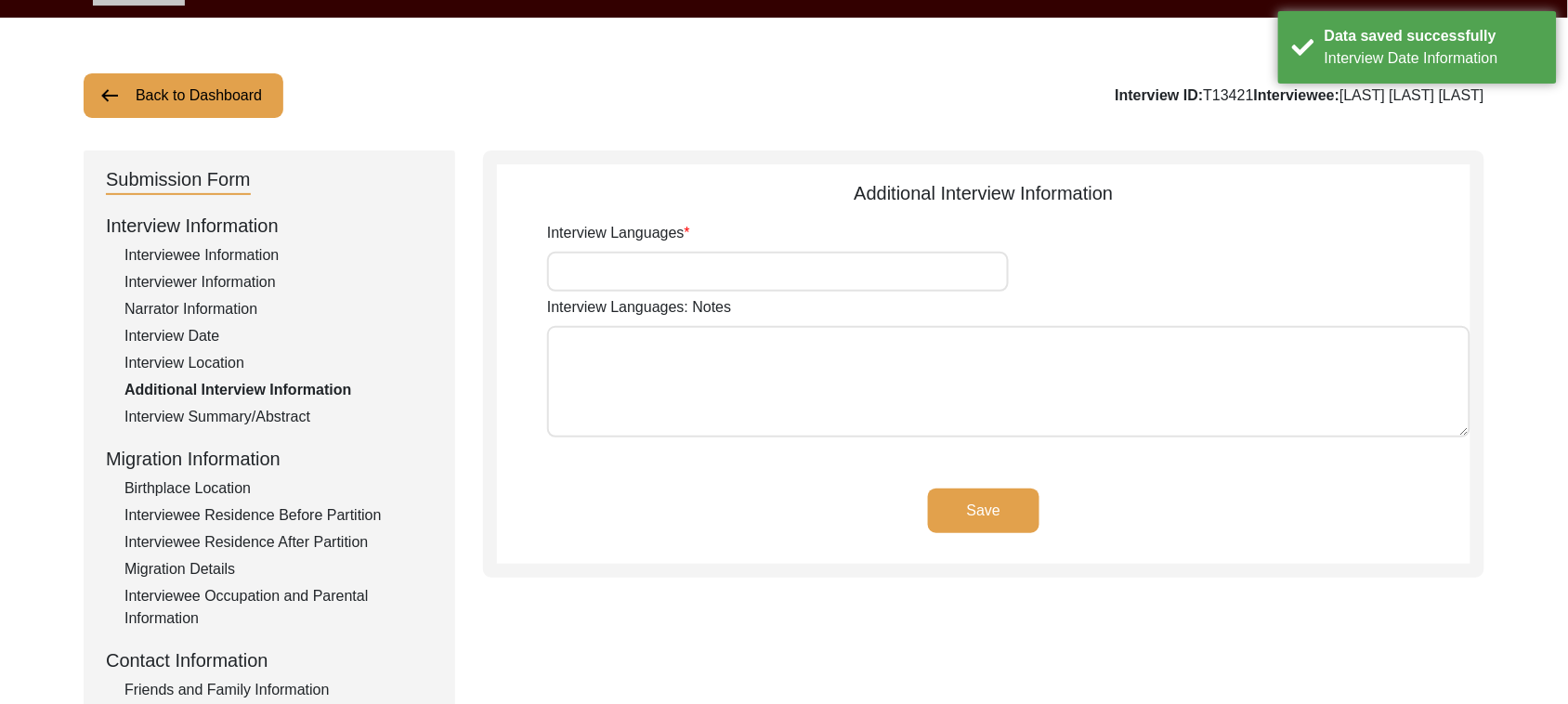 click on "Interview Location" 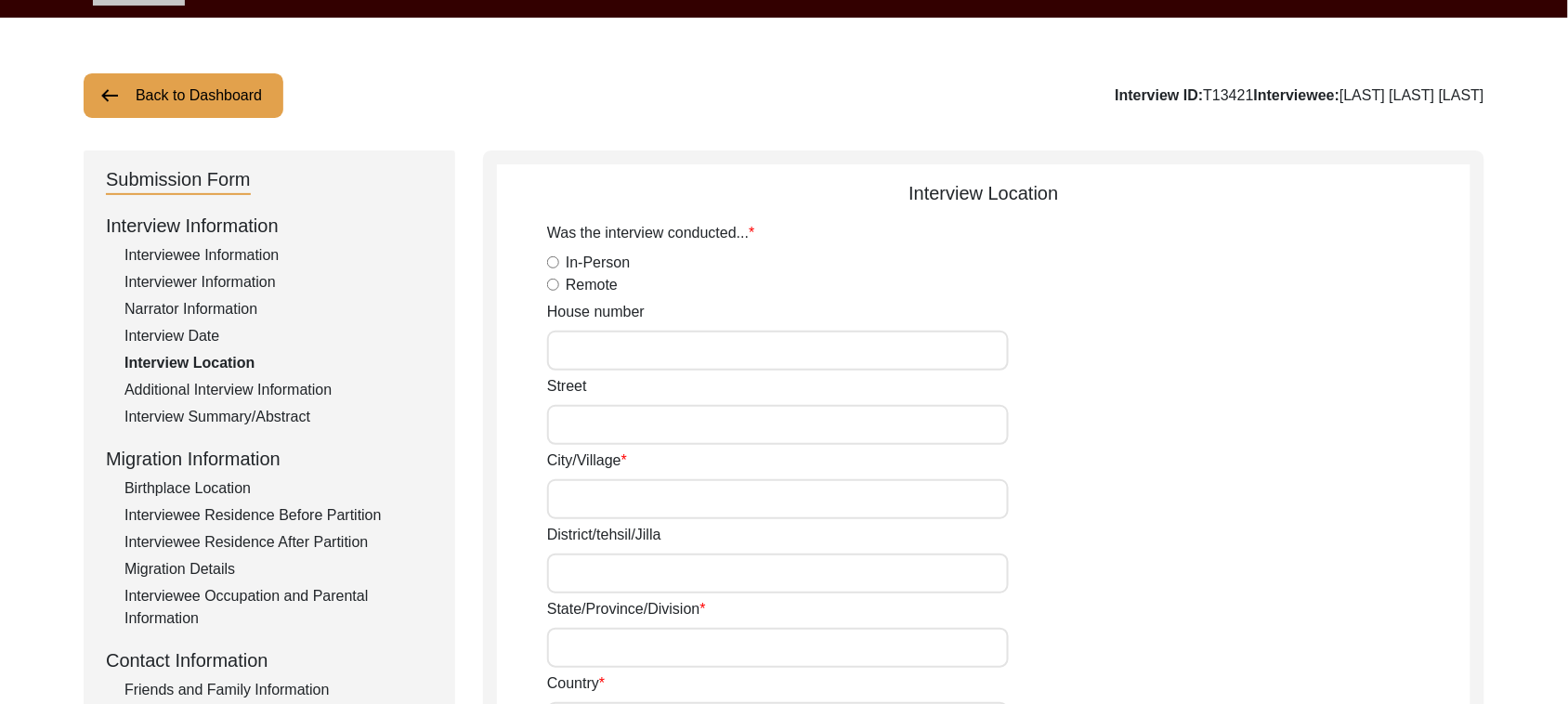 click on "In-Person" 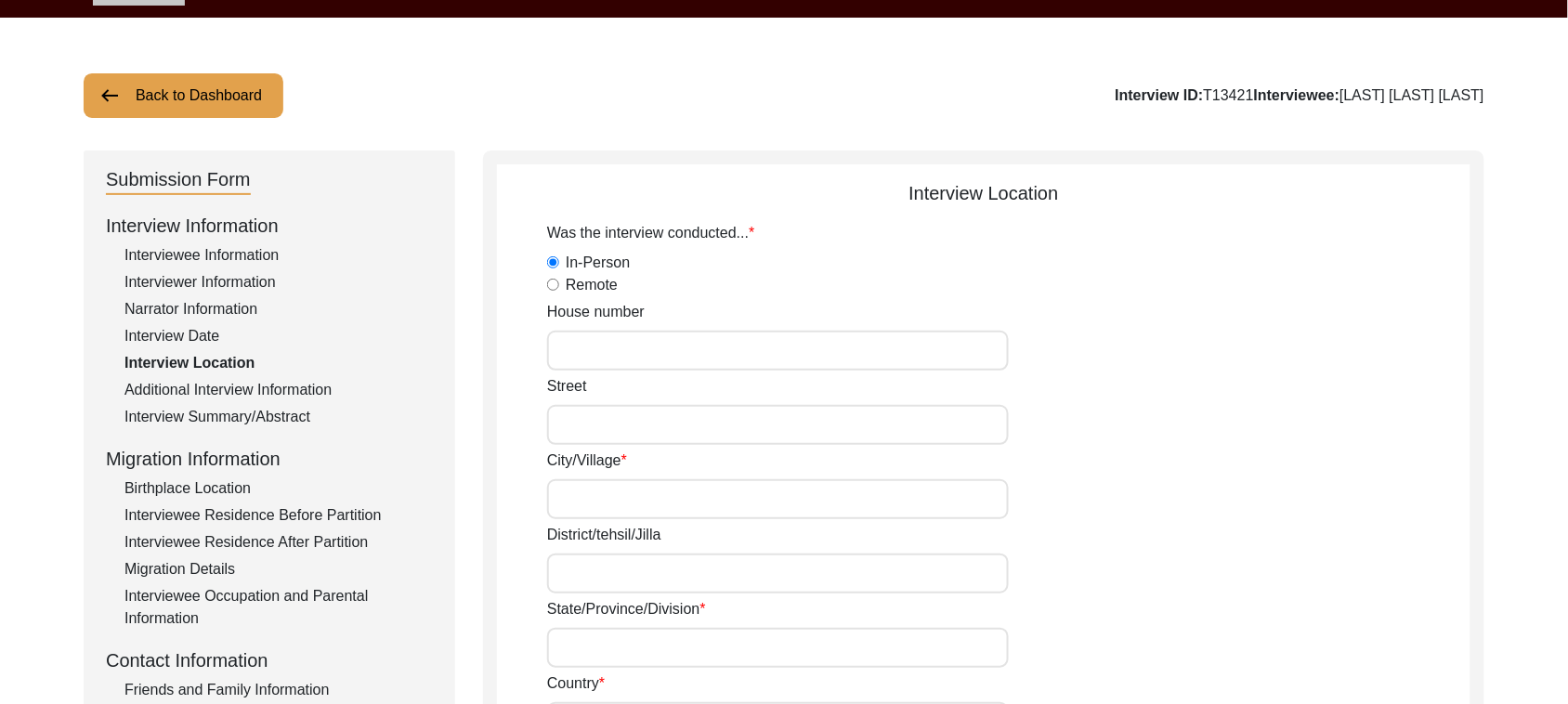 click on "House number" at bounding box center (777, 350) 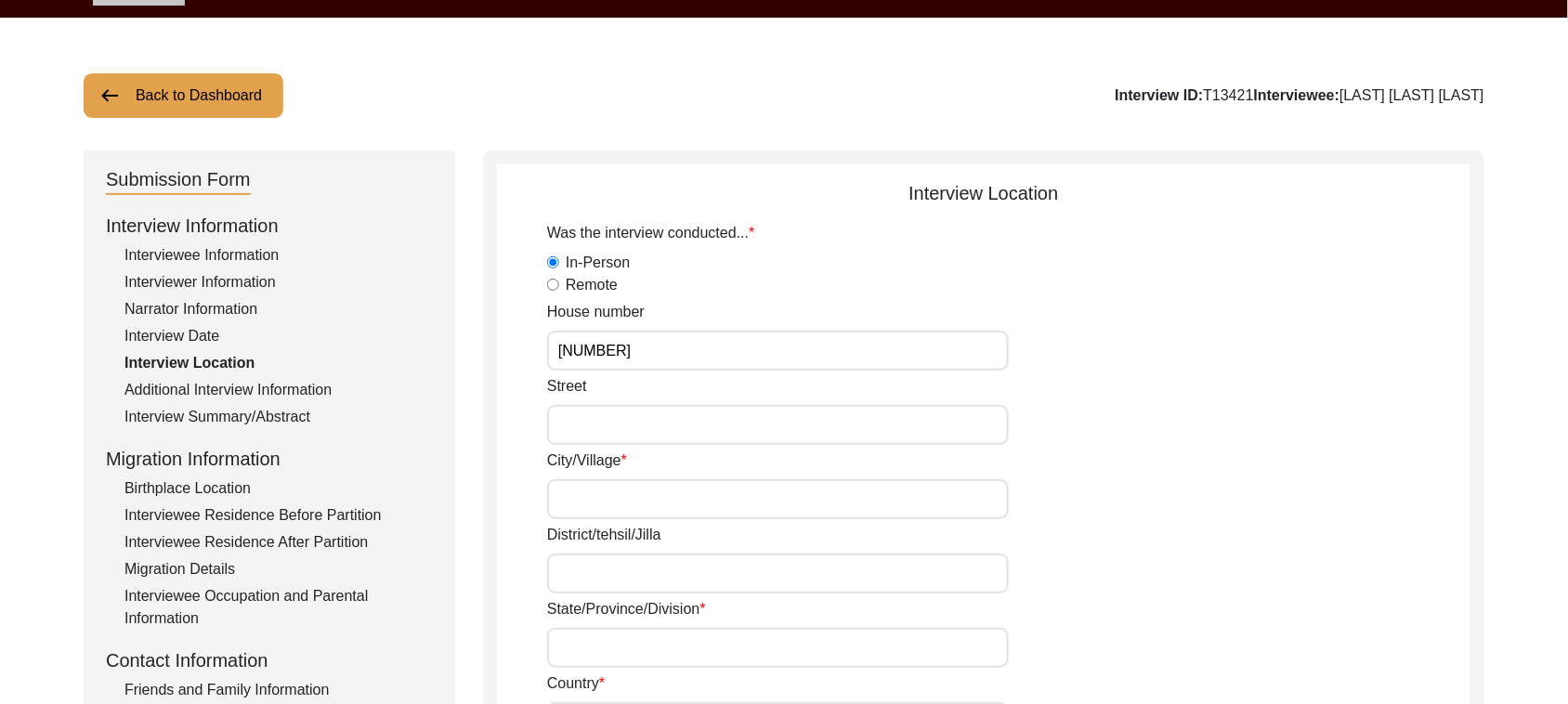 type on "[NUMBER]" 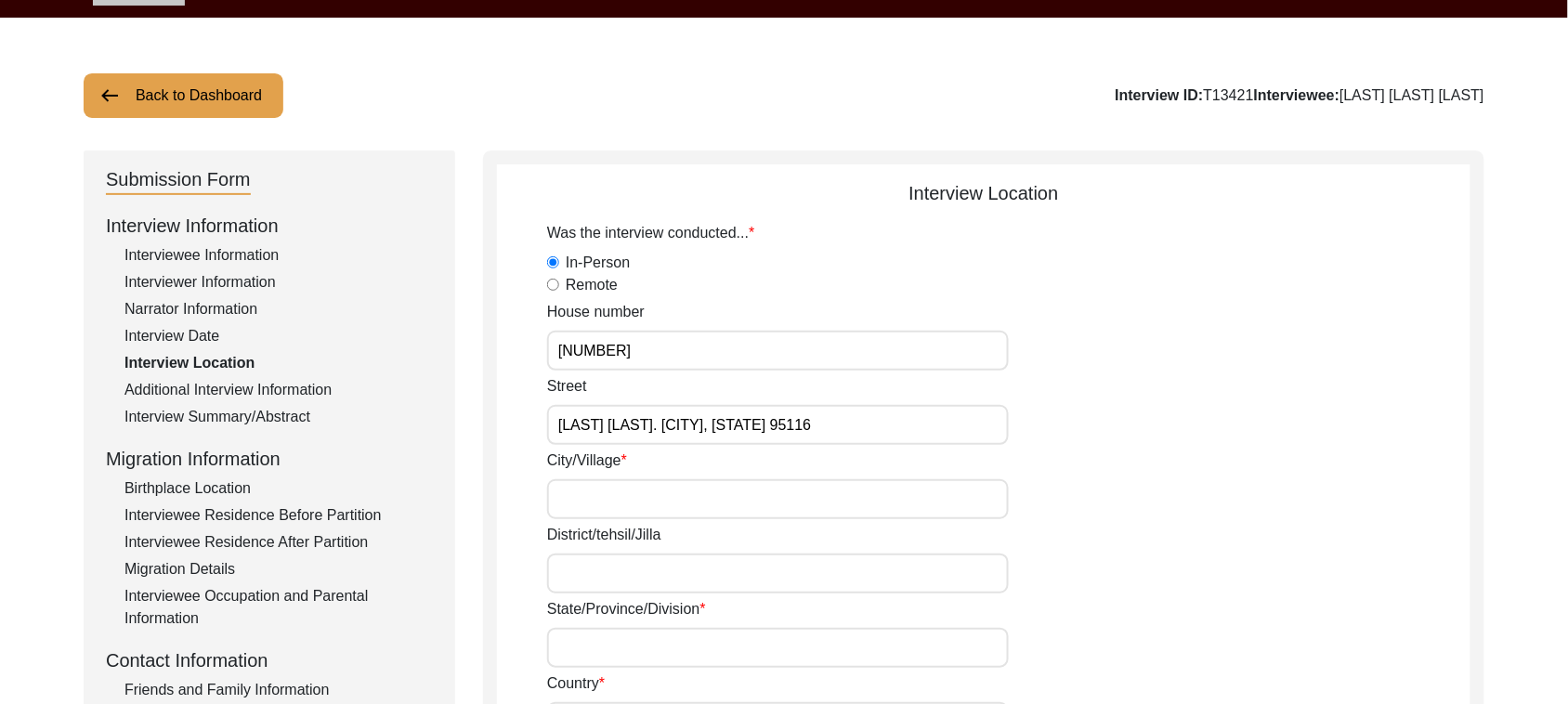 drag, startPoint x: 637, startPoint y: 424, endPoint x: 832, endPoint y: 427, distance: 195.02308 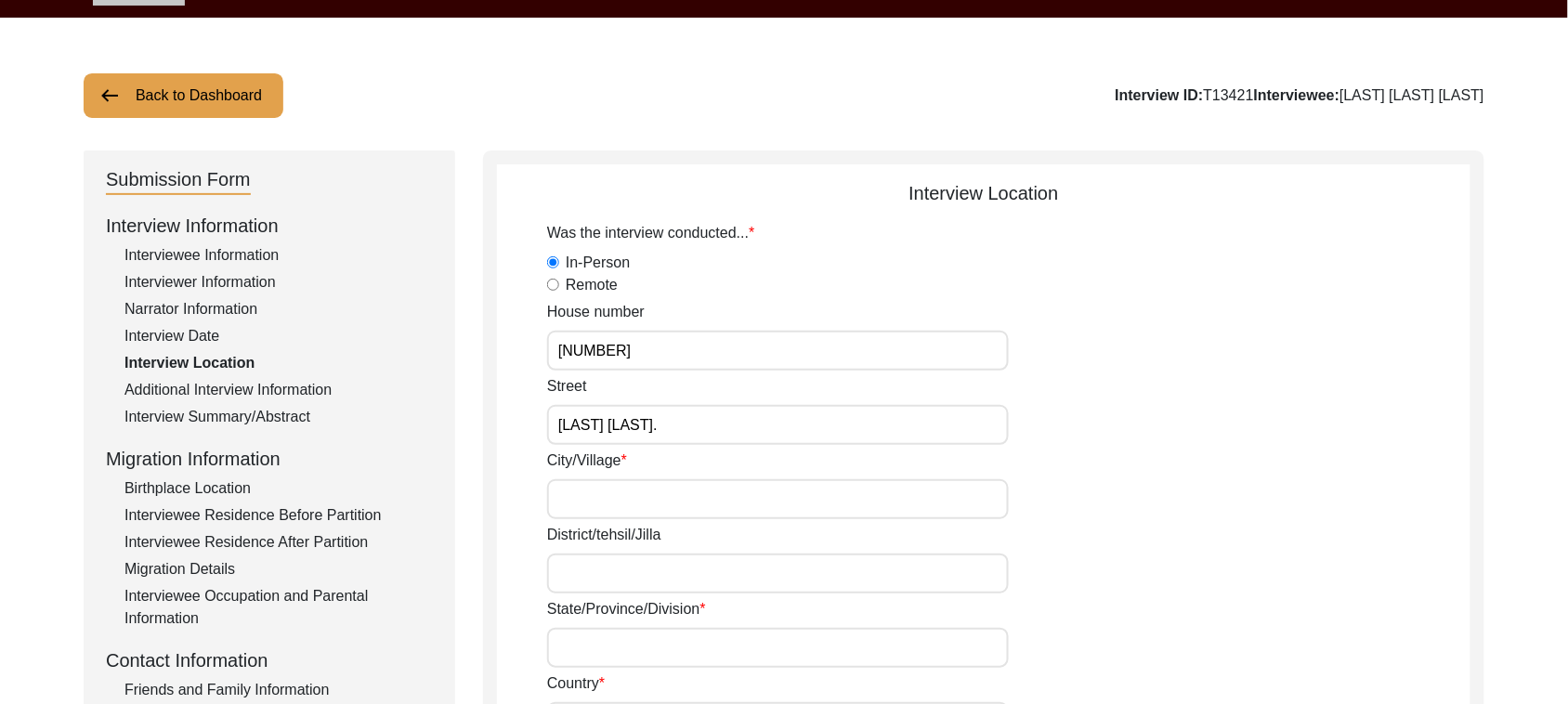 type on "[LAST] [LAST]." 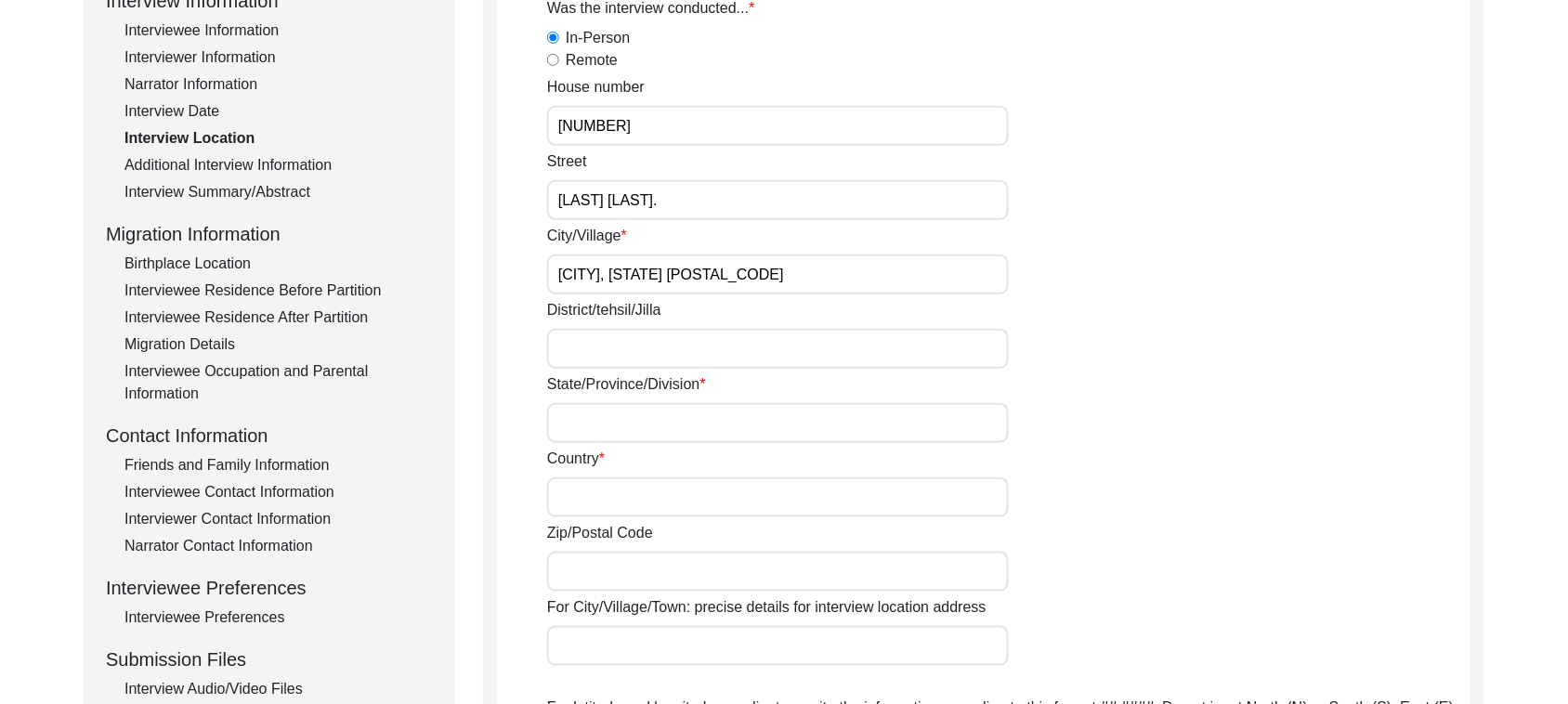 scroll, scrollTop: 289, scrollLeft: 0, axis: vertical 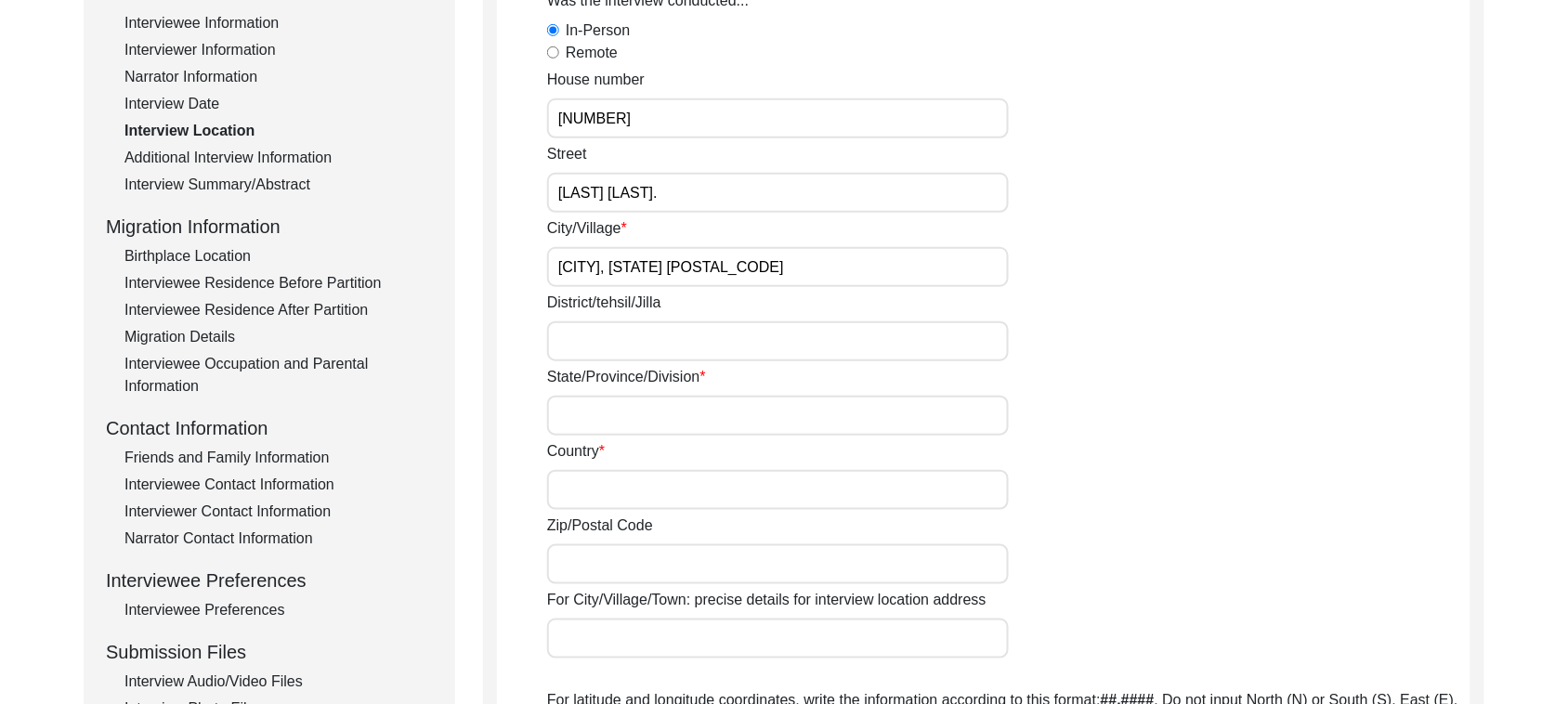 drag, startPoint x: 620, startPoint y: 271, endPoint x: 878, endPoint y: 269, distance: 258.0078 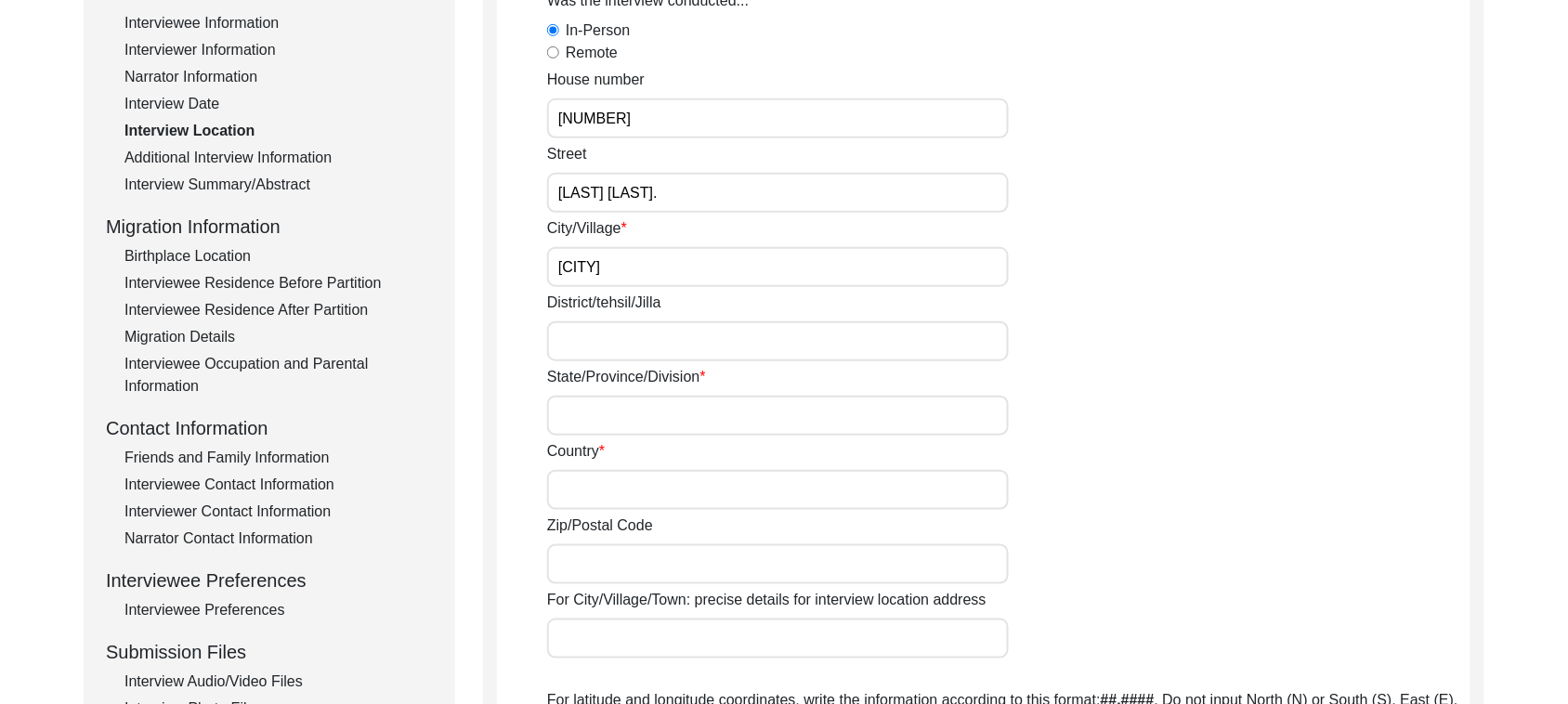 type on "[CITY]" 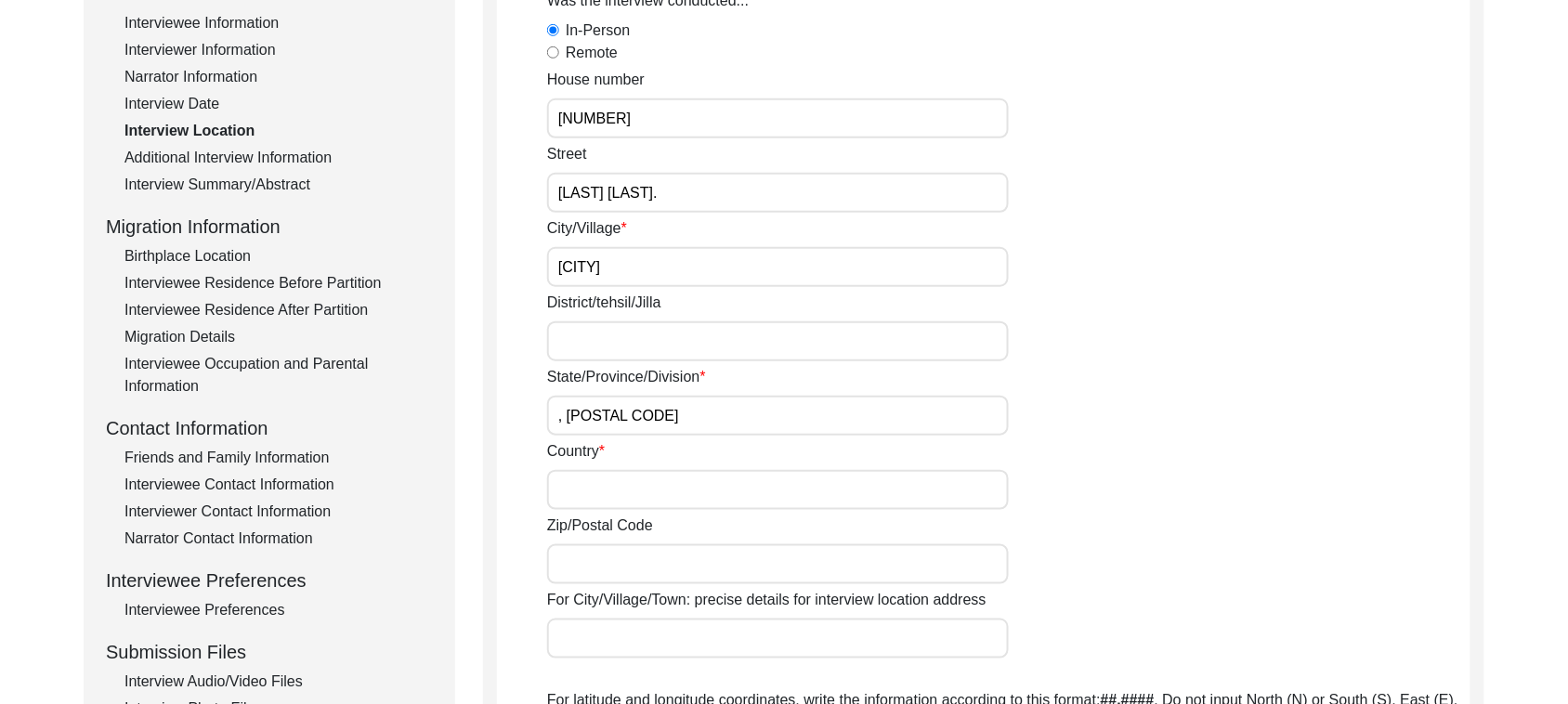 drag, startPoint x: 591, startPoint y: 418, endPoint x: 665, endPoint y: 414, distance: 74.10803 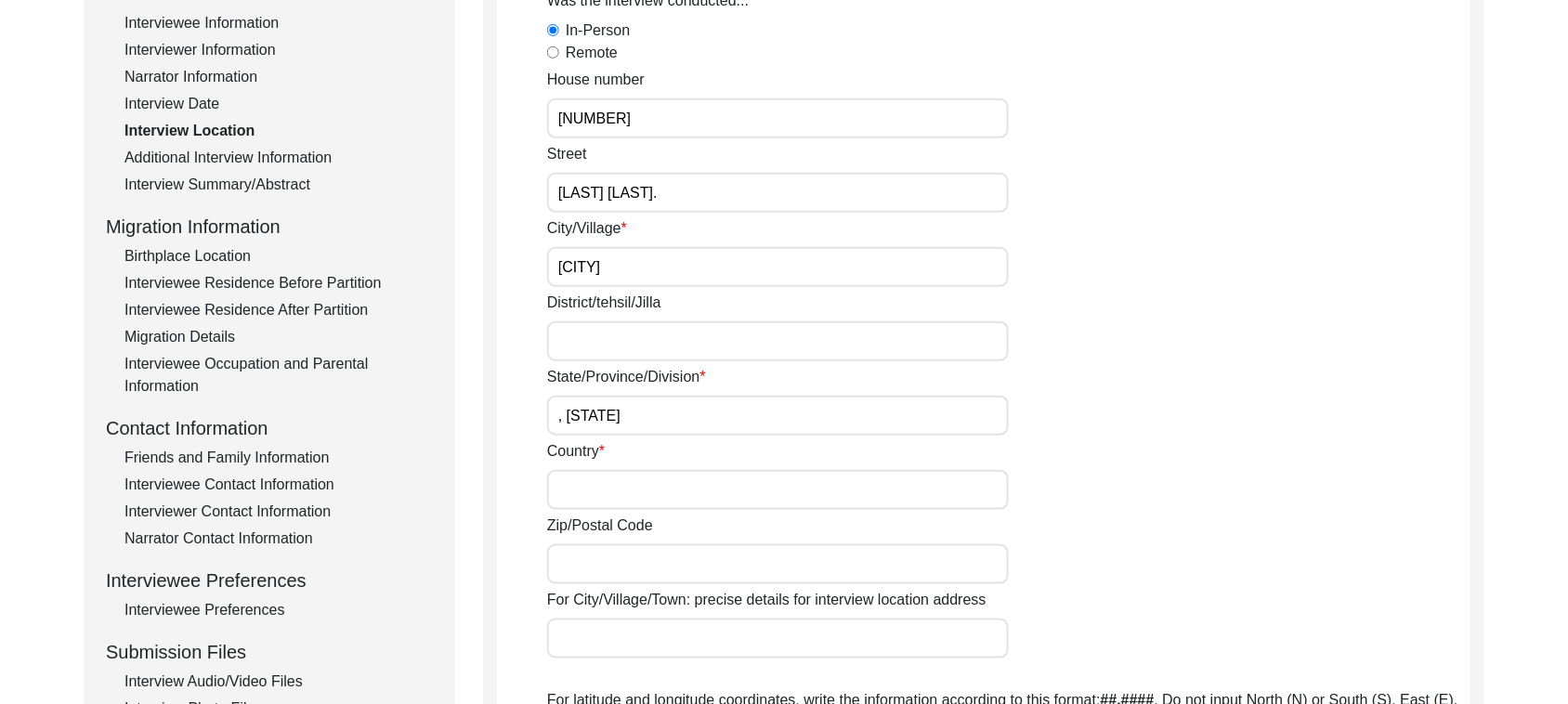 type on ", [STATE]" 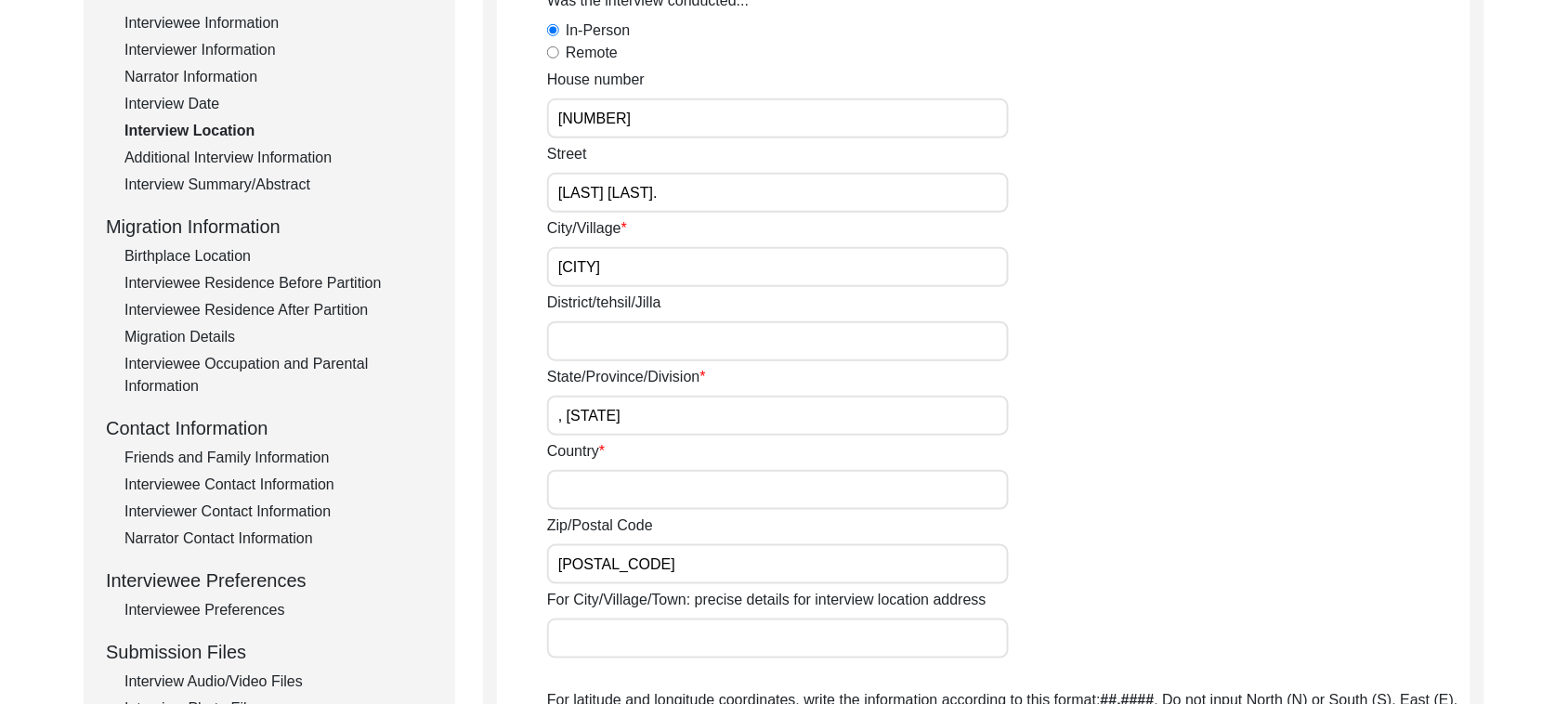 type on "[POSTAL_CODE]" 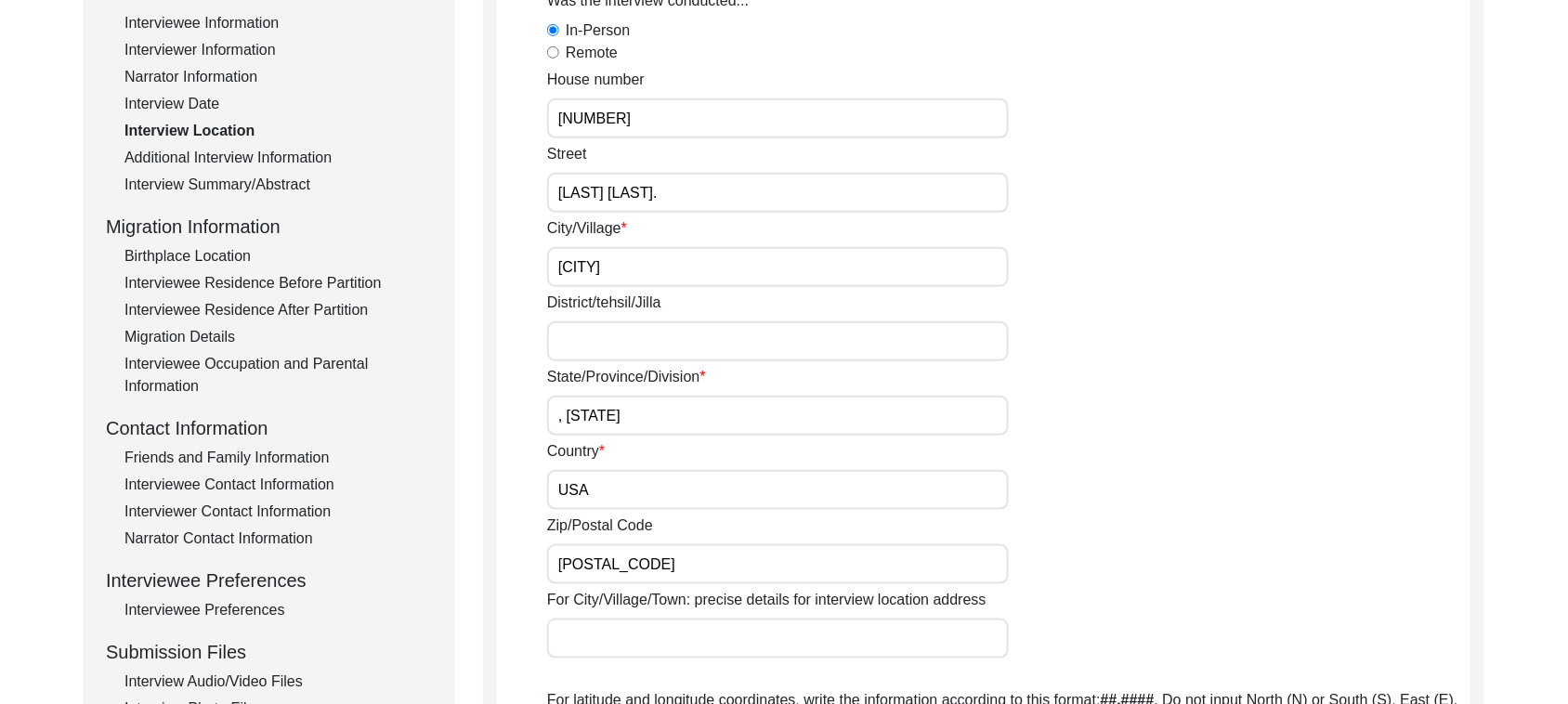 type on "USA" 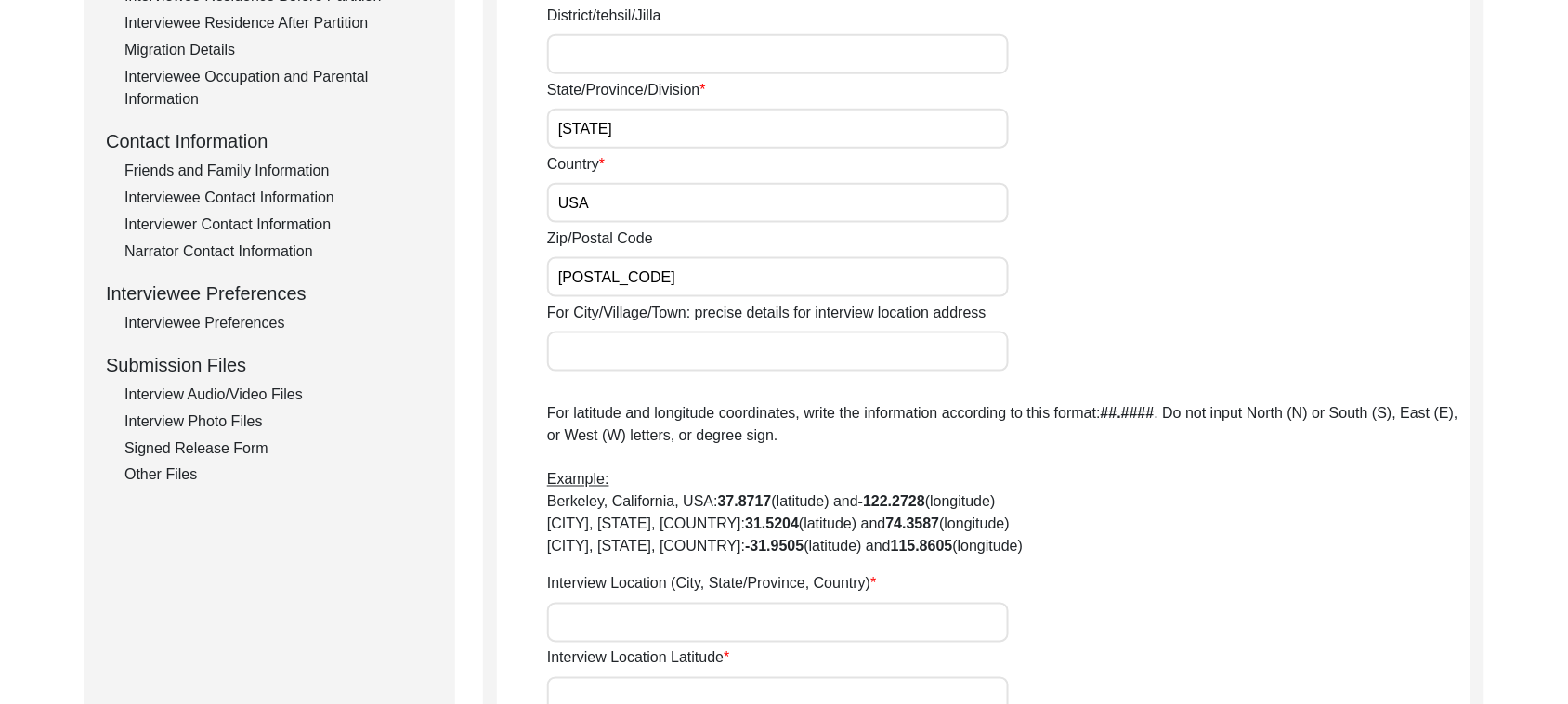 scroll, scrollTop: 637, scrollLeft: 0, axis: vertical 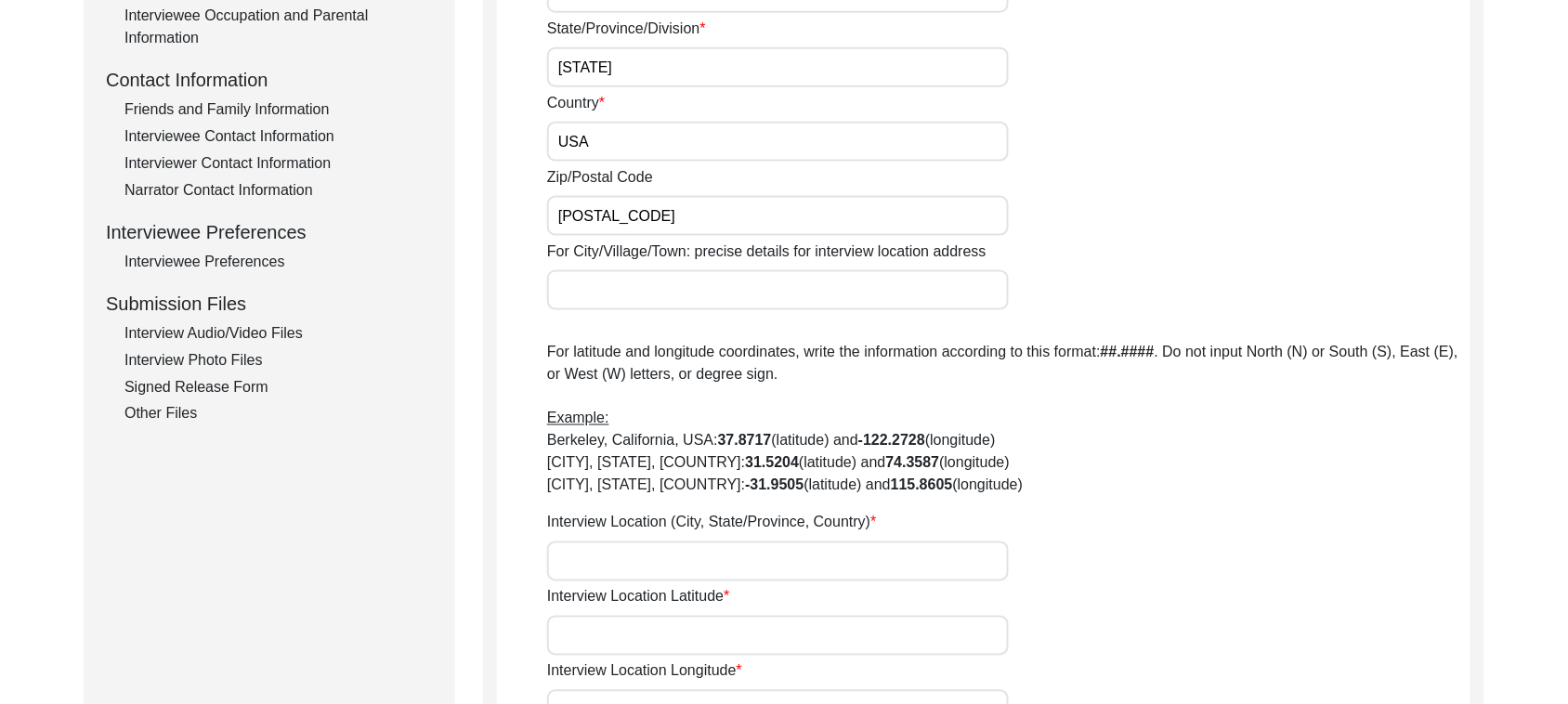 type on "[STATE]" 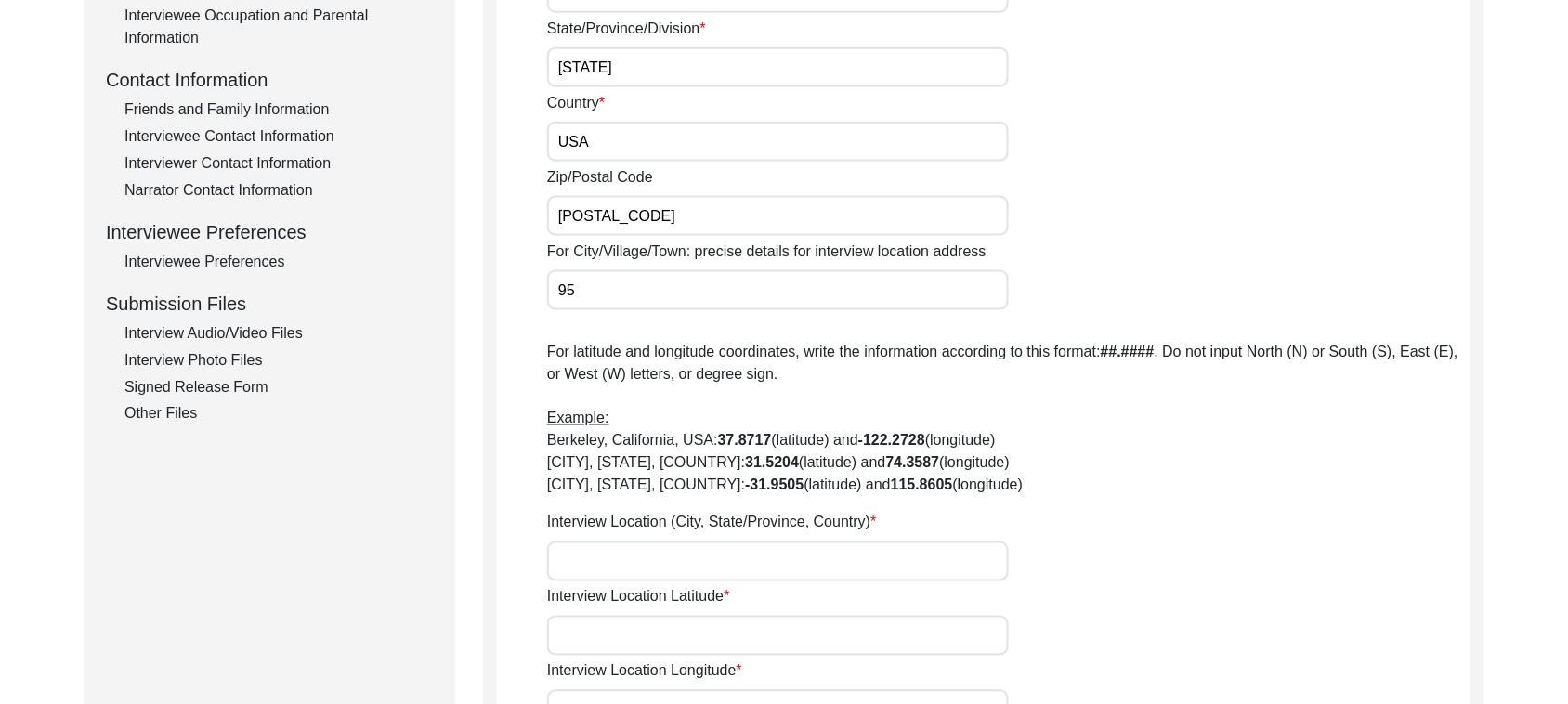 type on "9" 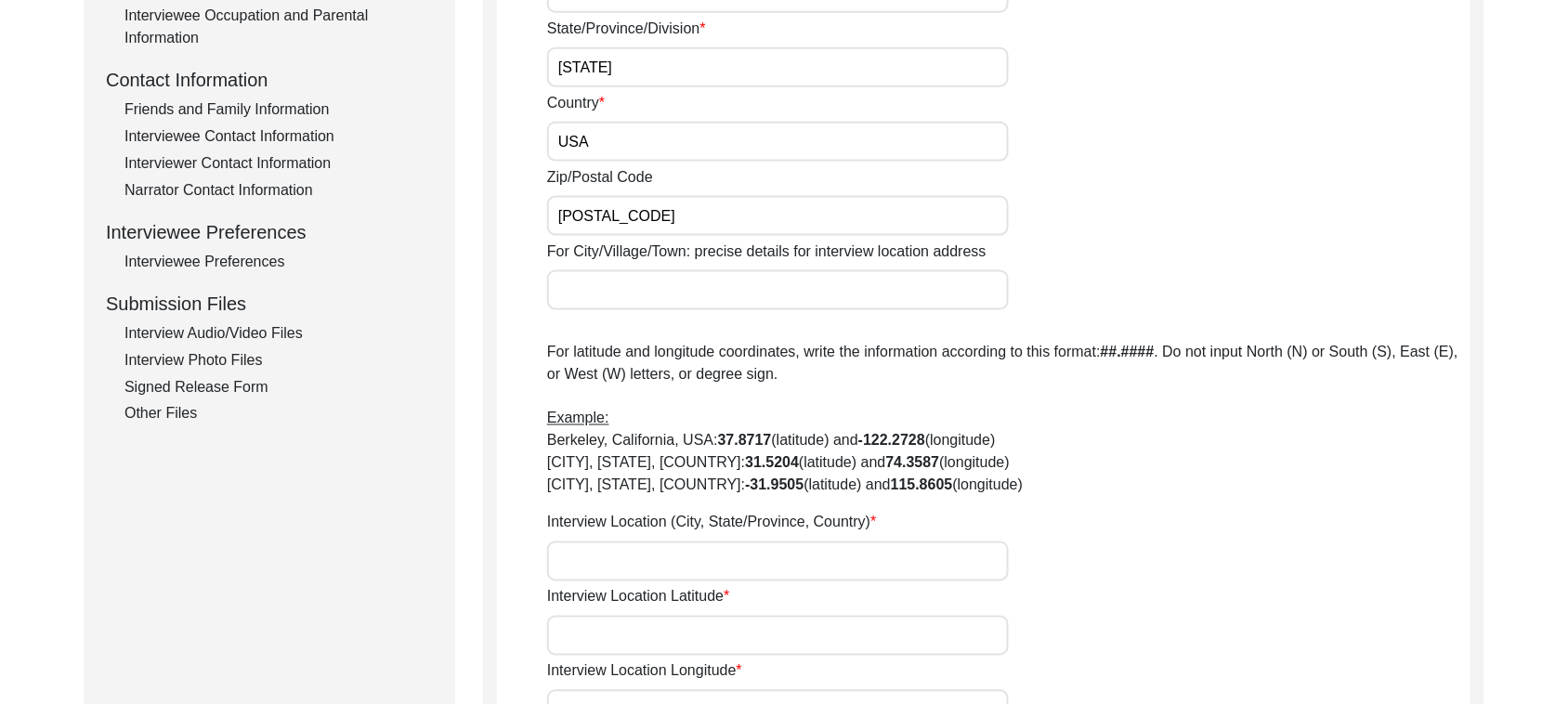 paste on "[NUMBER] [STREET] [CITY], [STATE] [POSTAL_CODE]" 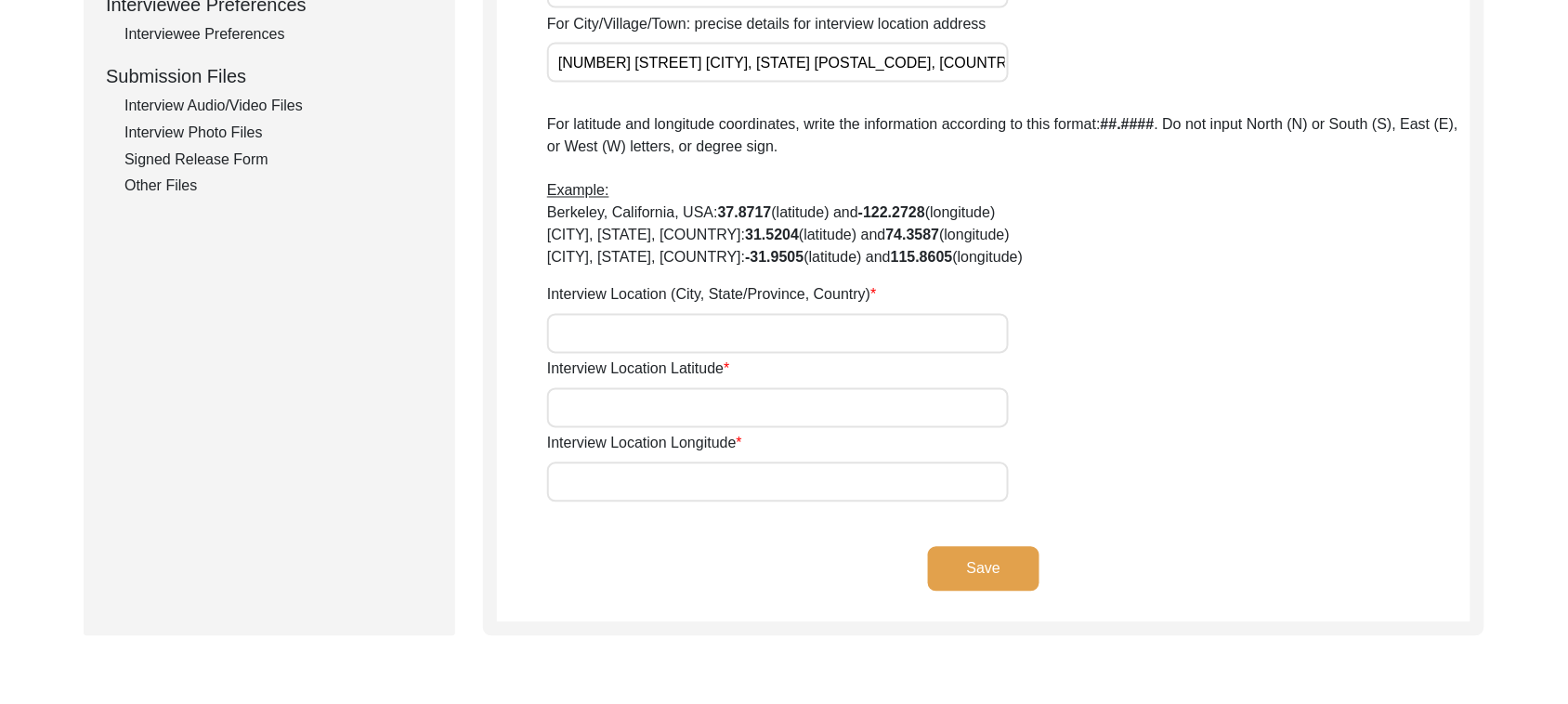 scroll, scrollTop: 869, scrollLeft: 0, axis: vertical 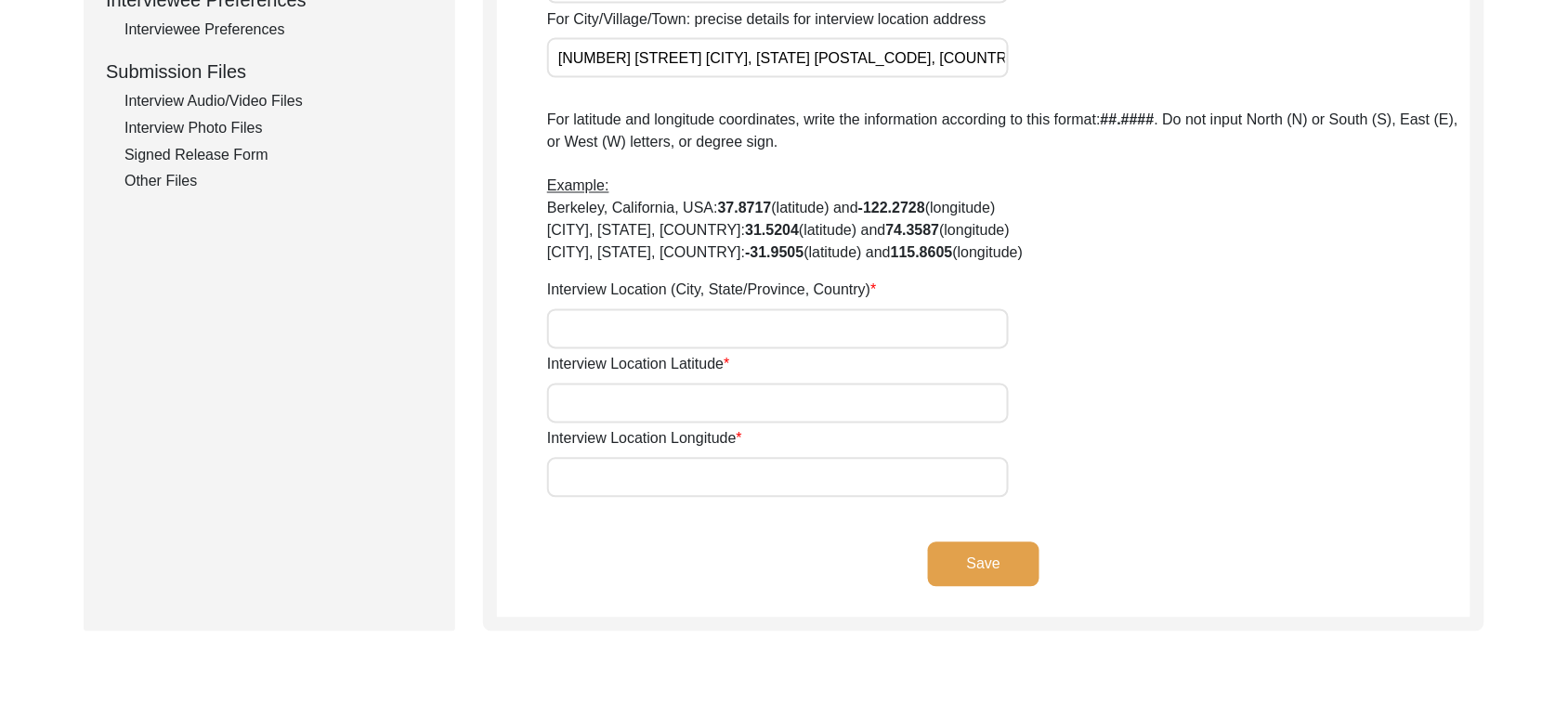 type on "[NUMBER] [STREET] [CITY], [STATE] [POSTAL_CODE], [COUNTRY]" 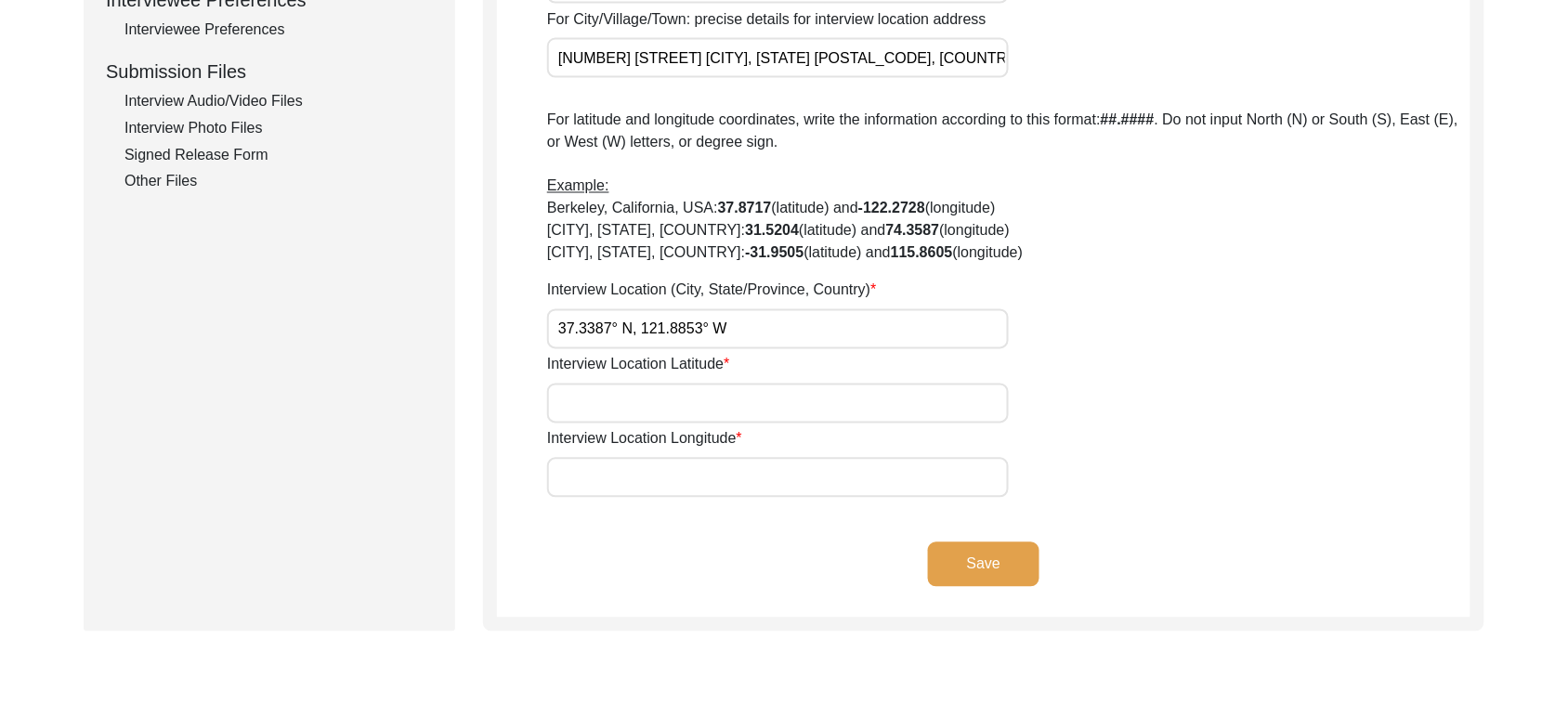 drag, startPoint x: 611, startPoint y: 319, endPoint x: 781, endPoint y: 328, distance: 170.23807 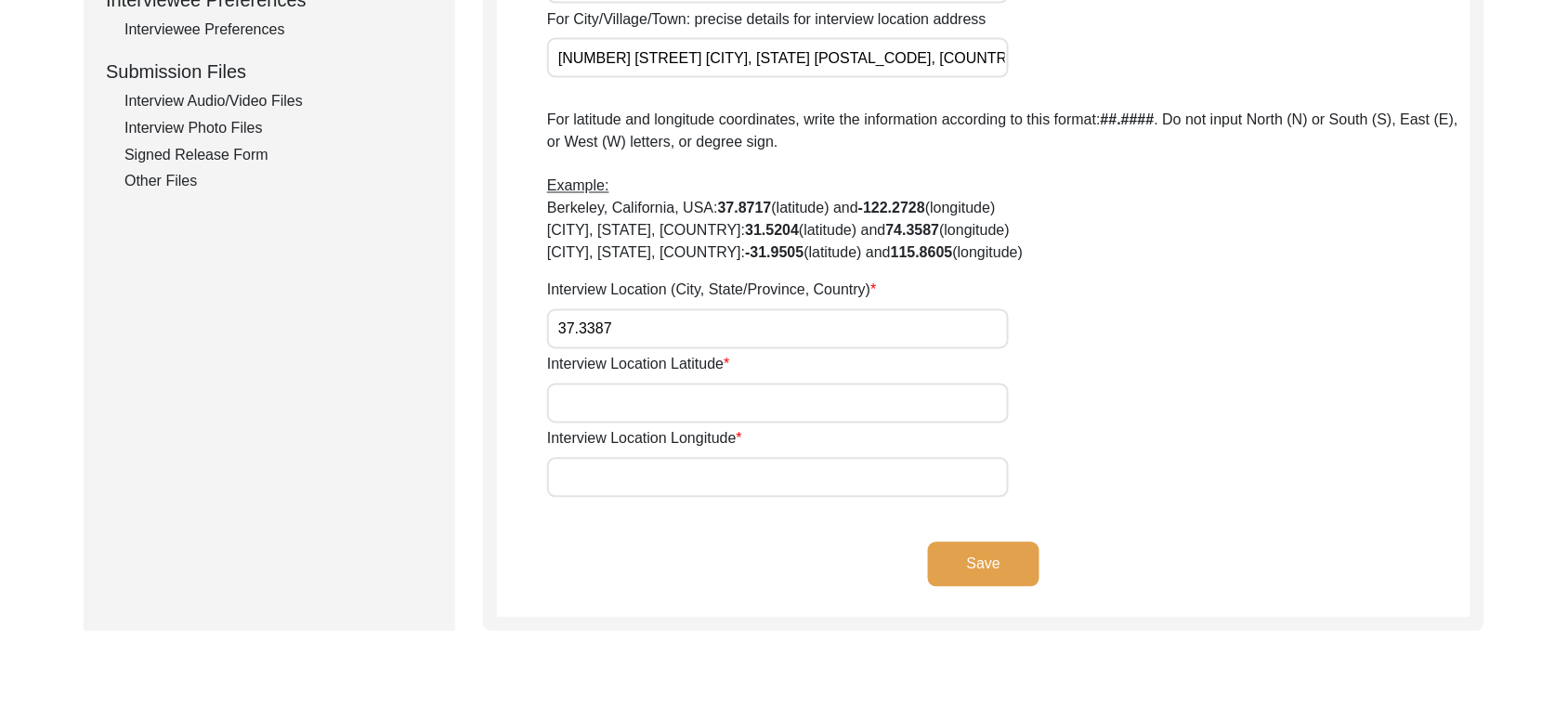type on "37.3387" 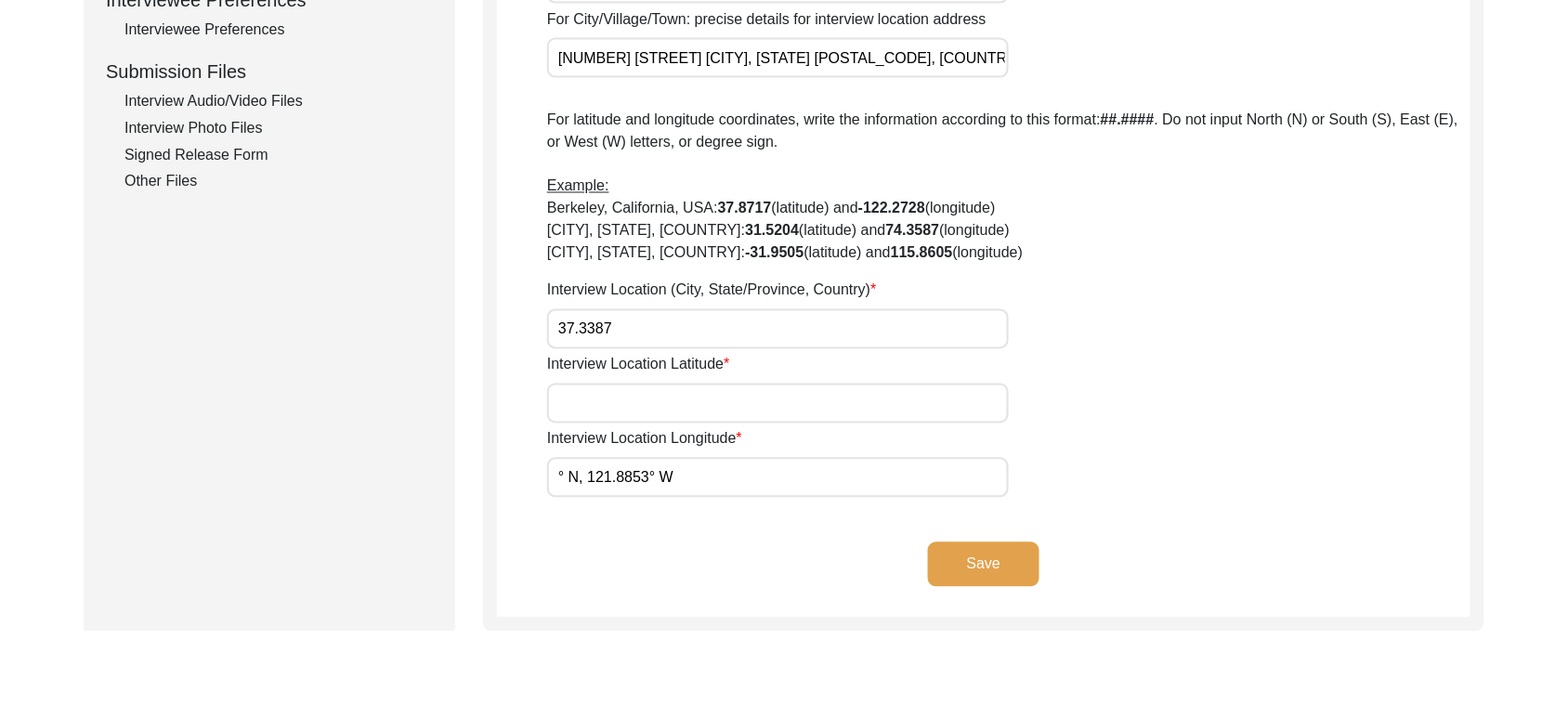 type on "° N, 121.8853° W" 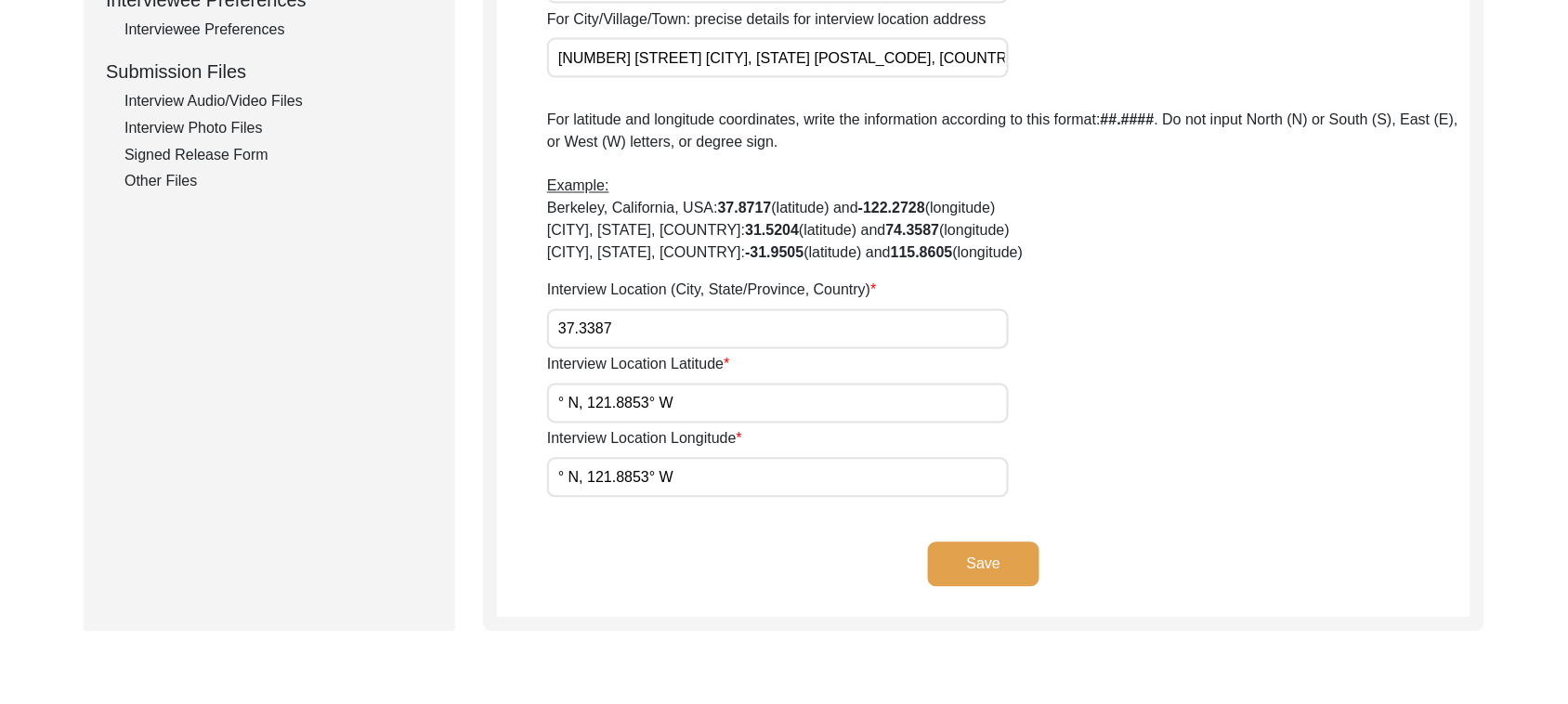 drag, startPoint x: 586, startPoint y: 404, endPoint x: 470, endPoint y: 364, distance: 122.70289 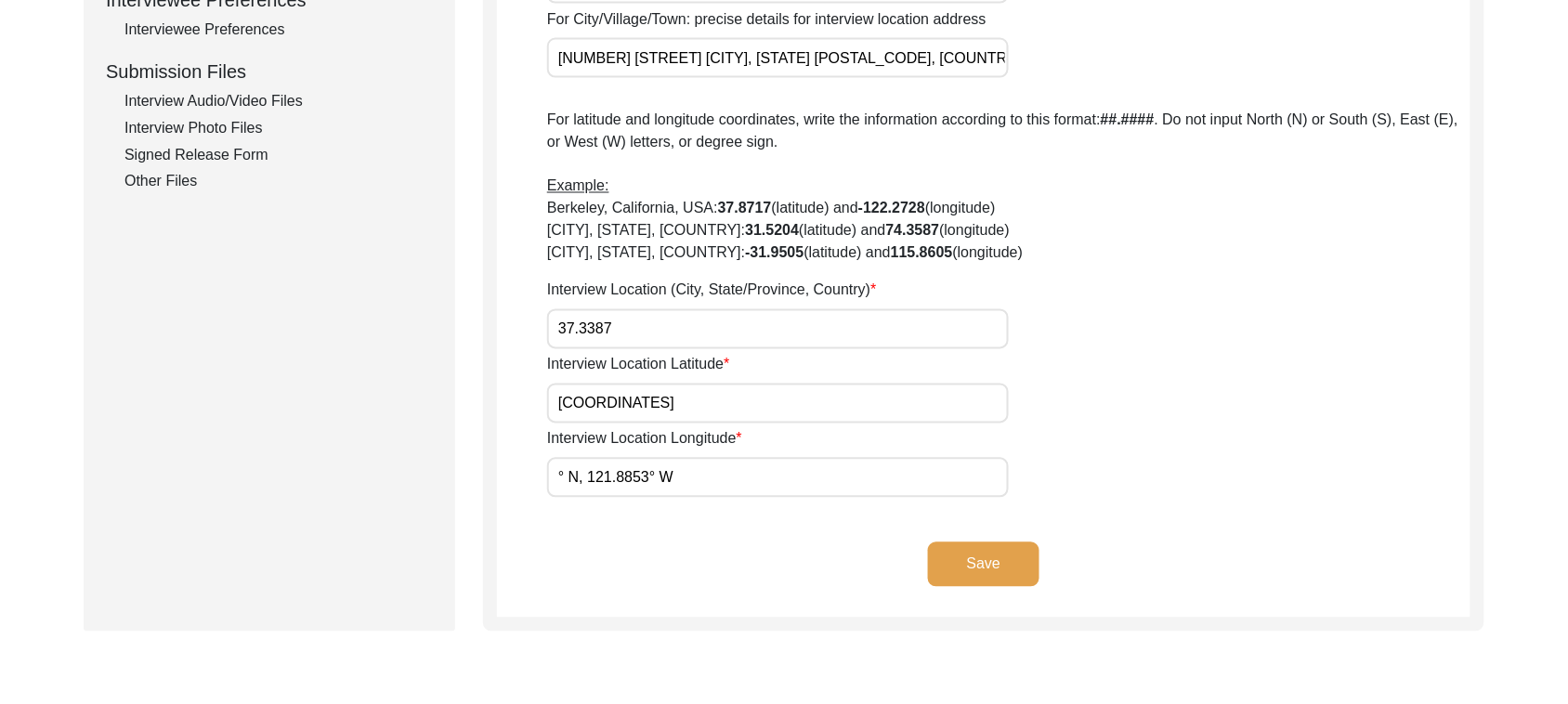 click on "[COORDINATES]" at bounding box center (777, 403) 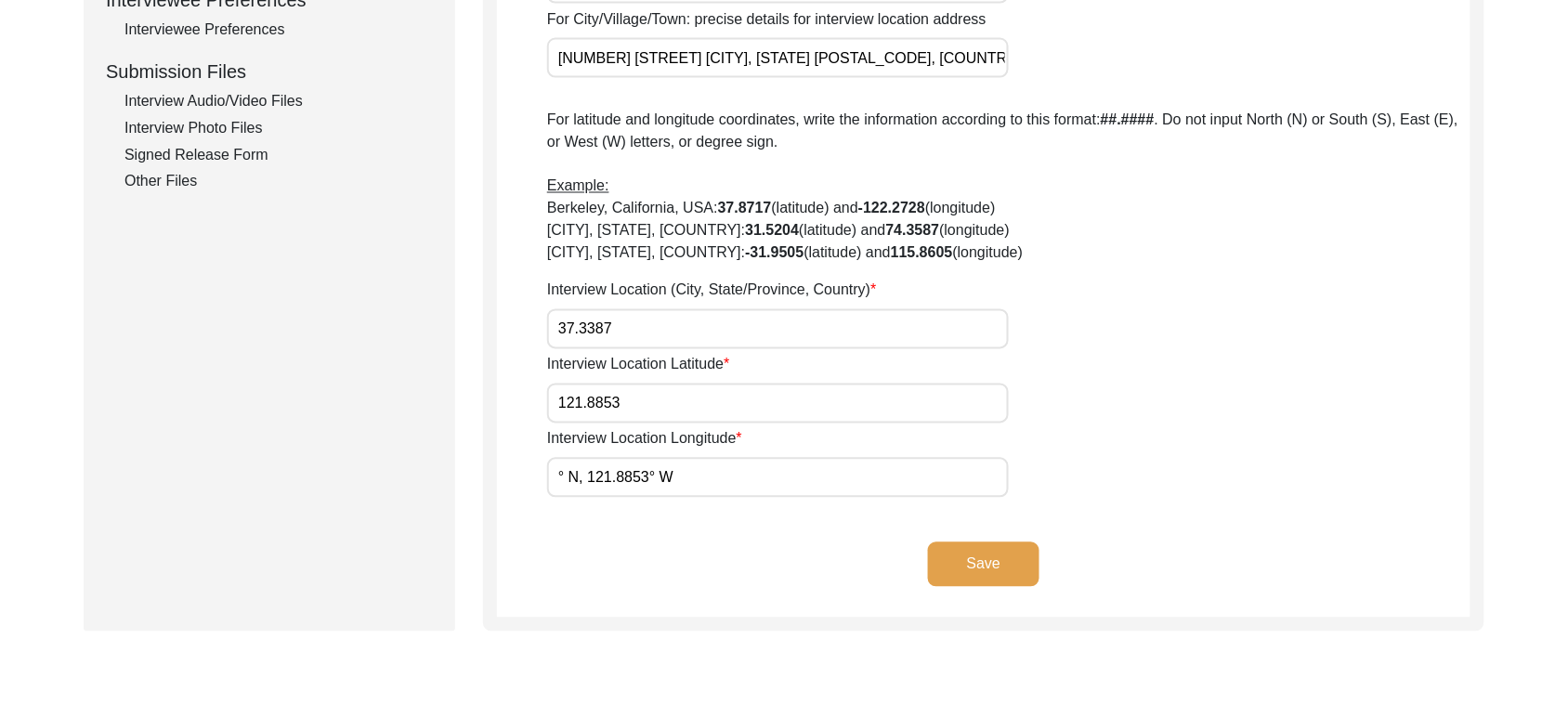 type on "121.8853" 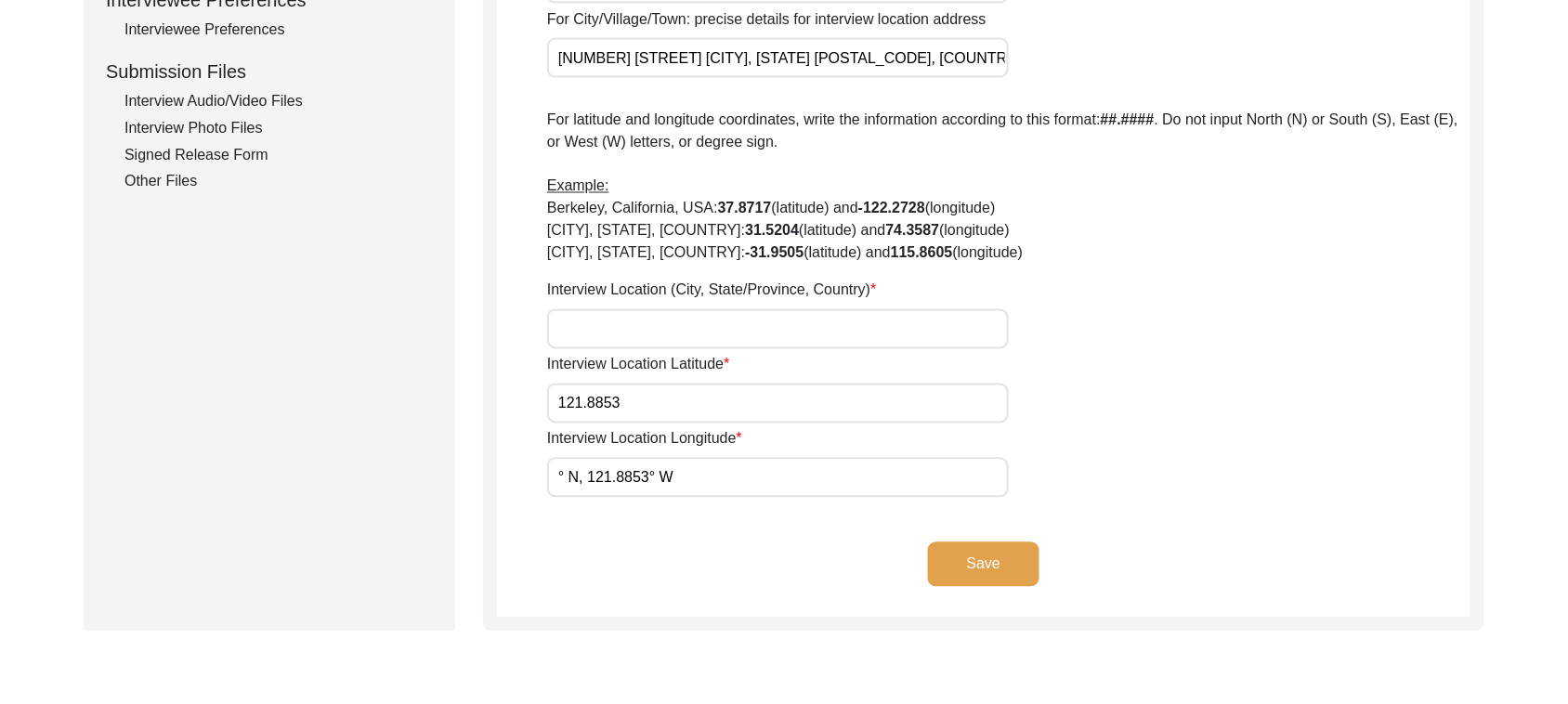type 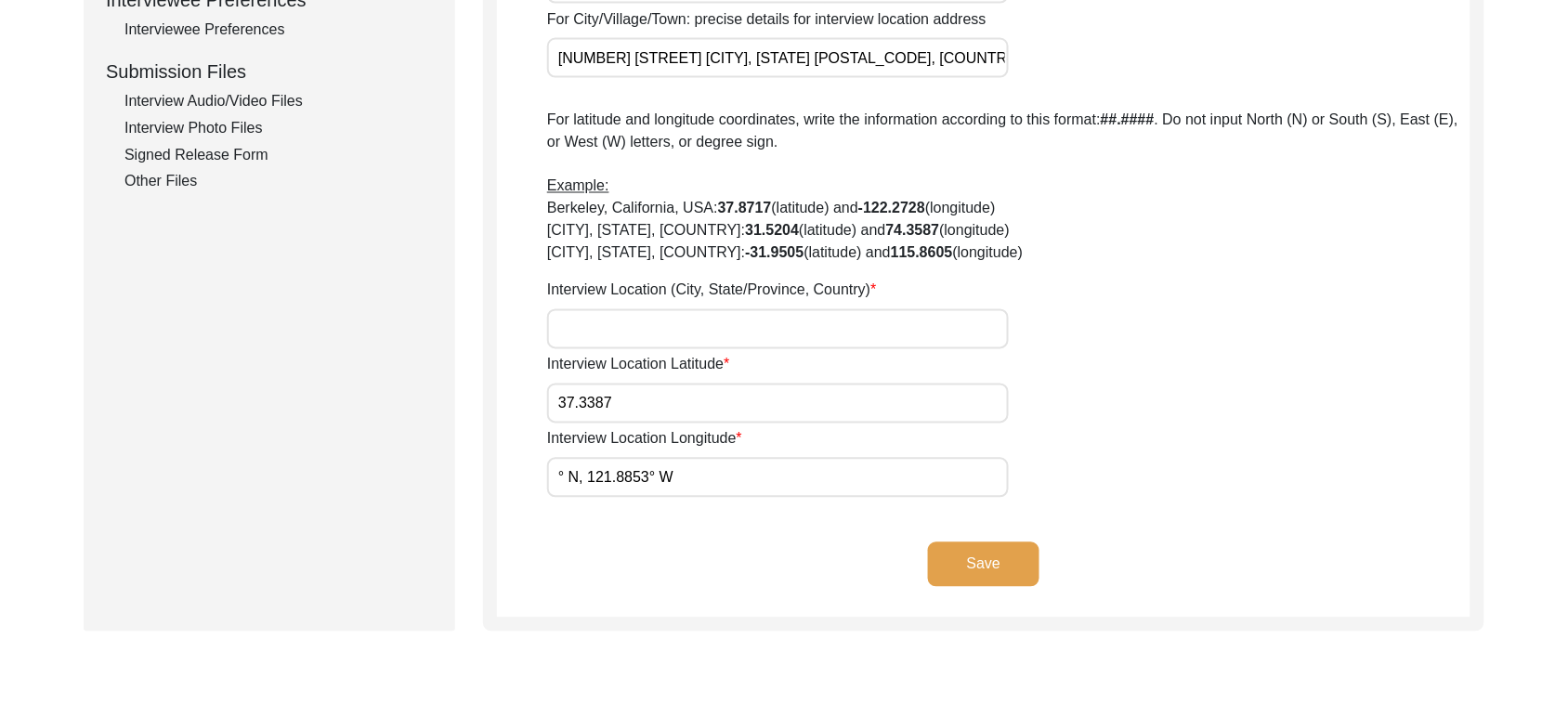 type on "37.3387" 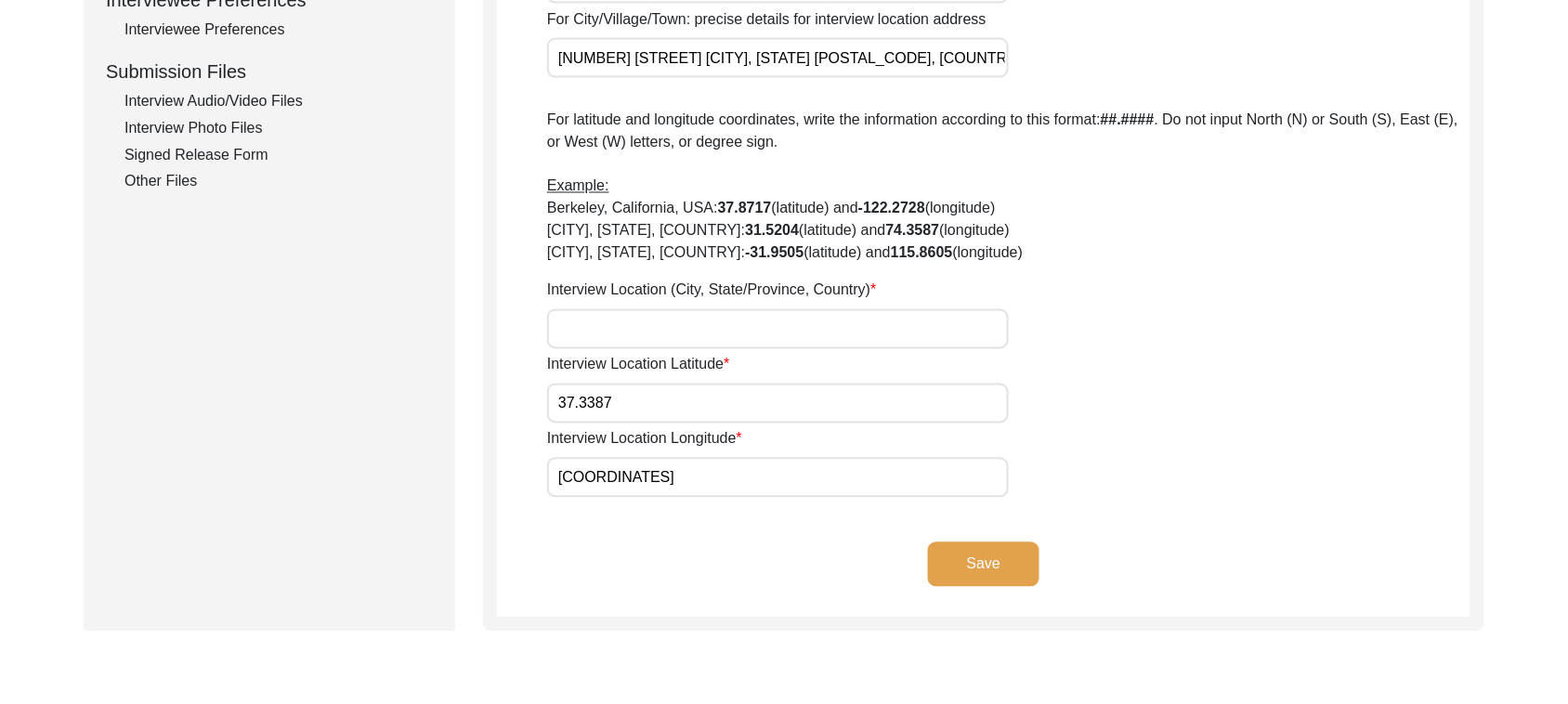 click on "[COORDINATES]" at bounding box center [777, 477] 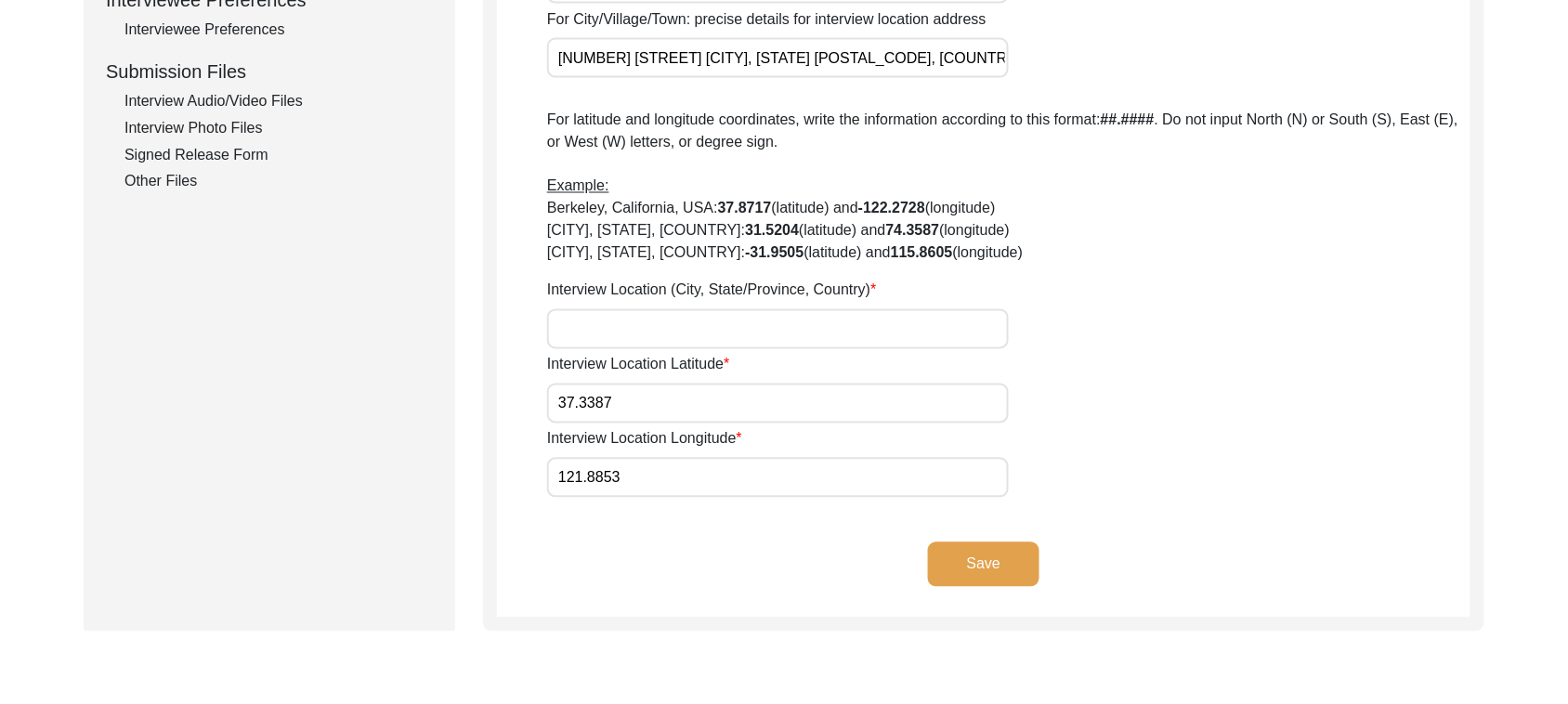 type on "121.8853" 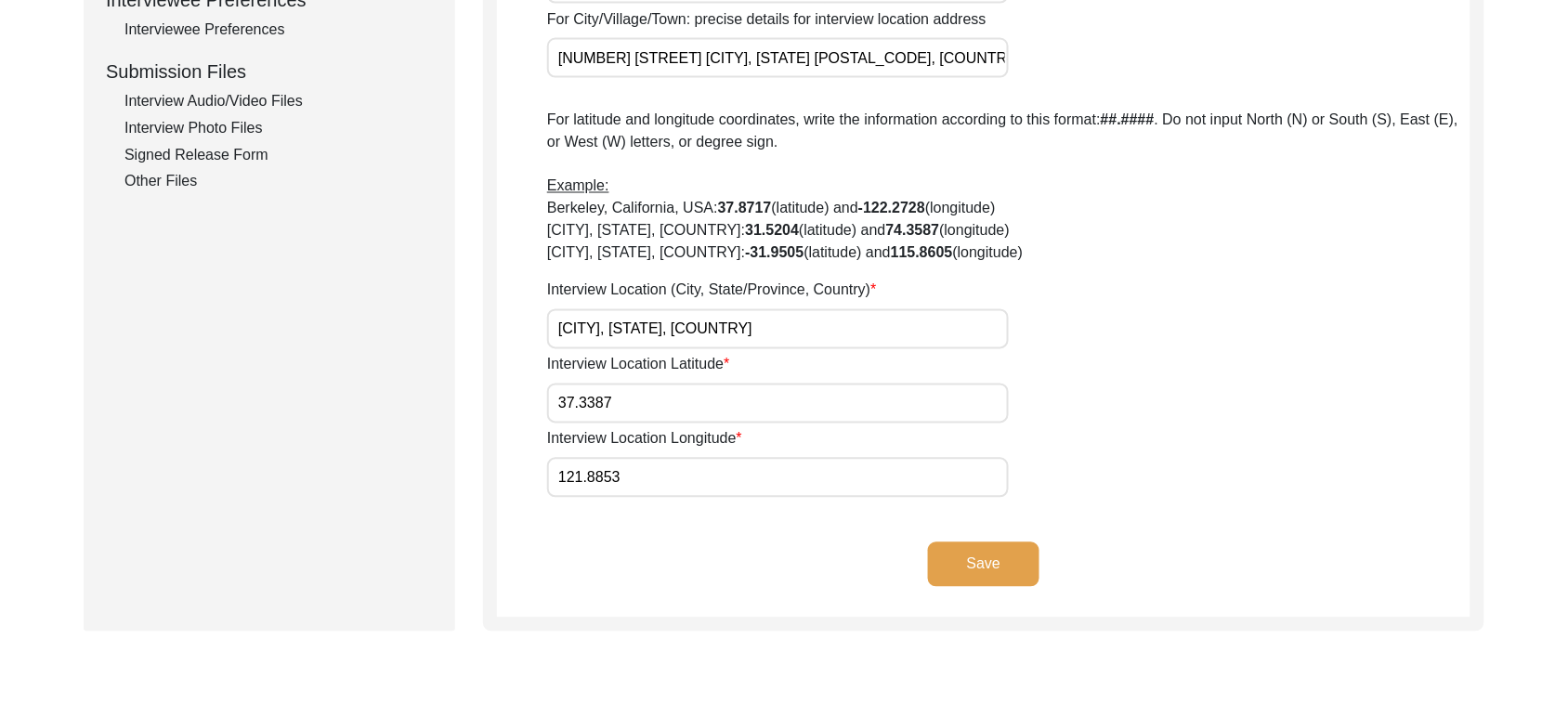 type on "[CITY], [STATE], [COUNTRY]" 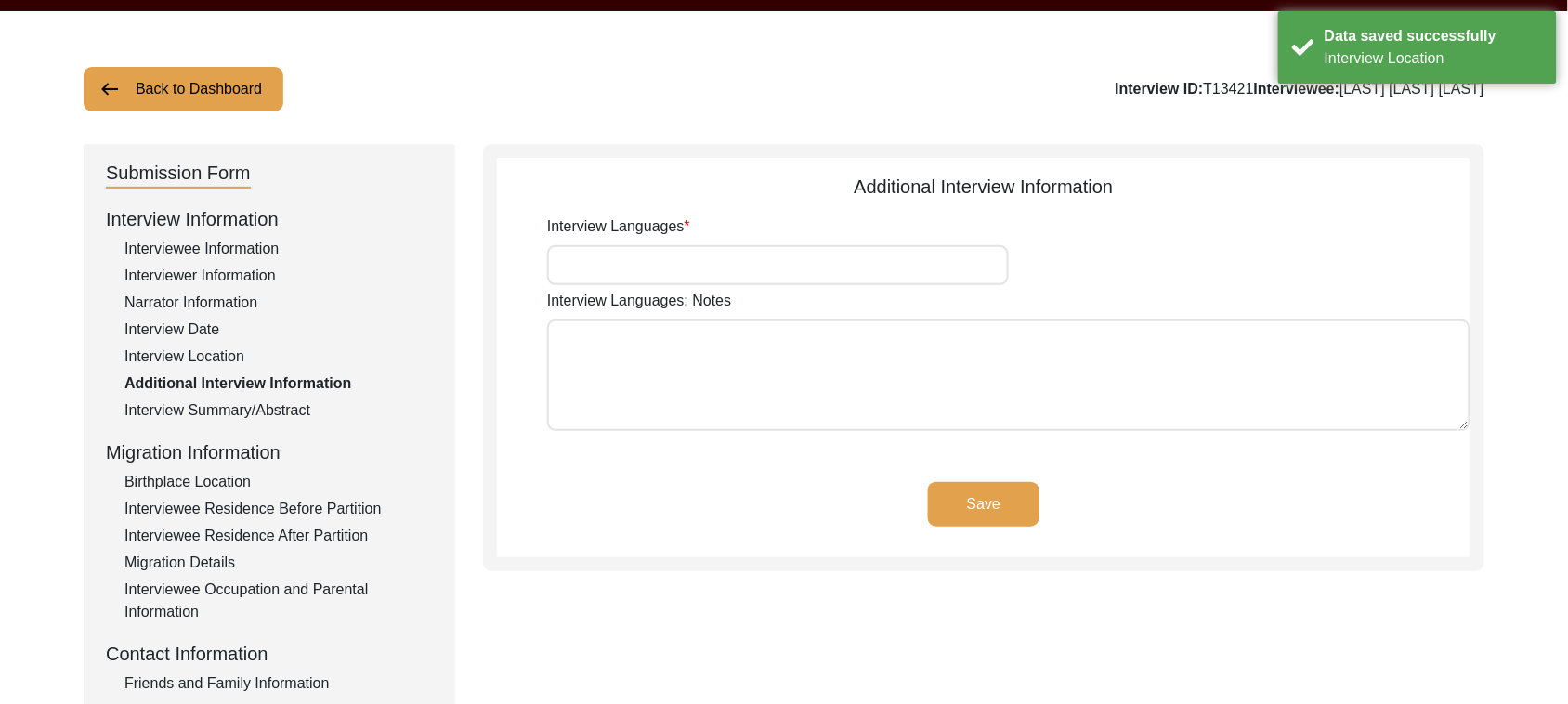 scroll, scrollTop: 57, scrollLeft: 0, axis: vertical 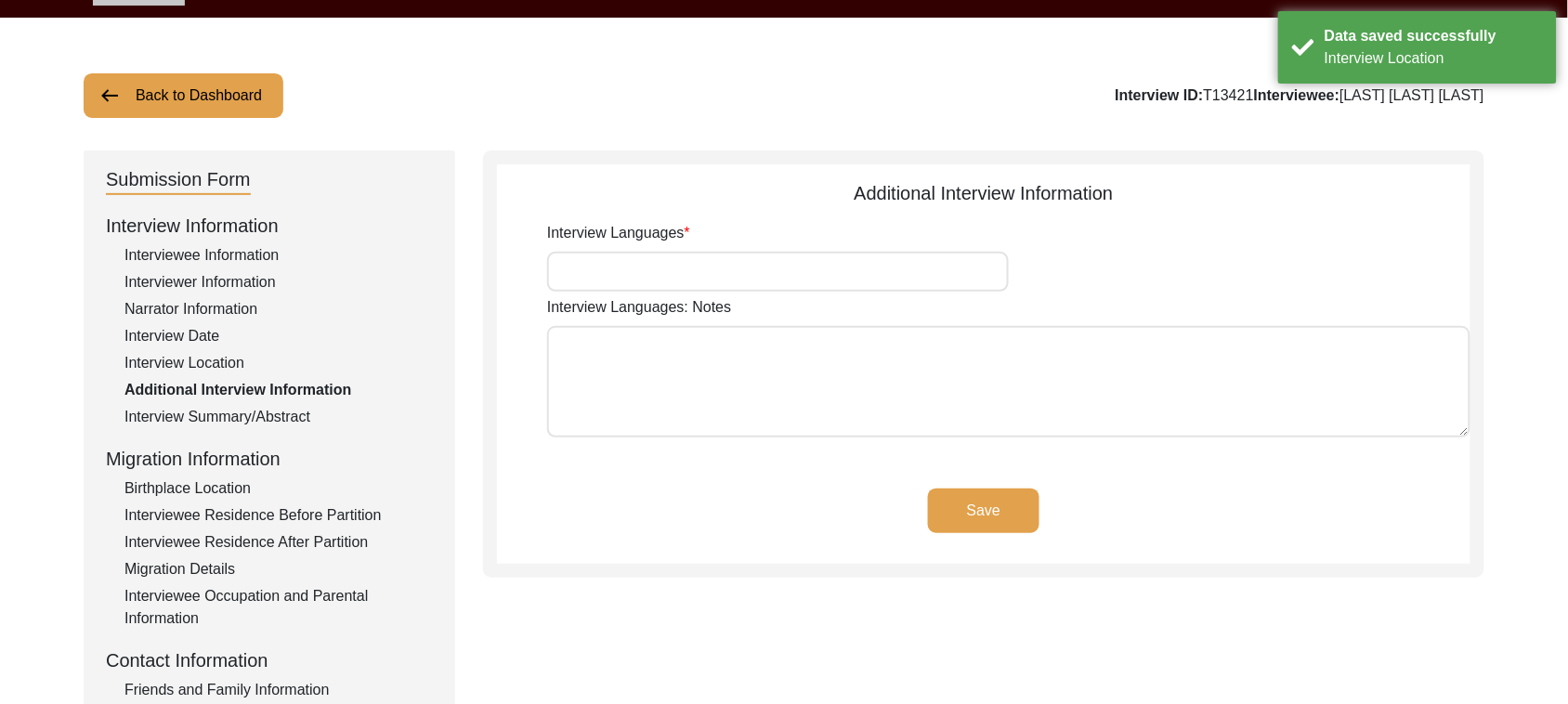 click on "Interview Languages" at bounding box center [777, 271] 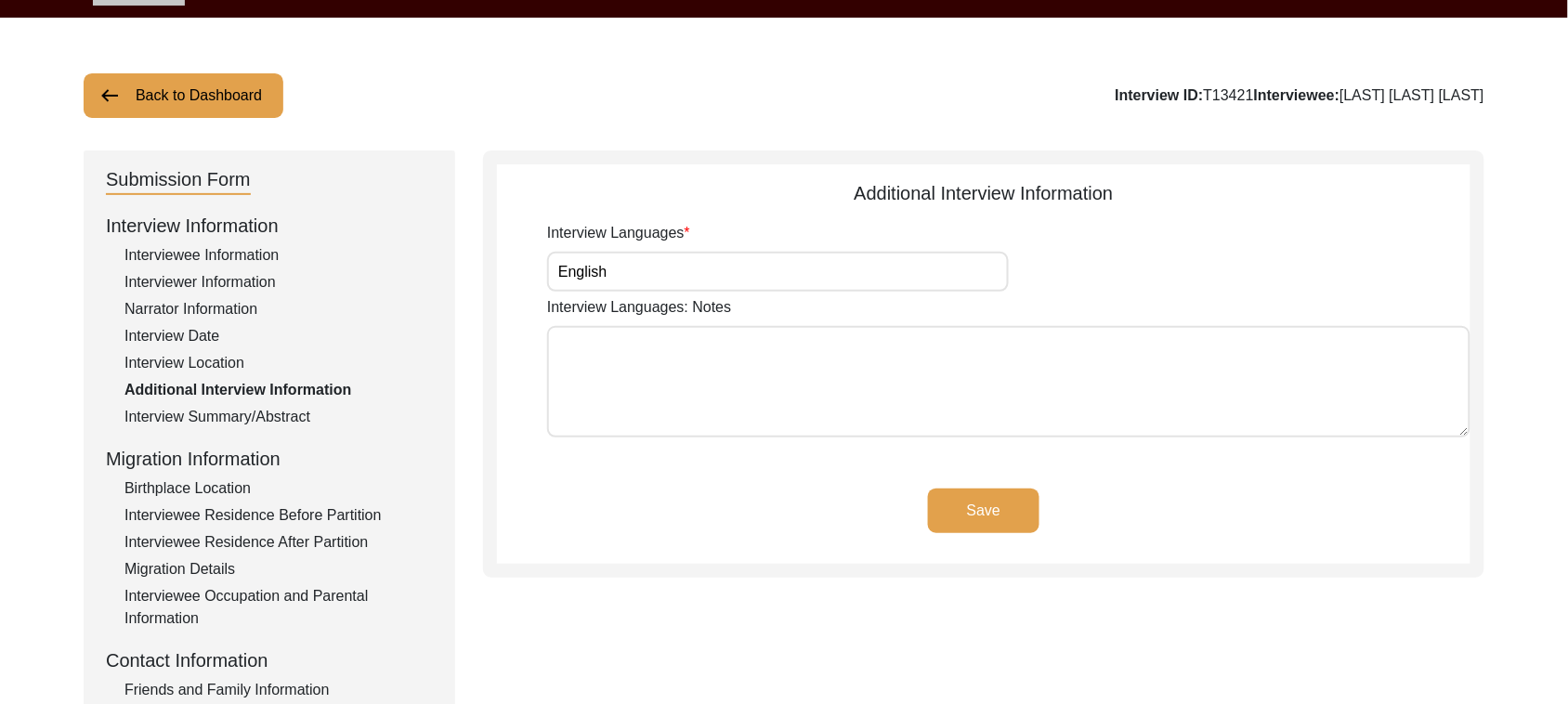type on "English" 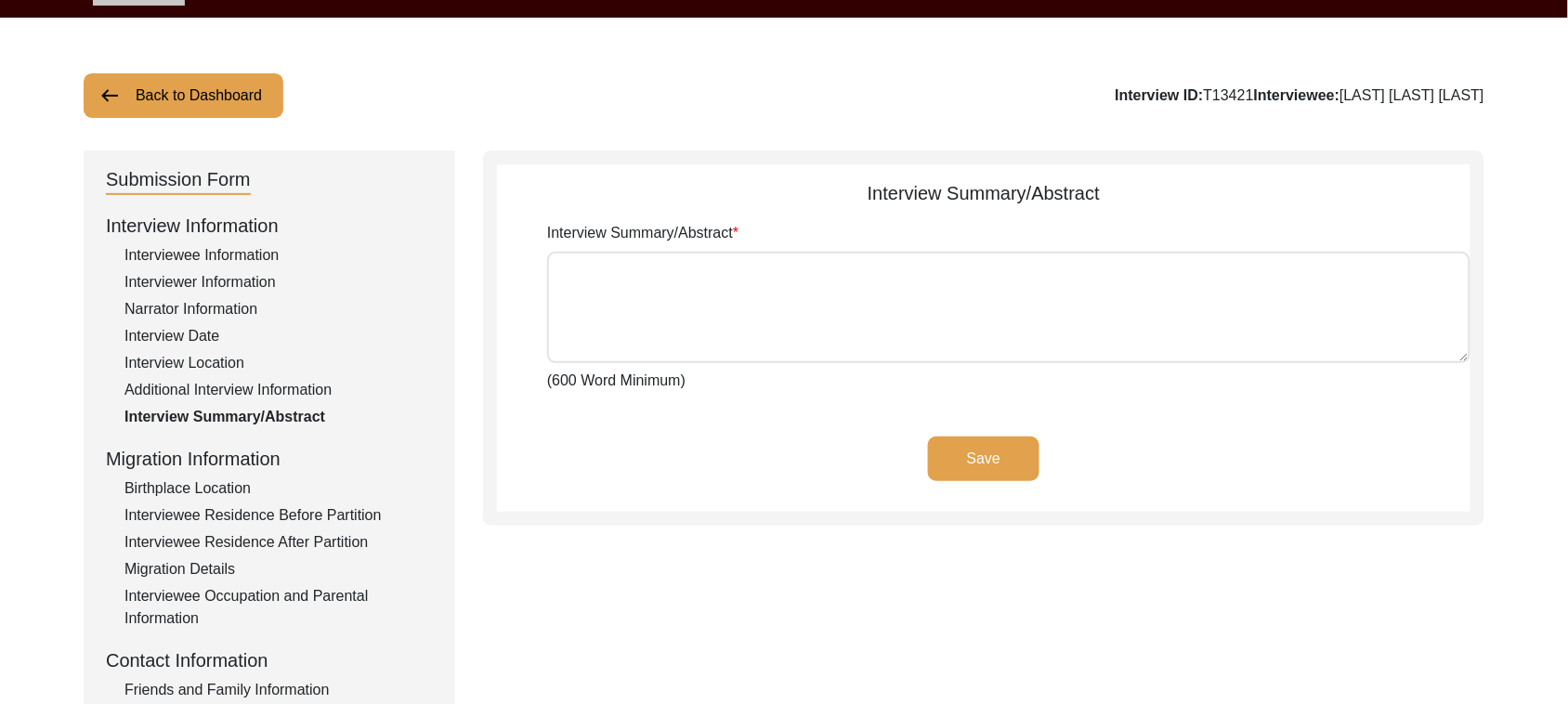 type on "Dr. [LAST_NAME] [LAST_NAME] [LAST_NAME]'s story starts 500 years ago in a village called [CITY] in [STATE]. His great great-great-grandmother, [NAME] was traveling through the region in a palanquin when the local landlord mistreated his caravan. [NAME] was so angry that she took 2 of her bracelets off her wrist and purchased the whole village. To this day, her grave is there in [CITY]. The local Hindus regard her with great respect. However, the village where his ancestors lived for 500 years had to leave behind everything in 5 days.
[LAST_NAME] [LAST_NAME] was born in 1949 in [CITY], [STATE], but he grew up watching the aftermath of the Partition. His father was [LAST_NAME] [LAST_NAME] (1920-1996), and his mother was [NAME] (1926-2016) from [CITY] and [CITY], respectively, 2 villages near [CITY], [STATE]. They had 6 children and a lot of land. In October 1946 a riot broke out in [STATE] when the Hindu mobs attacked the local Muslims. The [LAST_NAME] family too shelter in their house and were stranded for 5 days. Sy..." 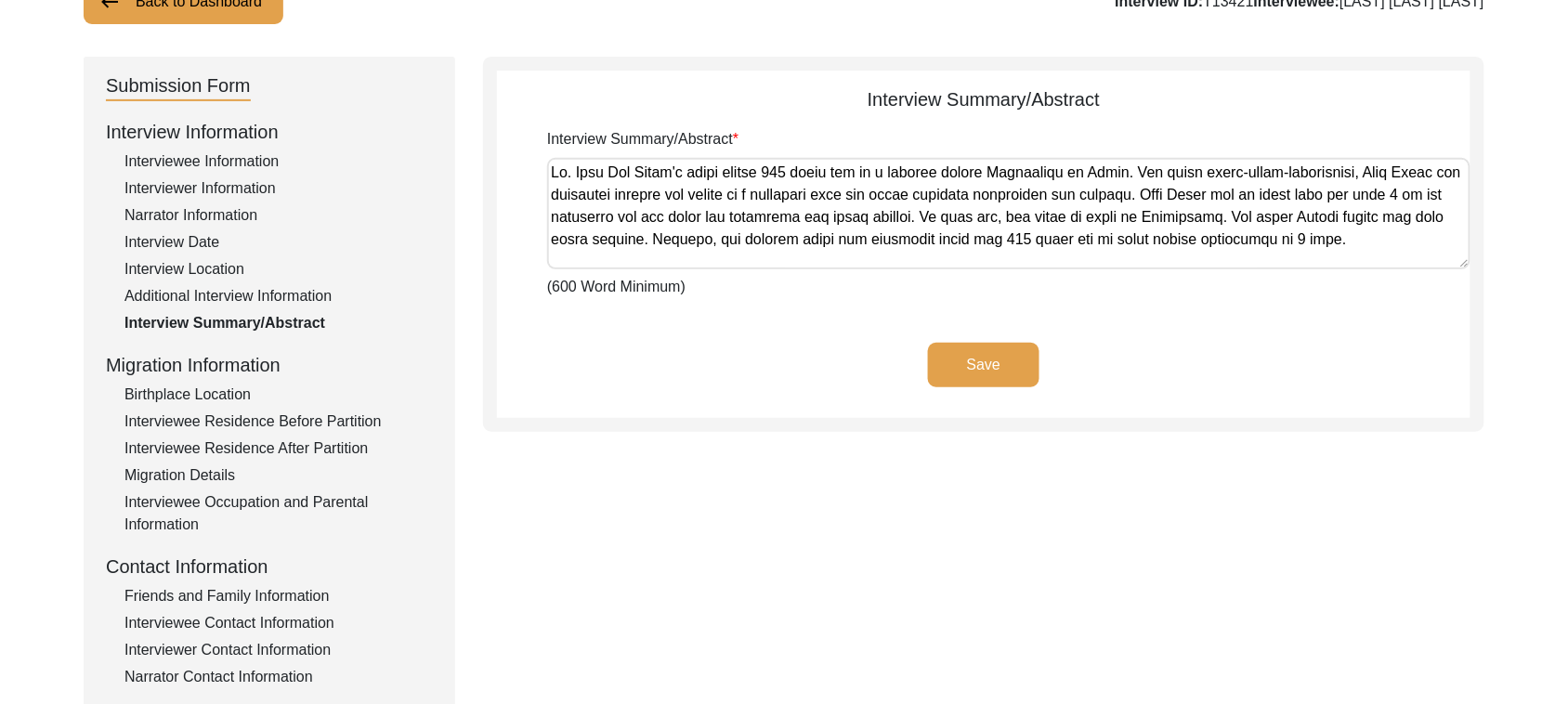scroll, scrollTop: 289, scrollLeft: 0, axis: vertical 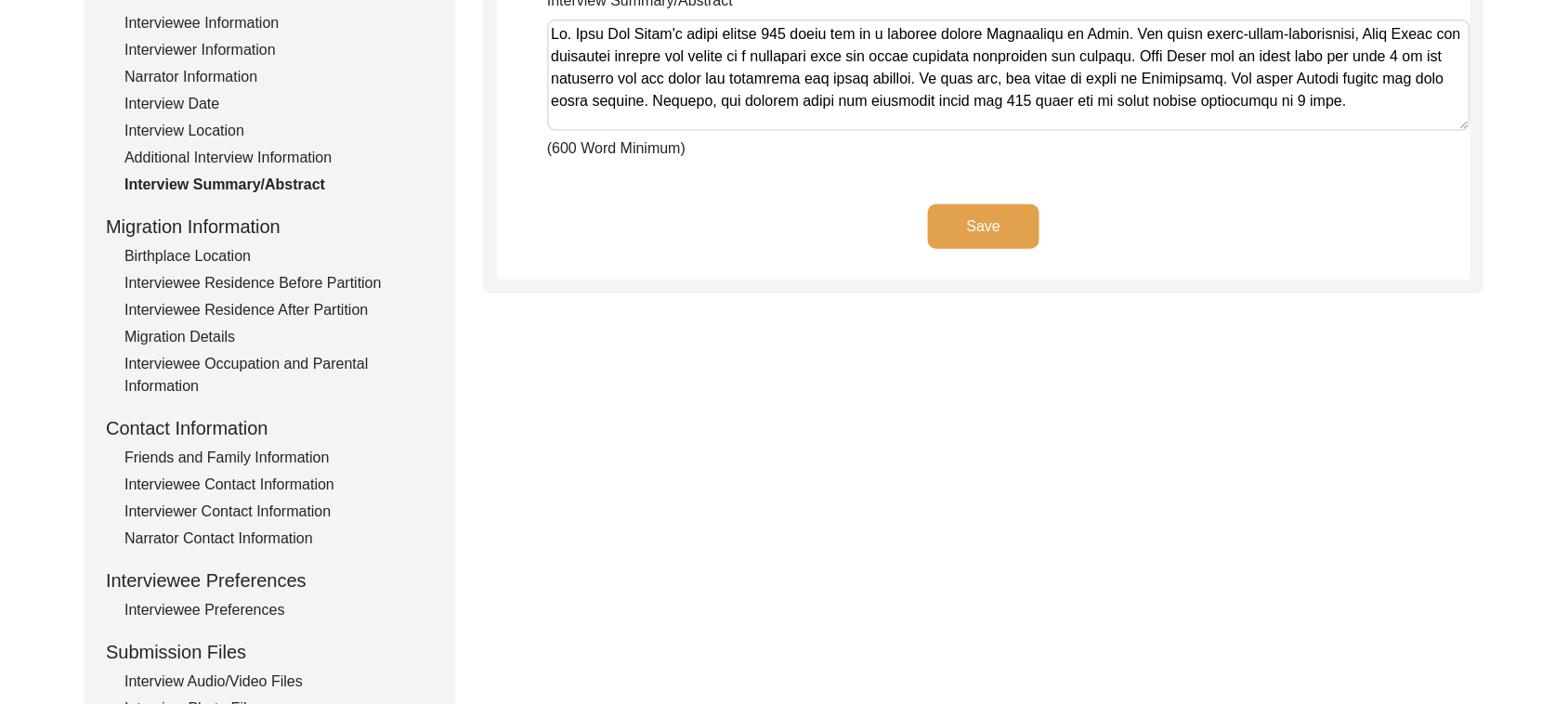 click on "Birthplace Location" 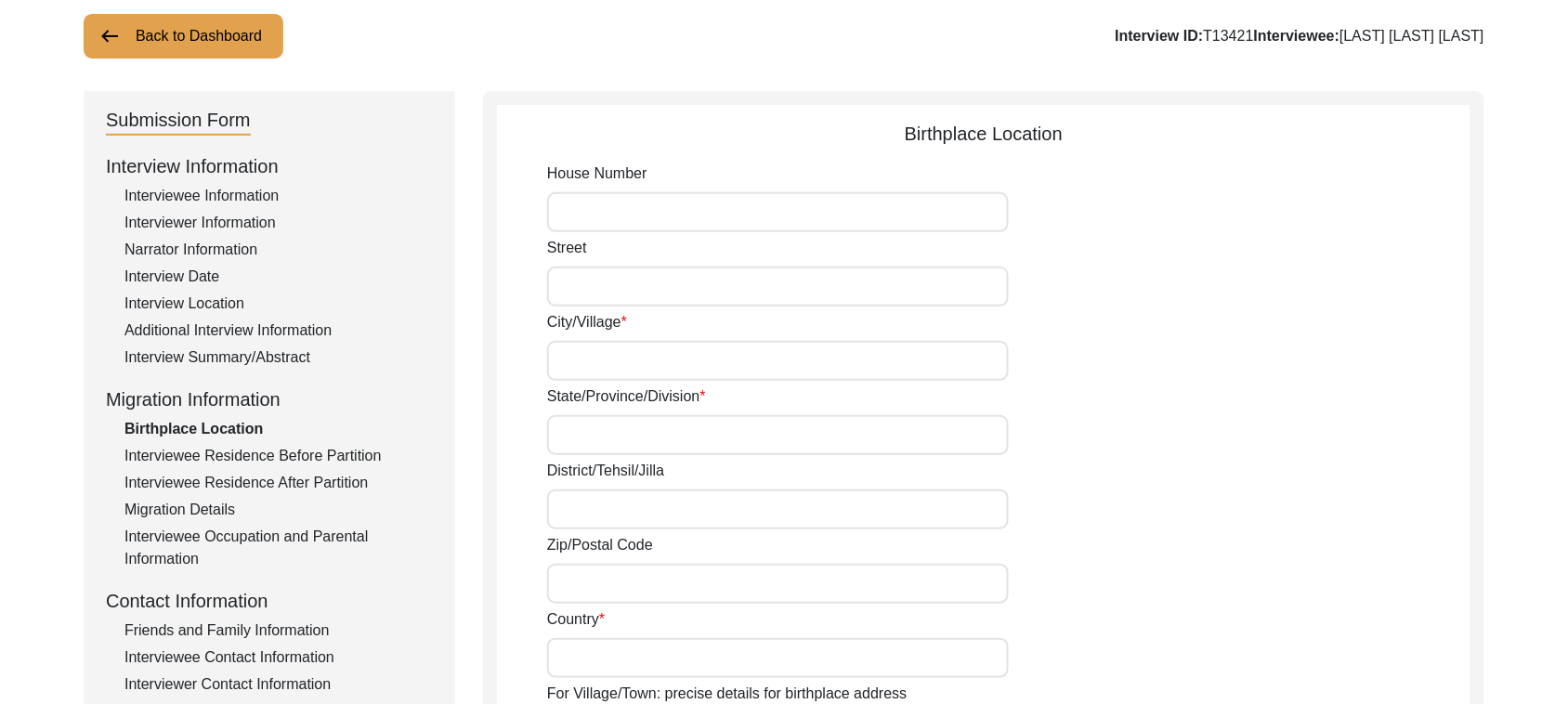 scroll, scrollTop: 232, scrollLeft: 0, axis: vertical 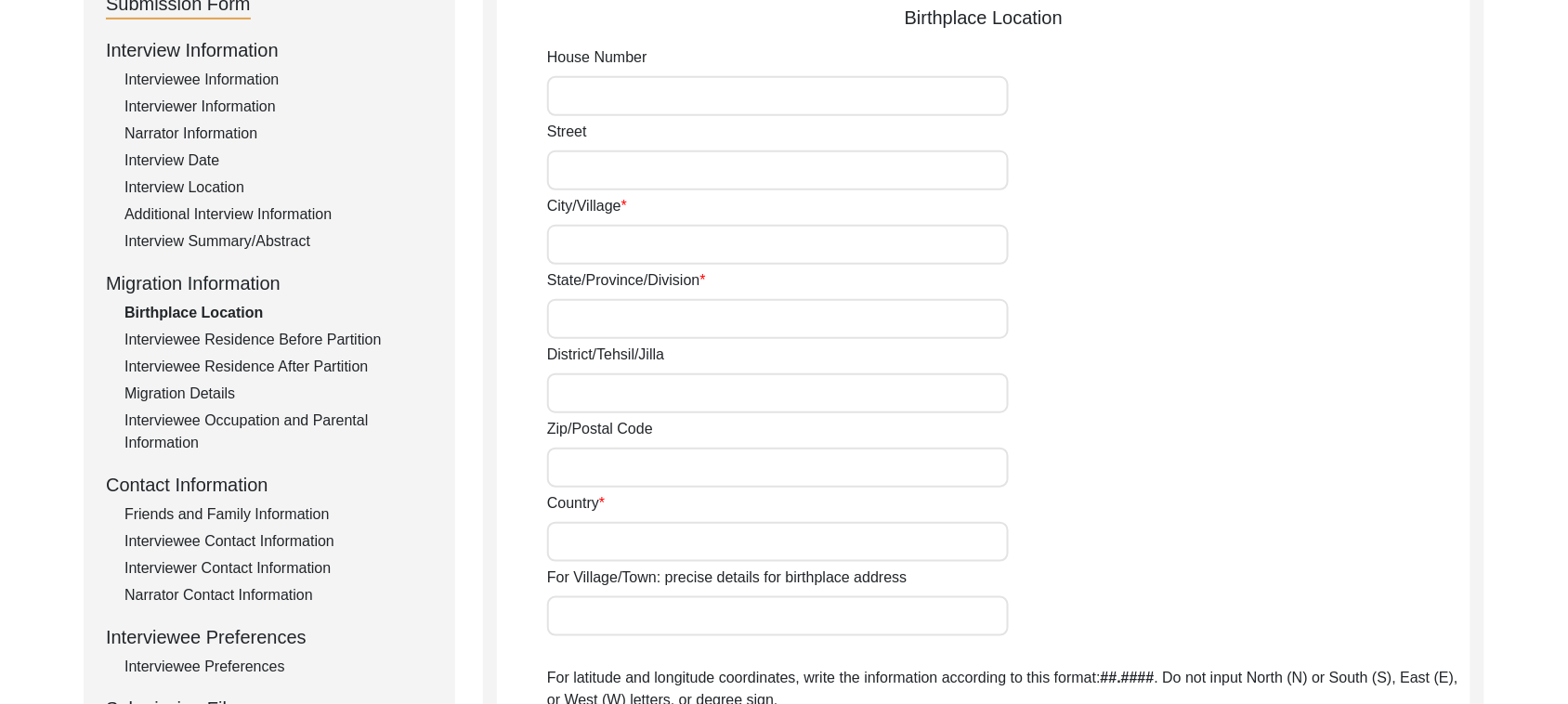 click on "House Number" at bounding box center (777, 96) 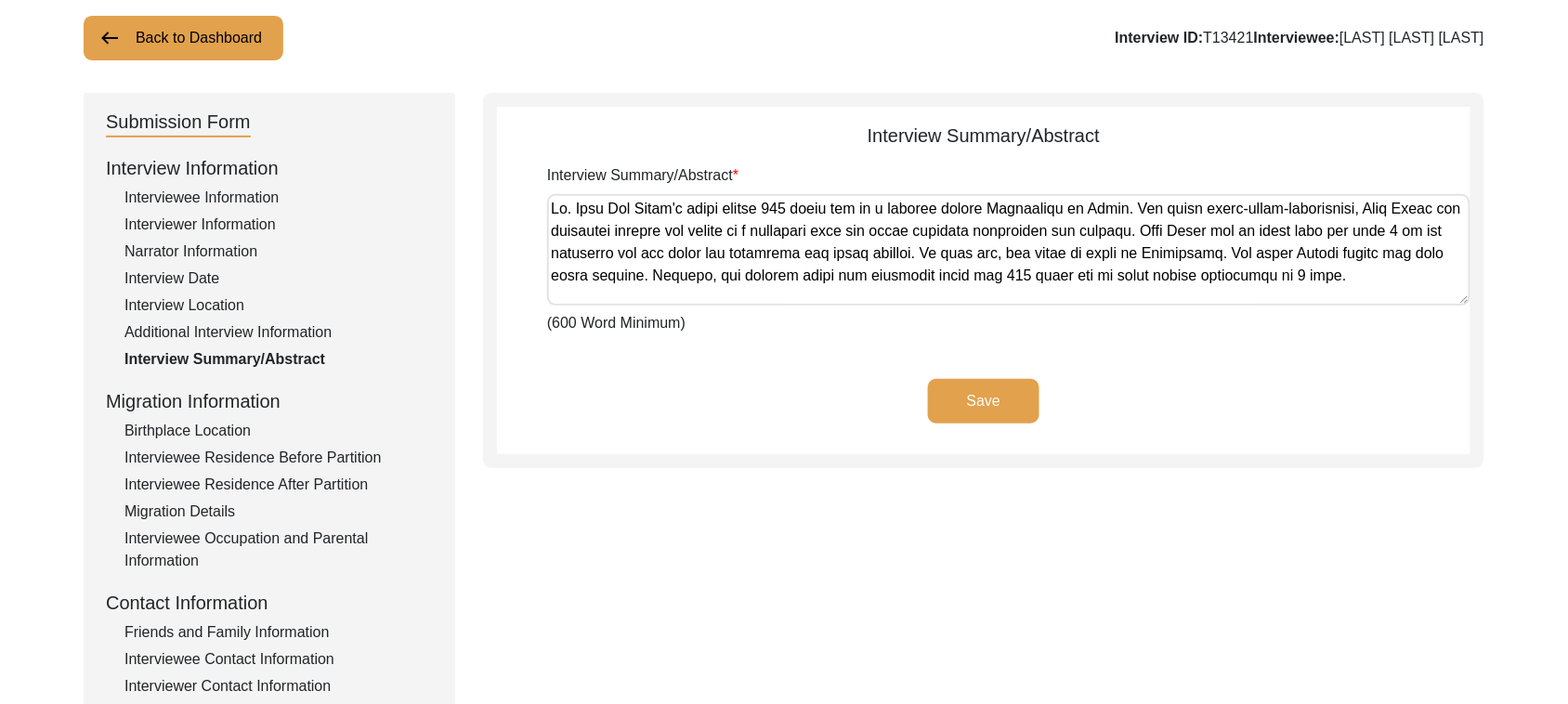 scroll, scrollTop: 0, scrollLeft: 0, axis: both 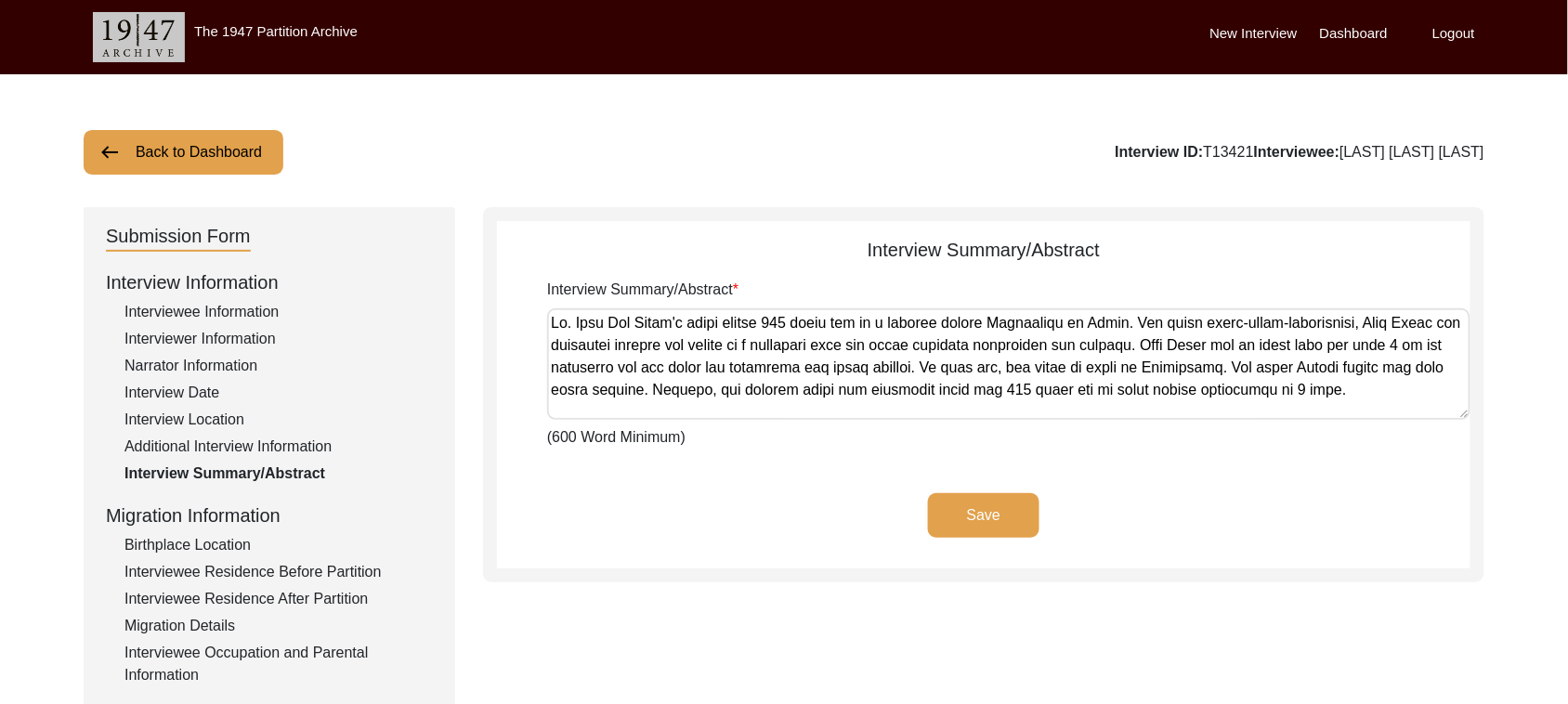 click on "Interview Summary/Abstract" at bounding box center (1009, 364) 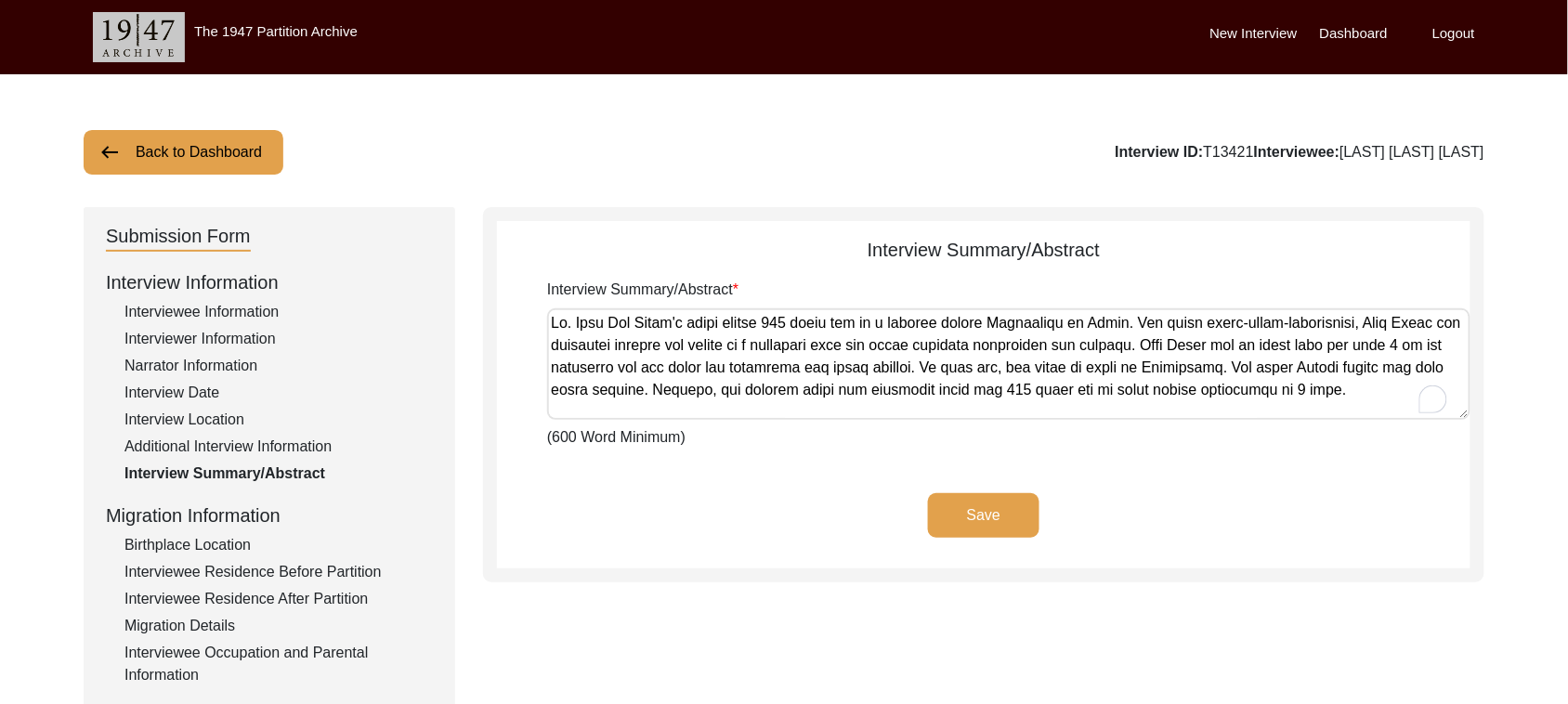 scroll, scrollTop: 116, scrollLeft: 0, axis: vertical 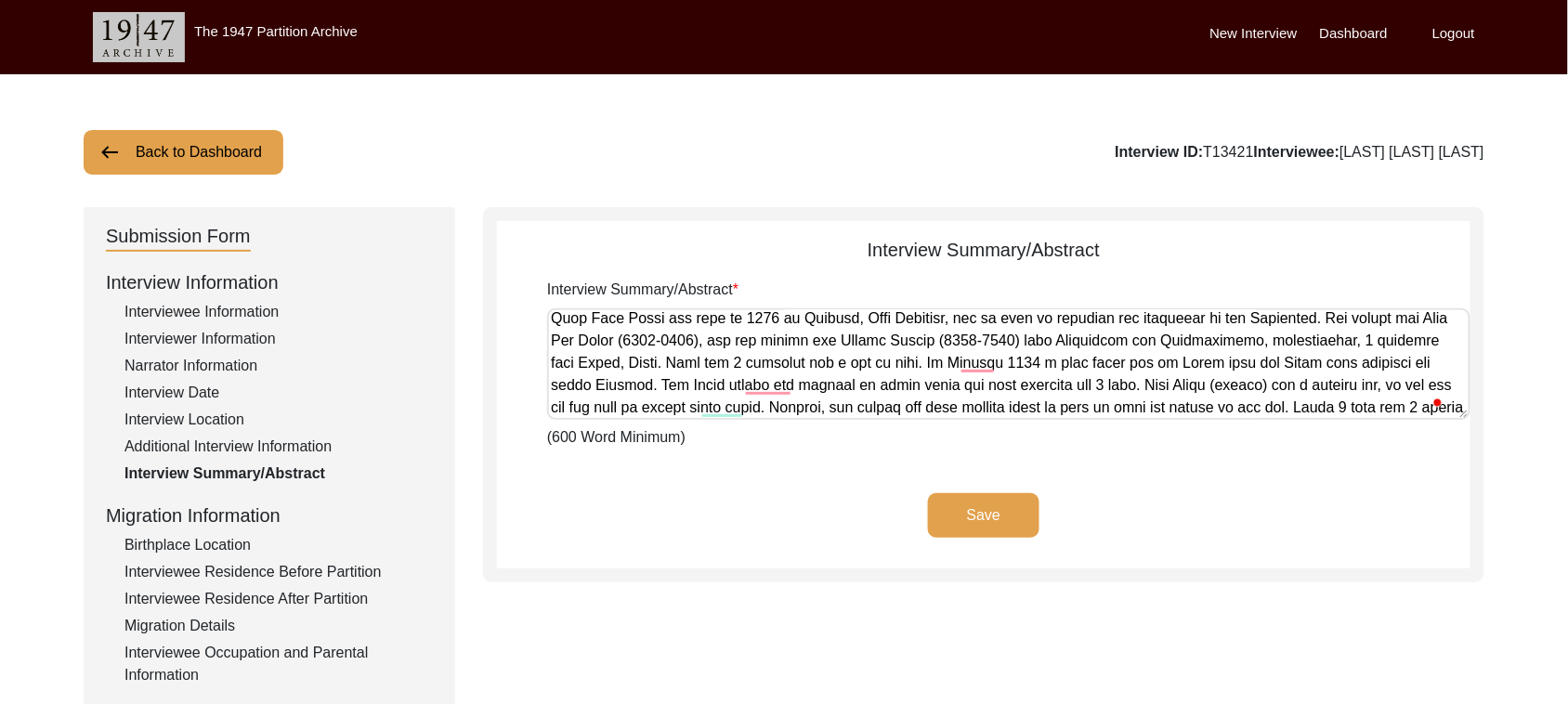 click on "Interview Summary/Abstract" at bounding box center (1009, 364) 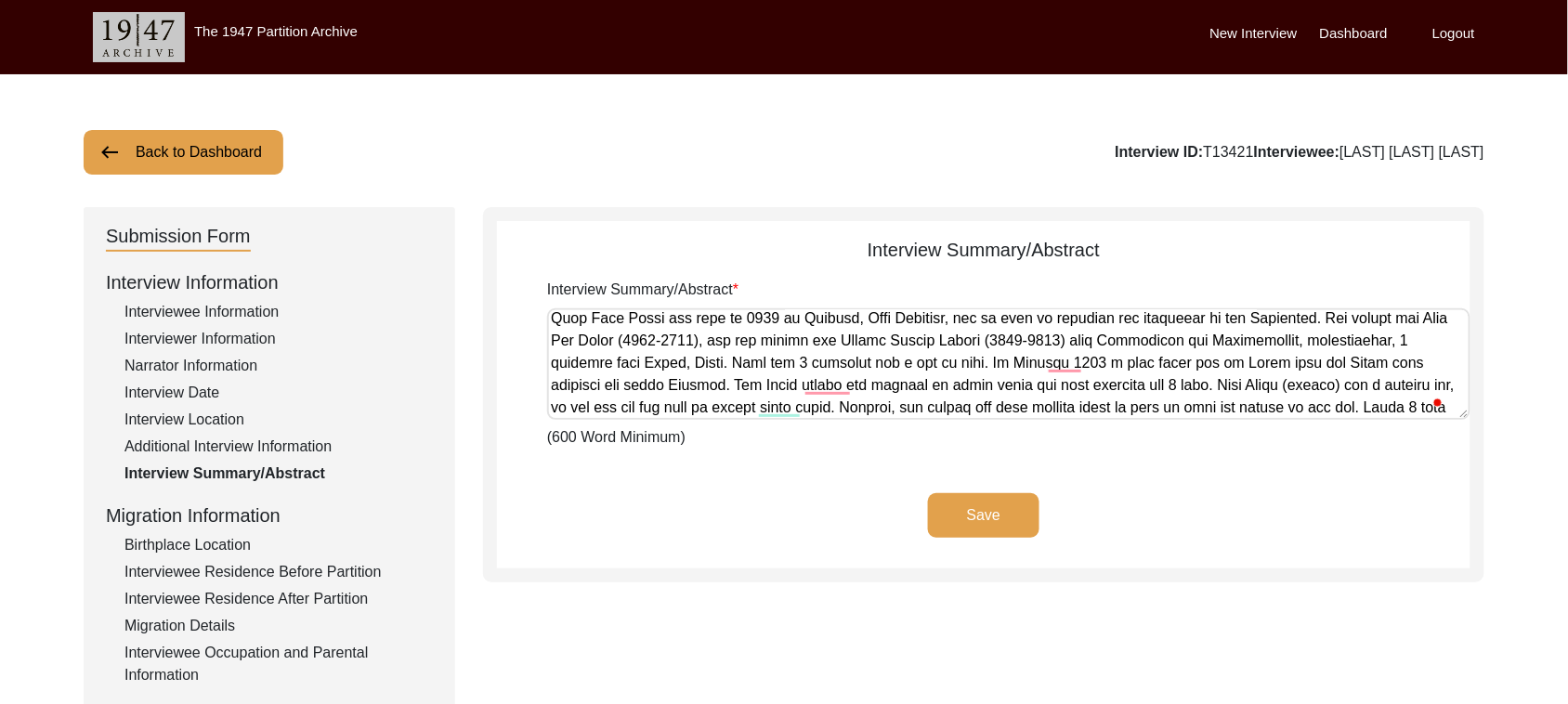 scroll, scrollTop: 232, scrollLeft: 0, axis: vertical 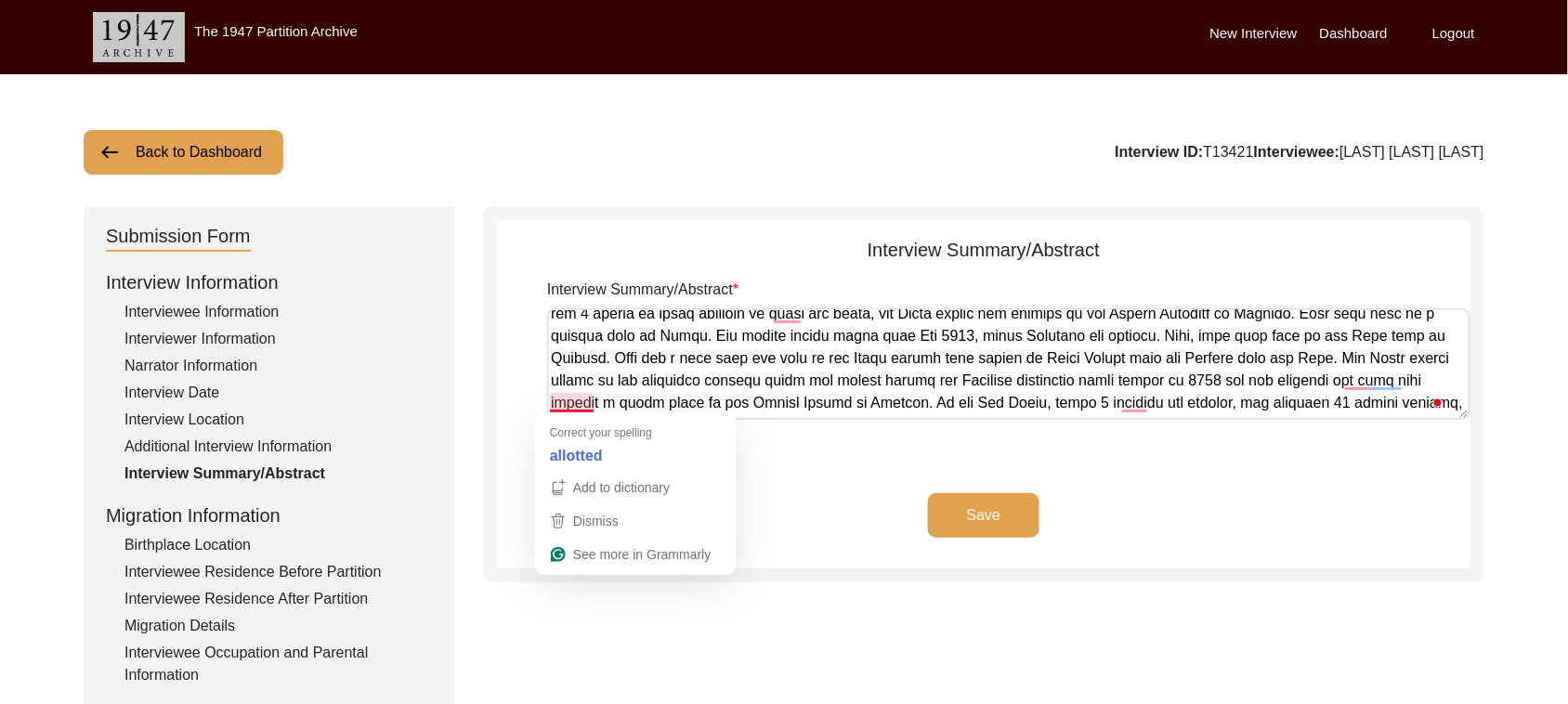 click on "Interview Summary/Abstract" at bounding box center (1009, 364) 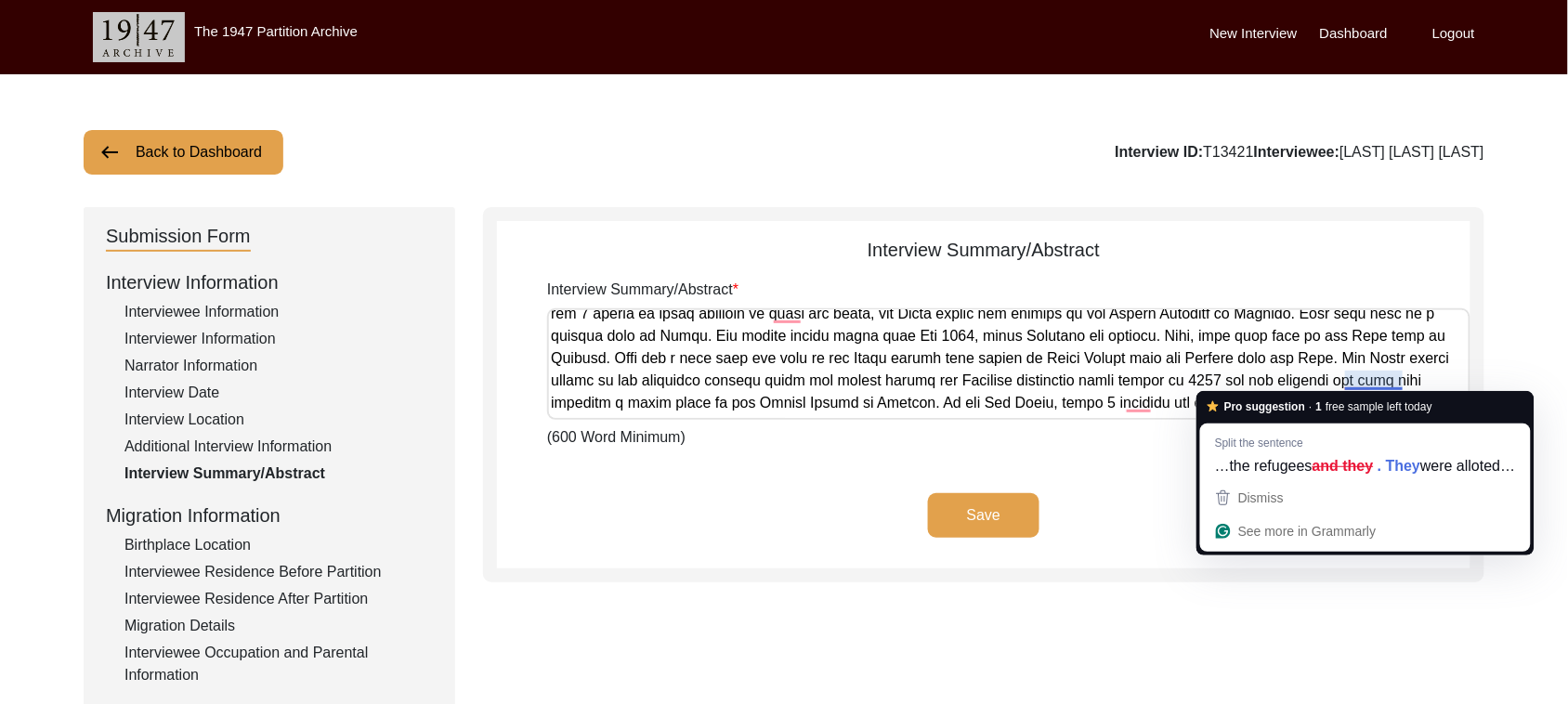 click on "Interview Summary/Abstract" at bounding box center [1009, 364] 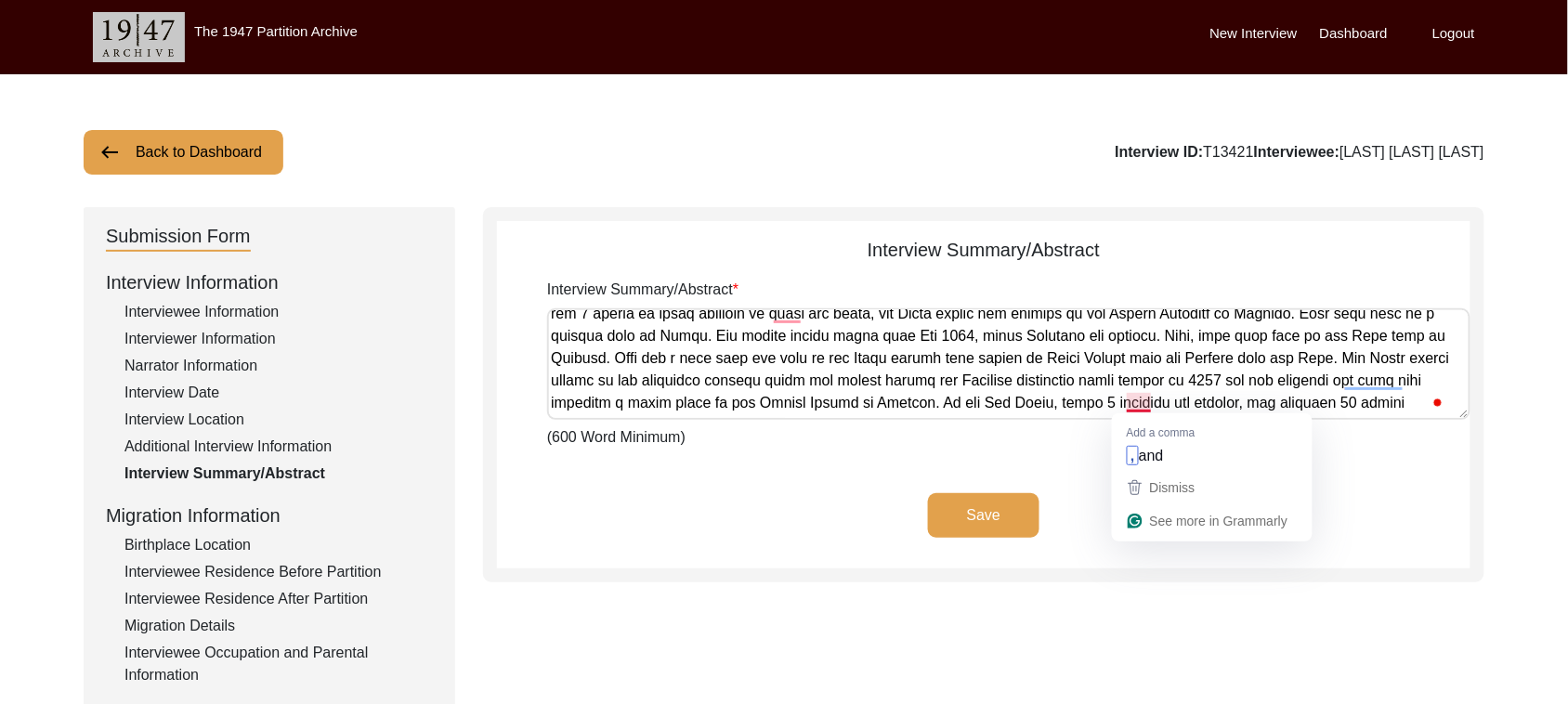 click on "Interview Summary/Abstract" at bounding box center [1009, 364] 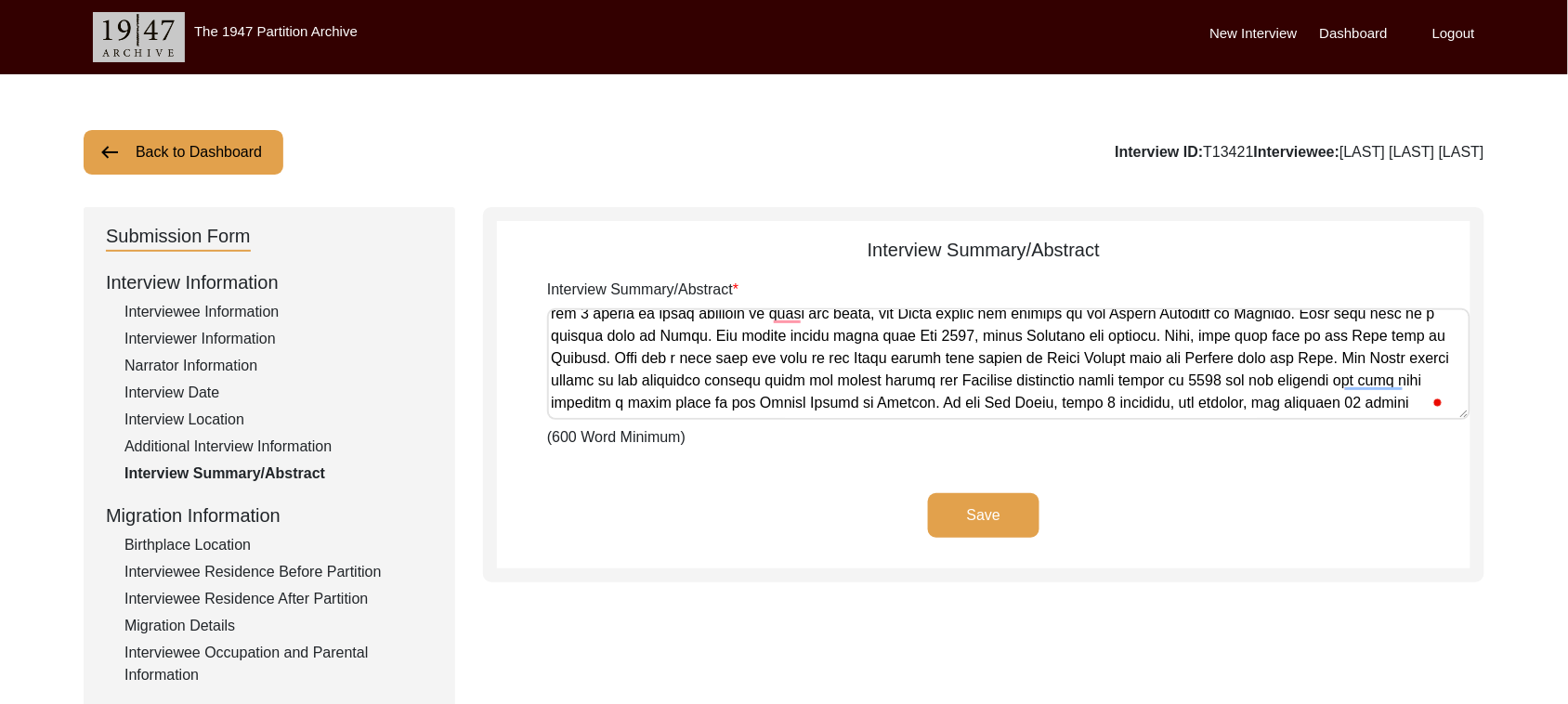 scroll, scrollTop: 433, scrollLeft: 0, axis: vertical 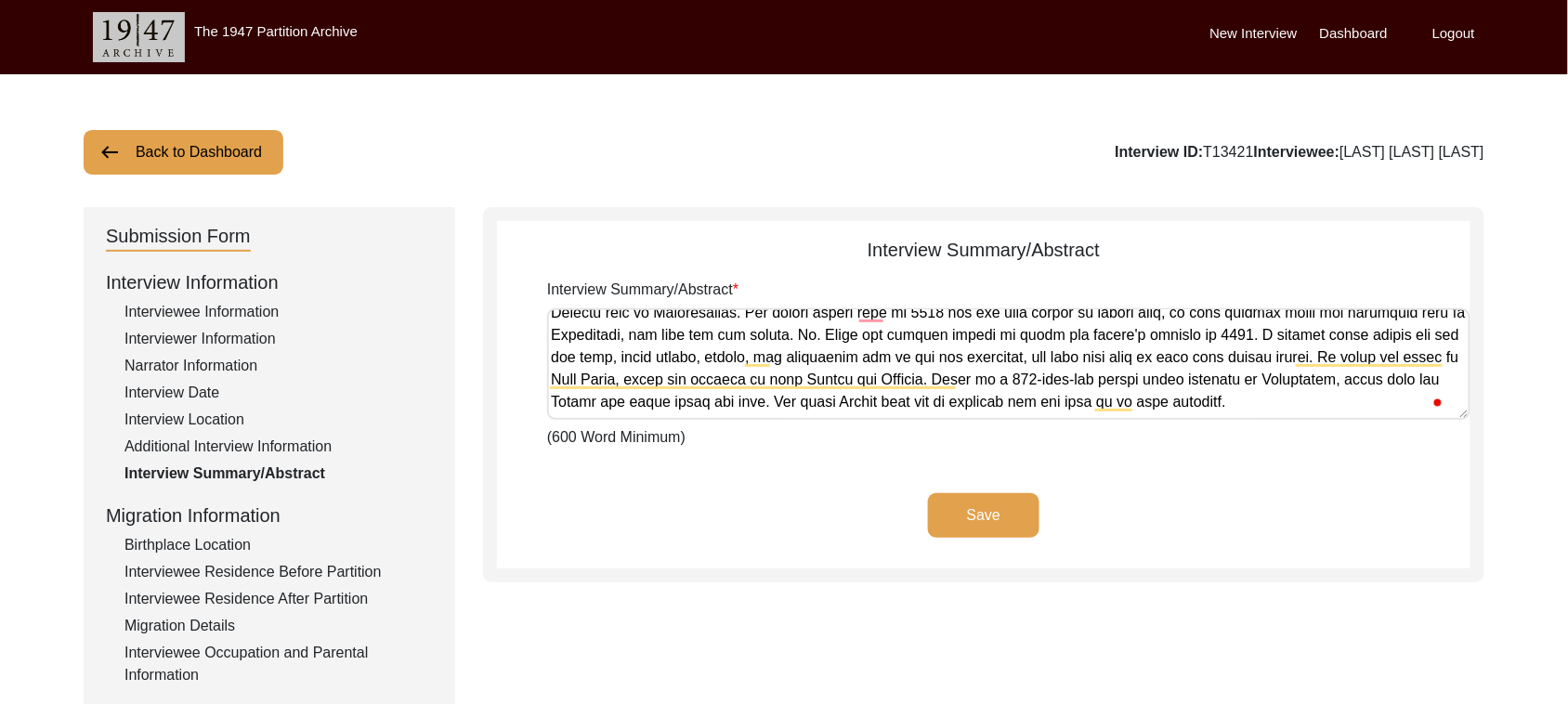type on "Dr. Syed Ali Rizvi's story starts 500 years ago in a village called Kharbhaiya in Bihar. His great great-great-grandmother, Malo Dadee was traveling through the region in a palanquin when the local landlord mistreated his caravan. Malo Dadee was so angry that she took 2 of her bracelets off her wrist and purchased the whole village. To this day, her grave is there in Kharbhaiya. The local Hindus regard her with great respect. However, the village where his ancestors lived for 500 years had to leave behind everything in 5 days.
Syed Arif Rizvi was born in 1949 in Karachi, West Pakistan, but he grew up watching the aftermath of the Partition. His father was Syed Ali Rizvi (1920-1996), and his mother was Majida Khatun Kulsum (1926-2016) from Kharbhaiya and Mohiuddinpur, respectively, 2 villages near Patna, Bihar. They had 6 children and a lot of land. In October 1946 a riot broke out in Bihar when the Hindu mobs attacked the local Muslims. The Rizvi family too shelter in their house and were stranded for 5 d..." 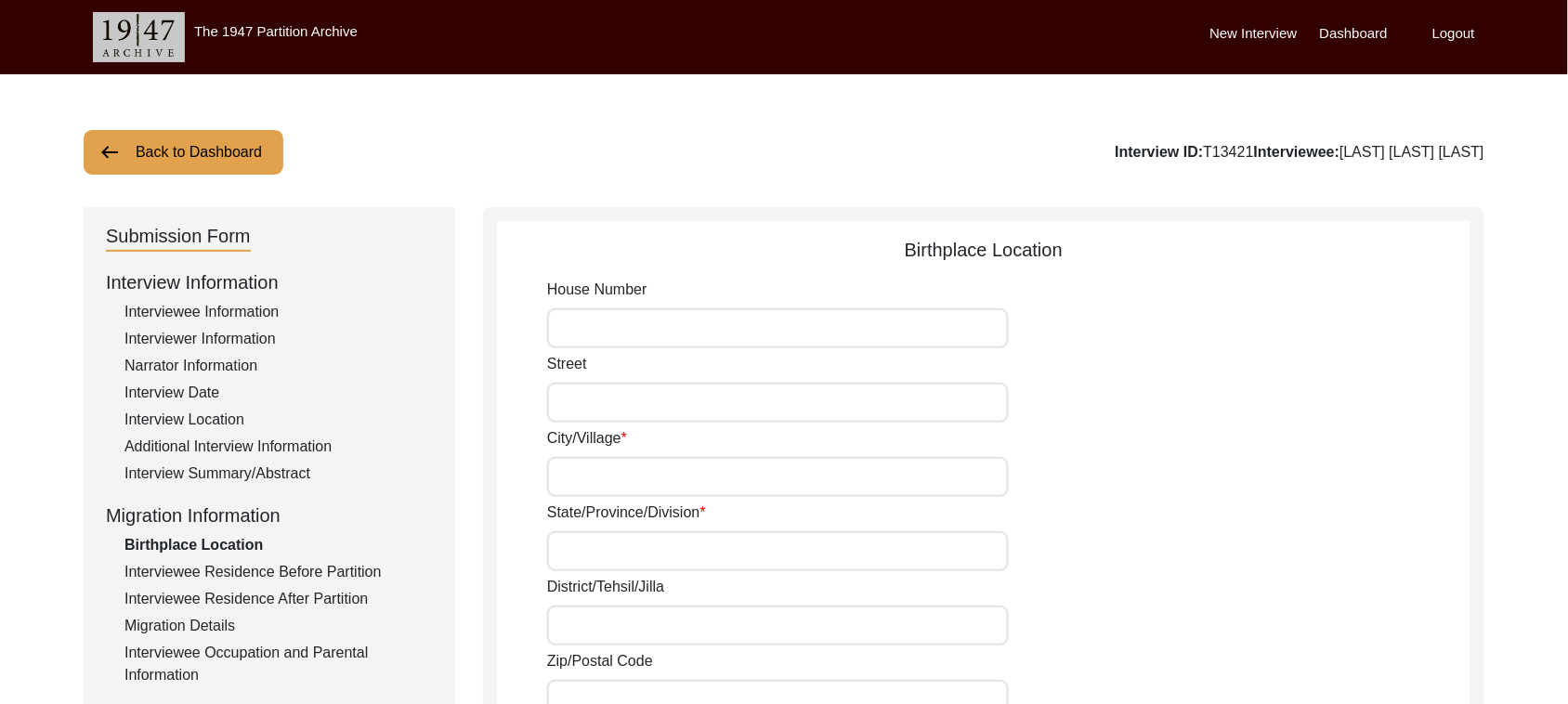 click on "House Number" at bounding box center (777, 328) 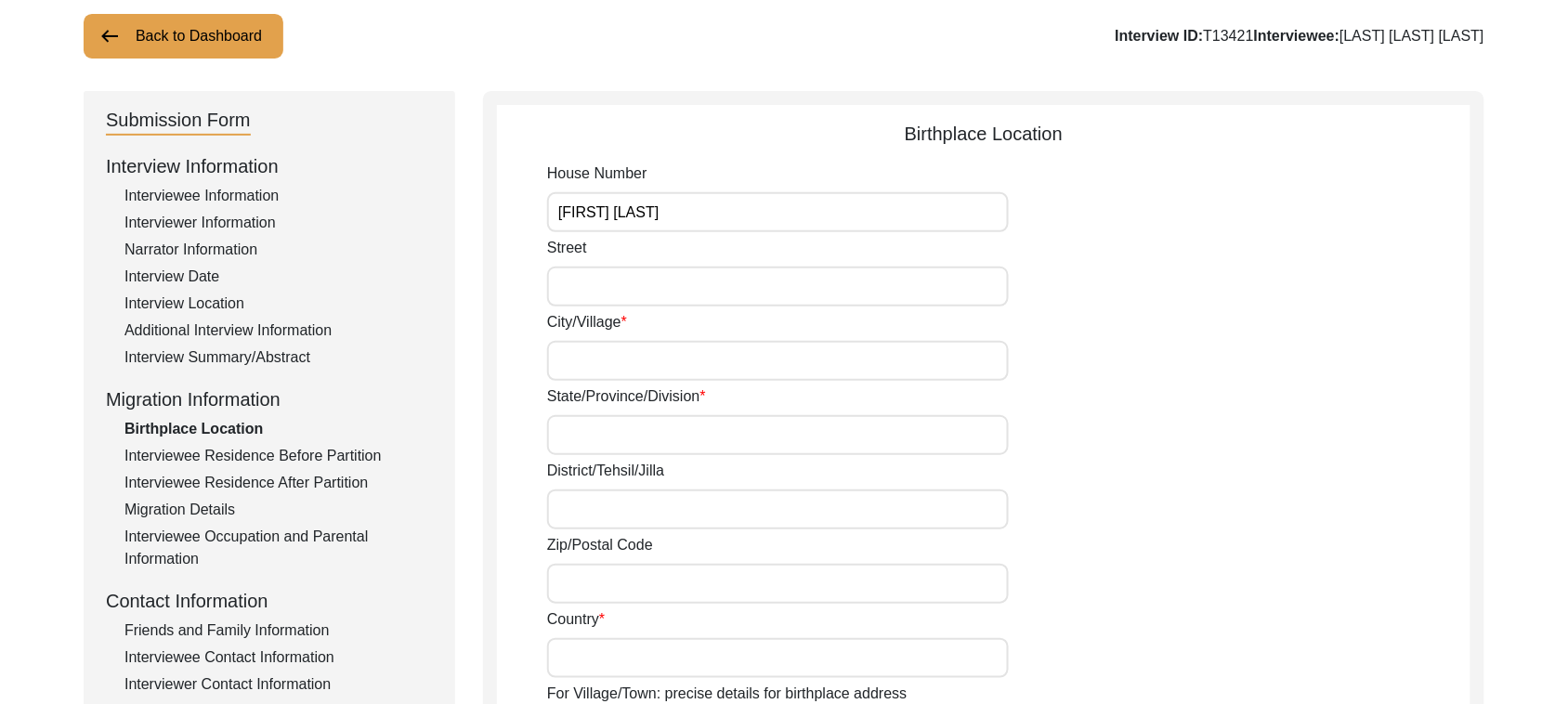 type on "[FIRST] [LAST]" 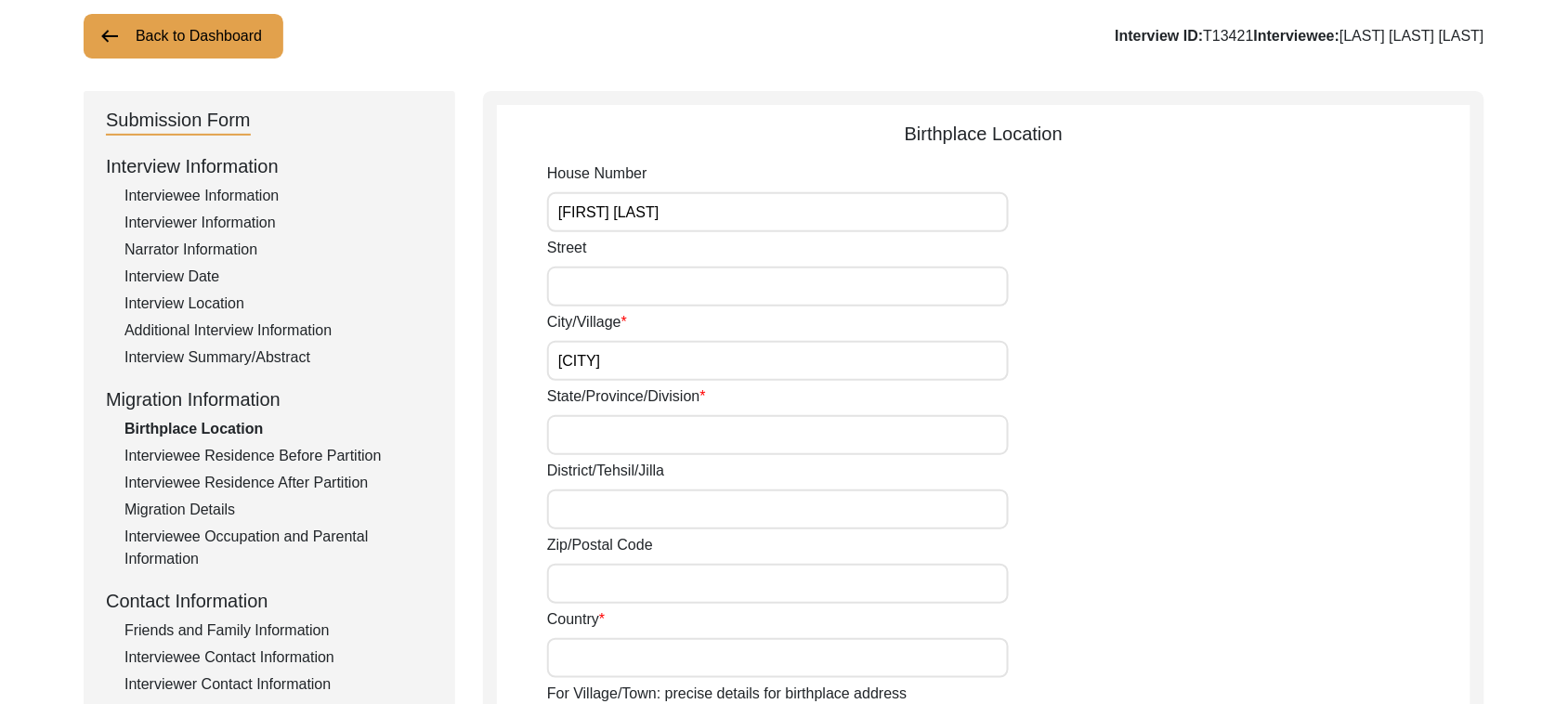 type on "[CITY]" 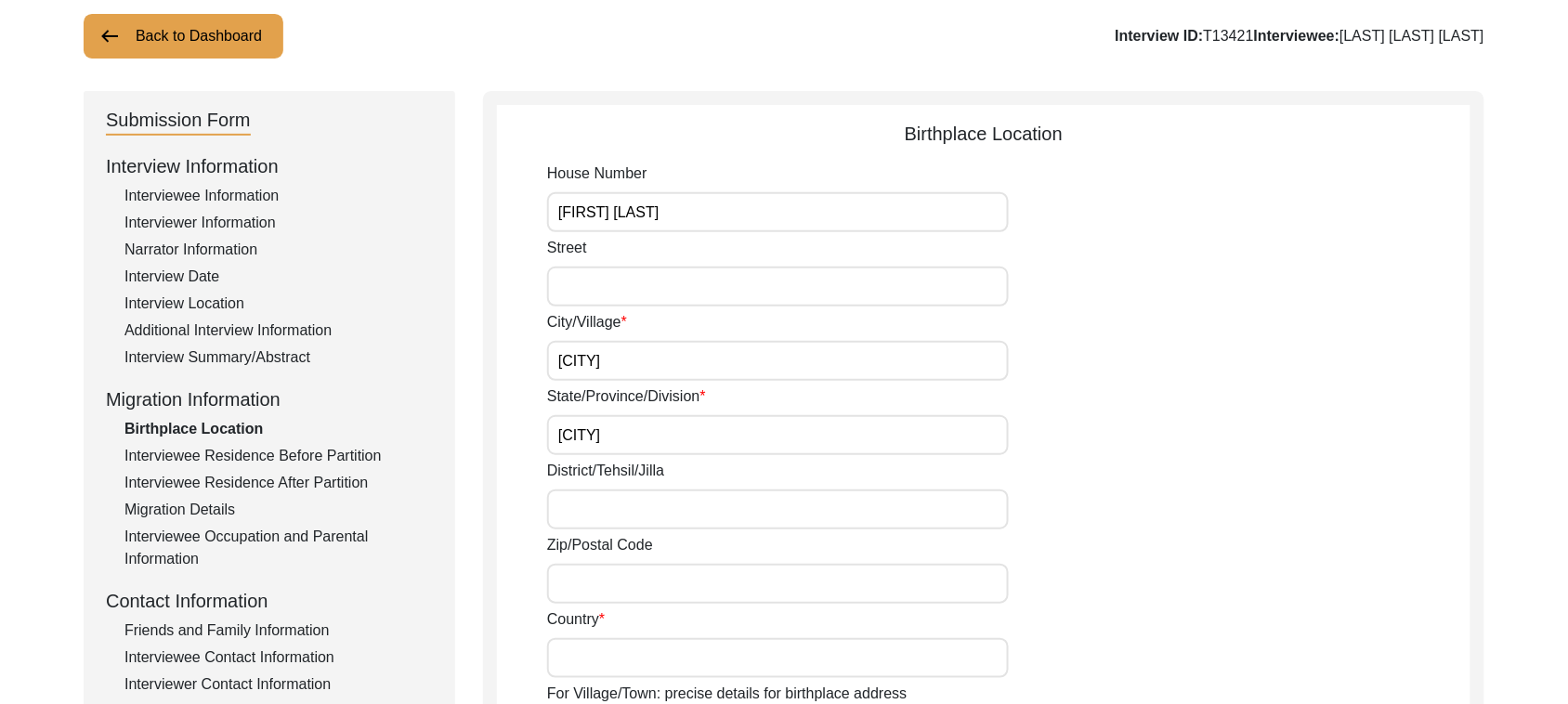 type on "[CITY]" 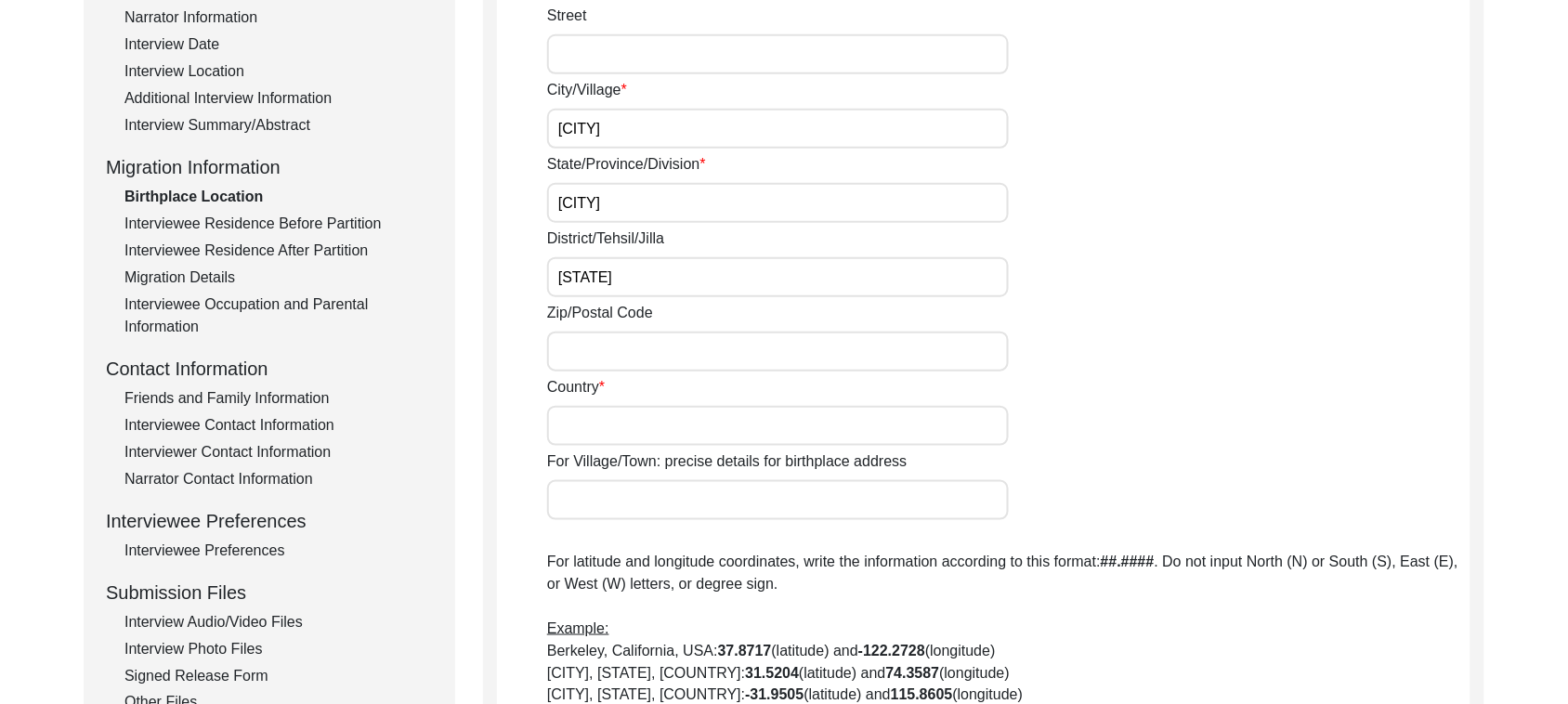 type on "[STATE]" 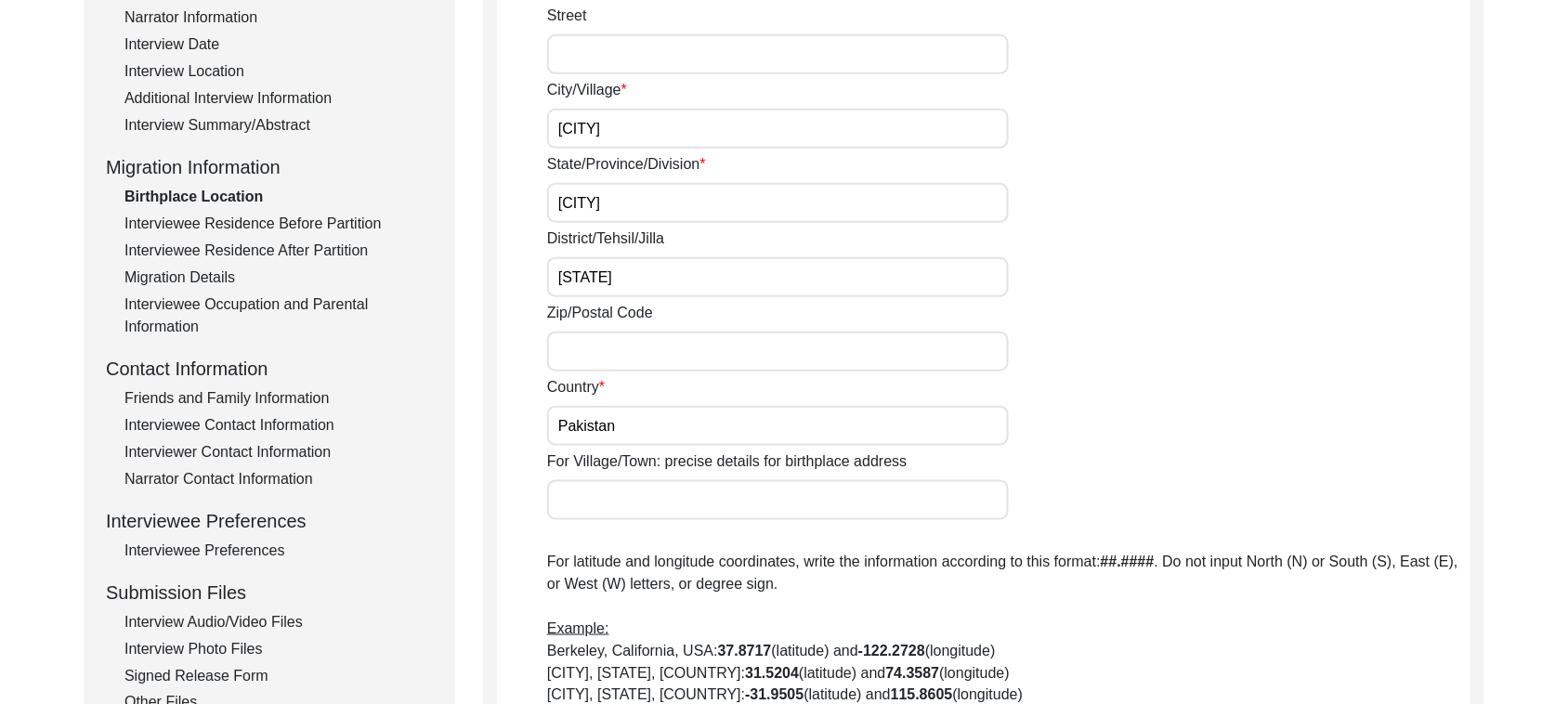 click on "Pakistan" at bounding box center [777, 425] 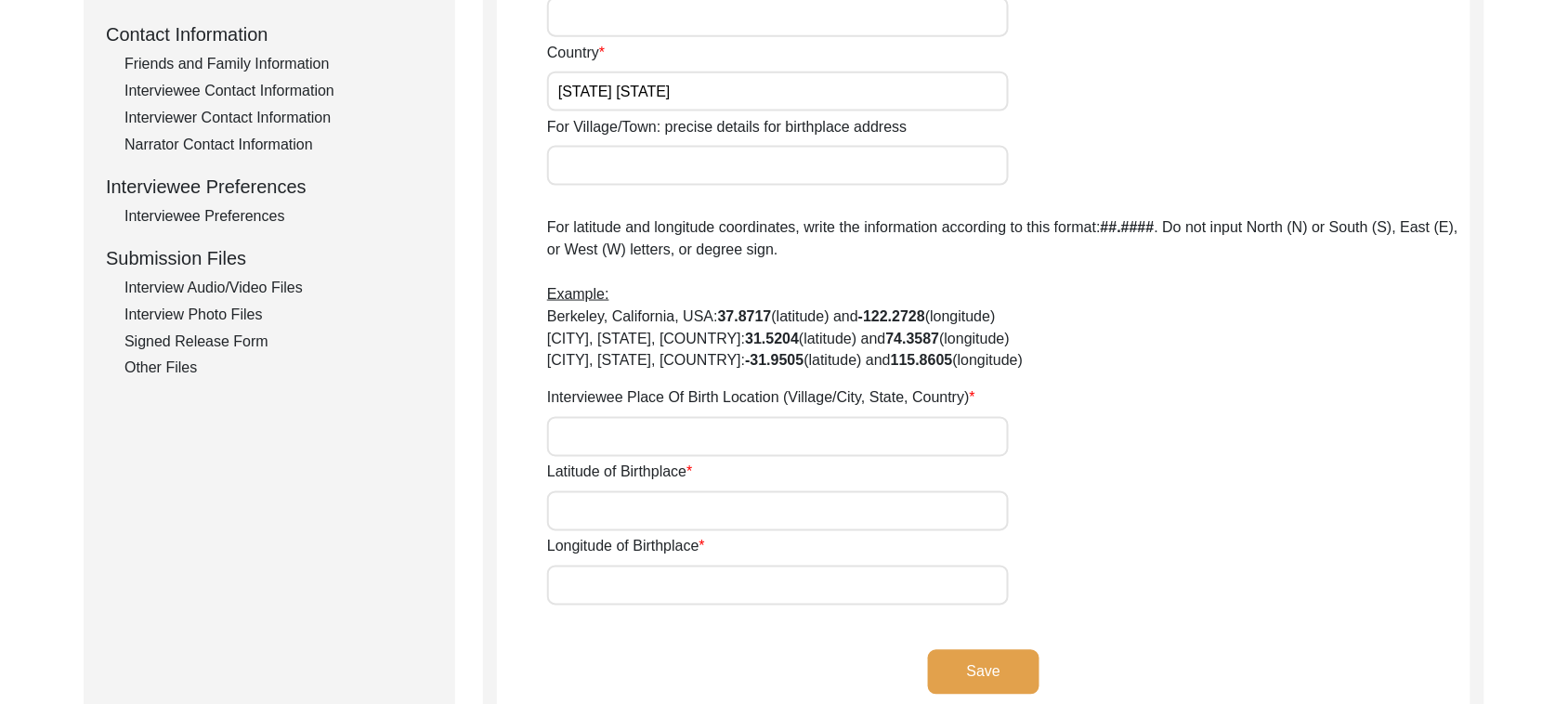 scroll, scrollTop: 697, scrollLeft: 0, axis: vertical 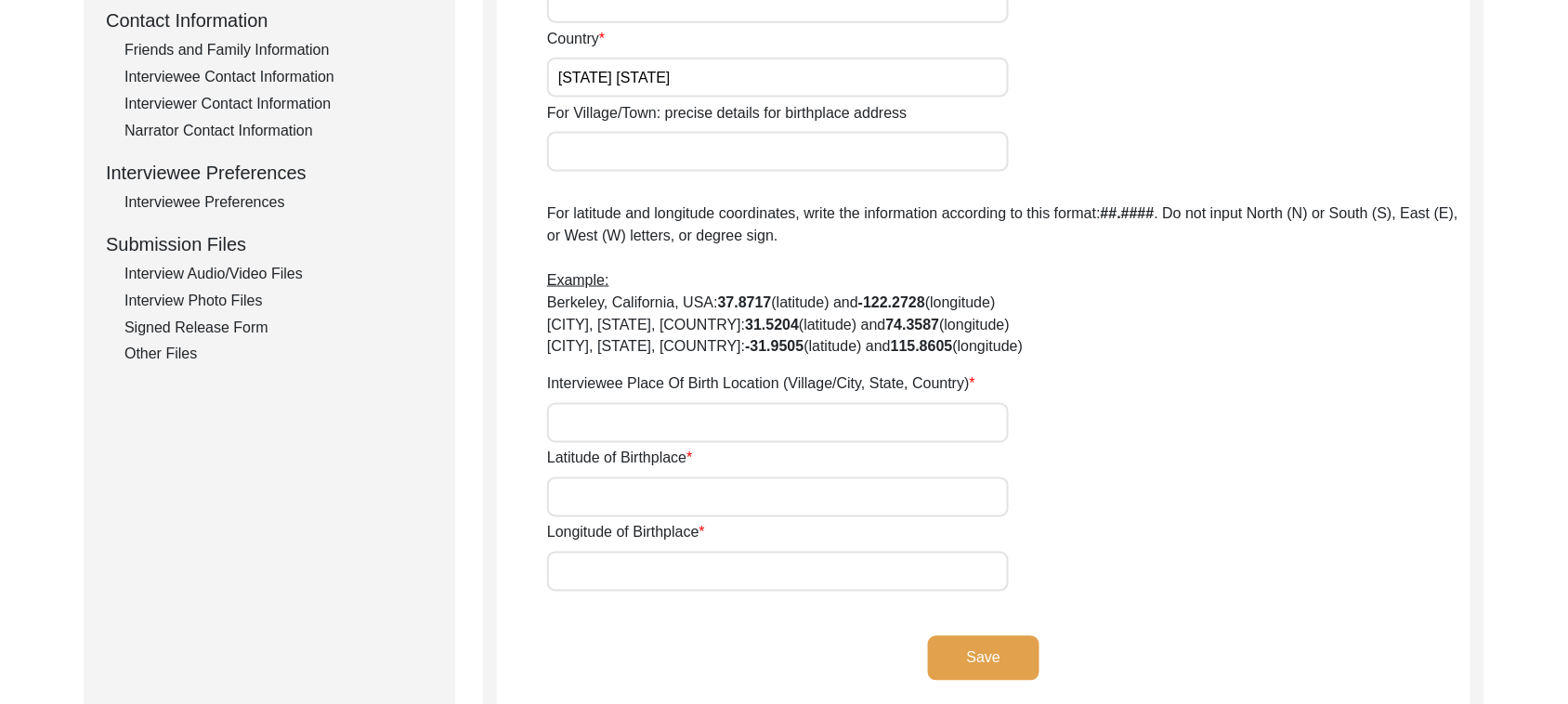 type on "[STATE] [STATE]" 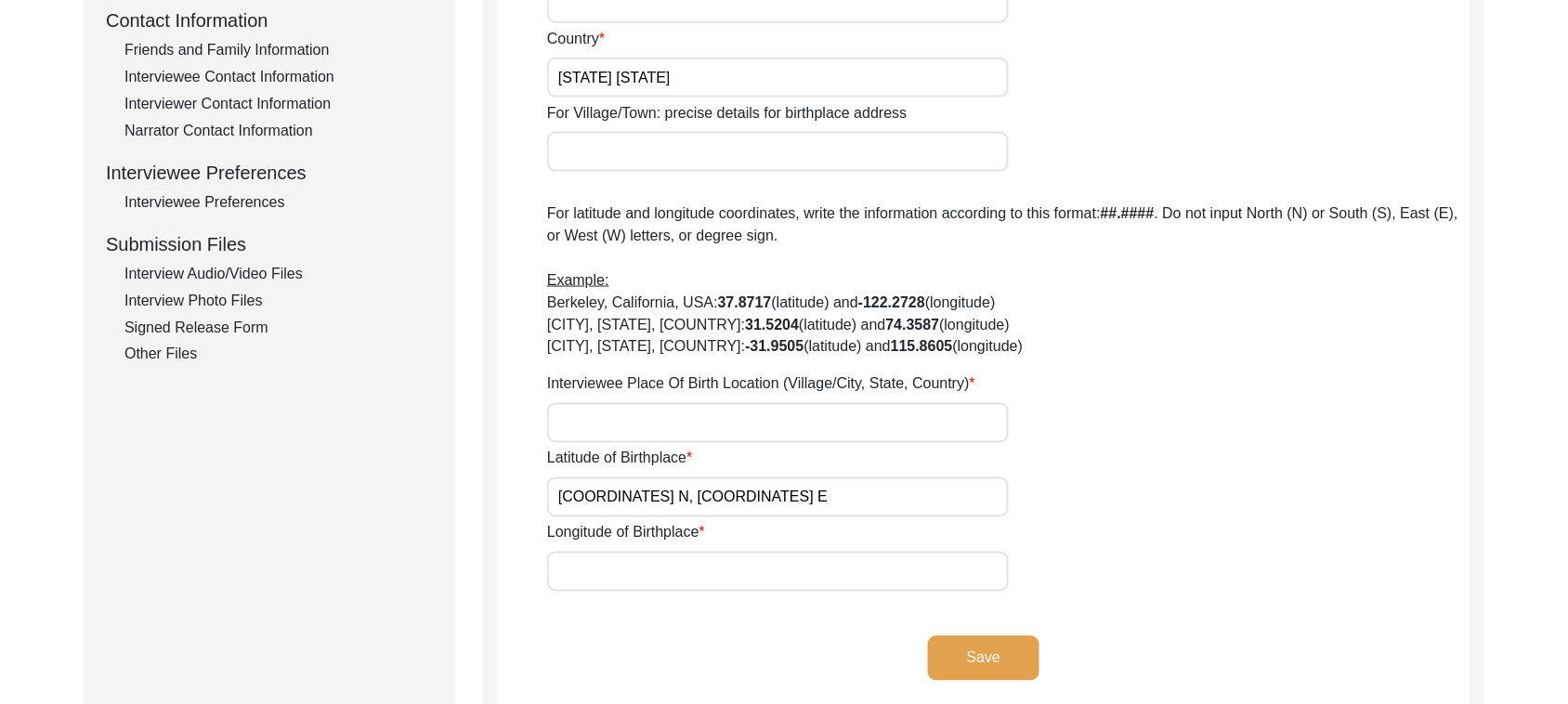 drag, startPoint x: 608, startPoint y: 495, endPoint x: 760, endPoint y: 490, distance: 152.08221 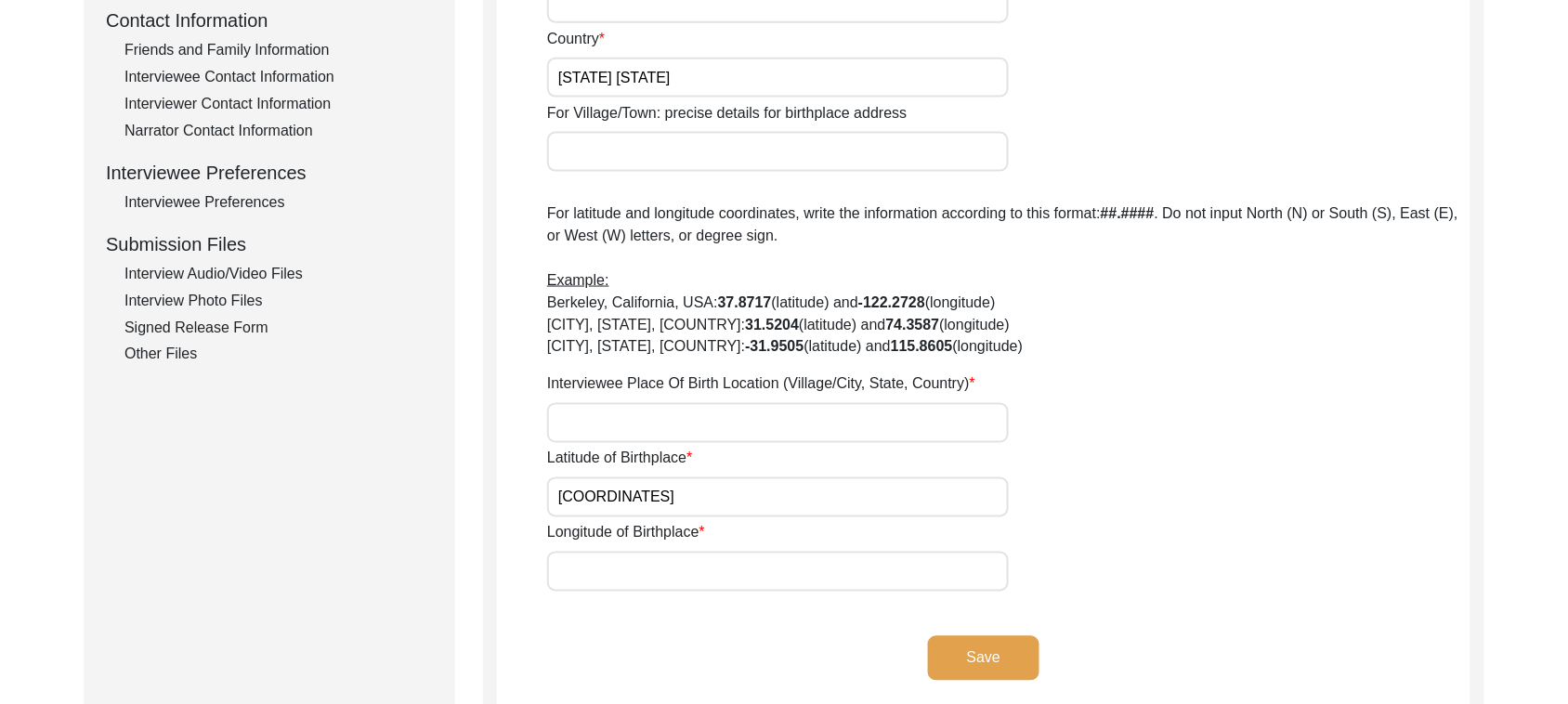 type on "[COORDINATES]" 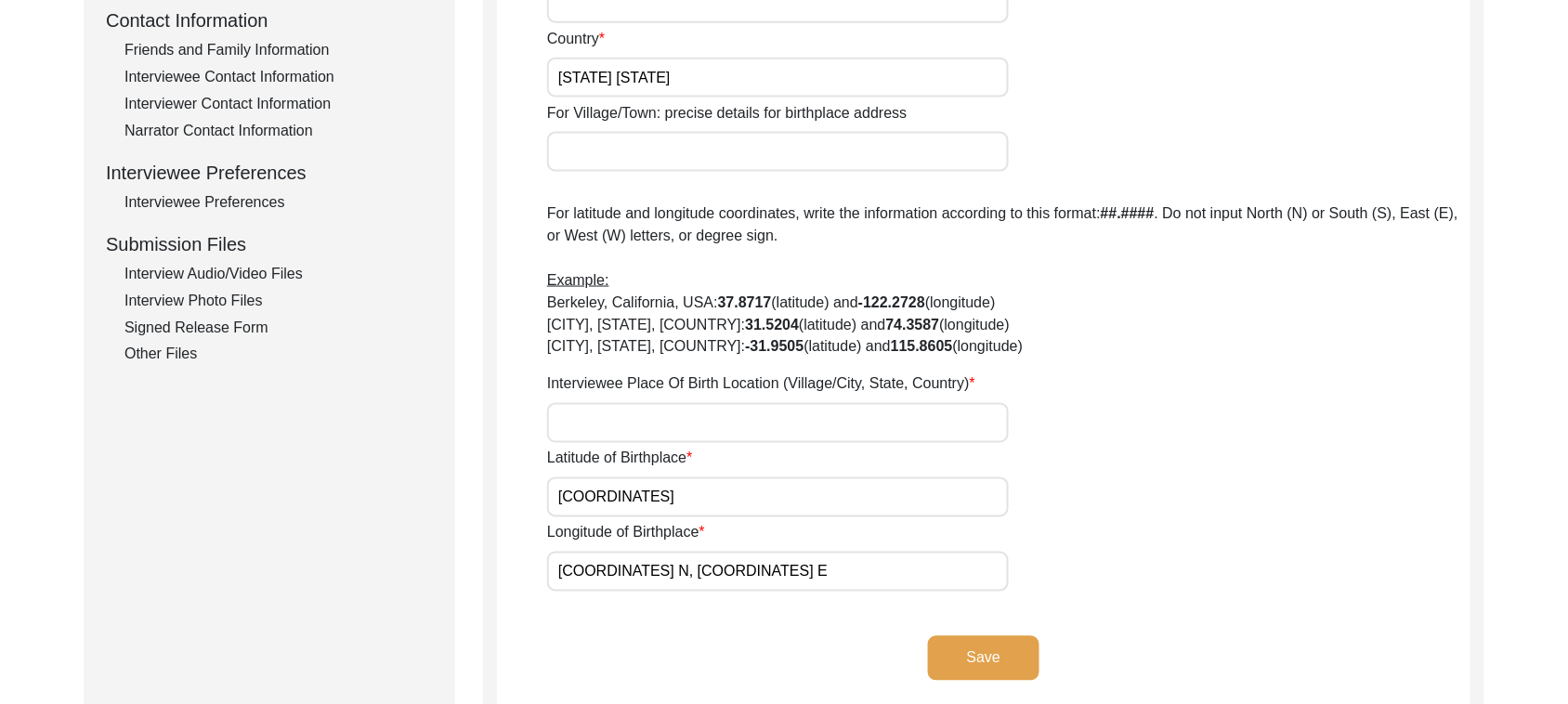 drag, startPoint x: 586, startPoint y: 571, endPoint x: 447, endPoint y: 535, distance: 143.58621 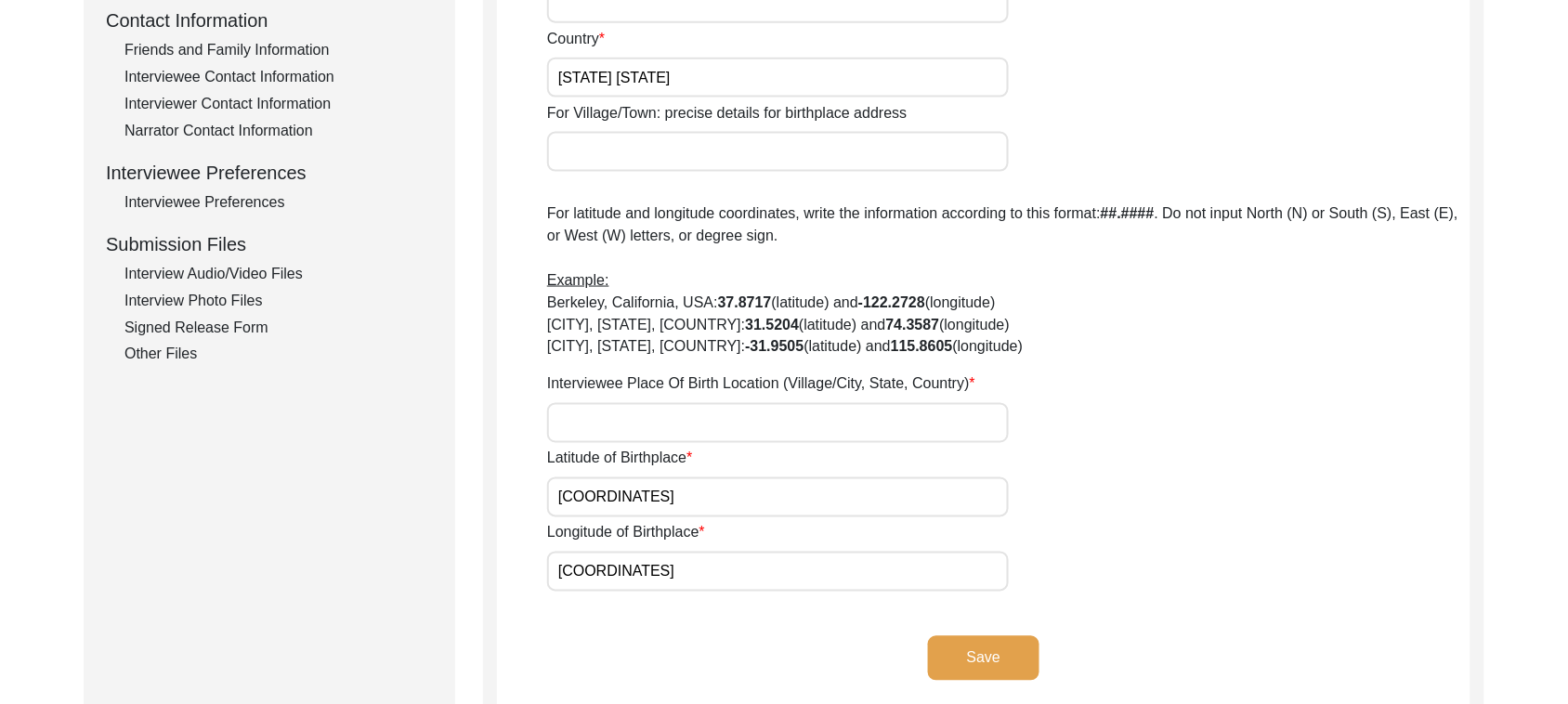 click on "[COORDINATES]" at bounding box center (777, 571) 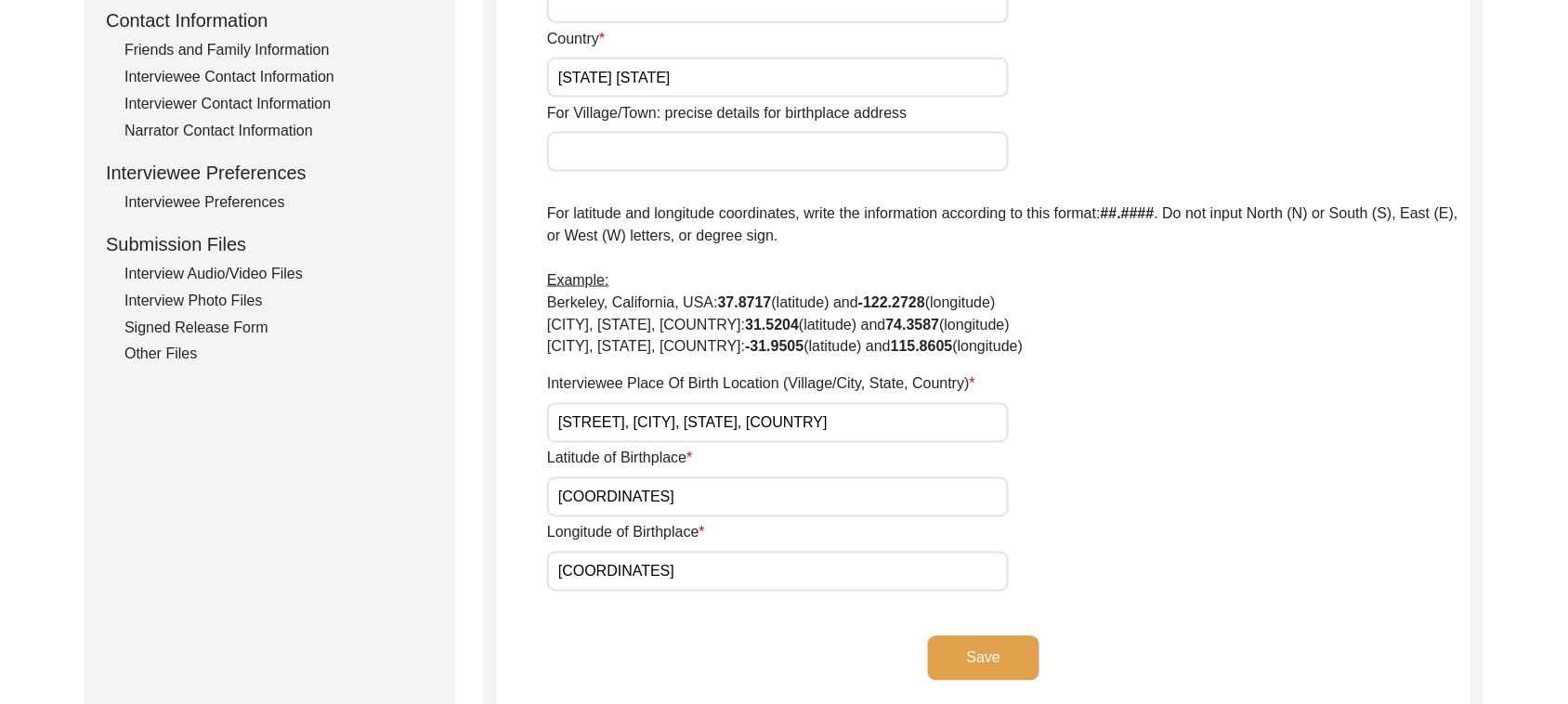 type on "[STREET], [CITY], [STATE], [COUNTRY]" 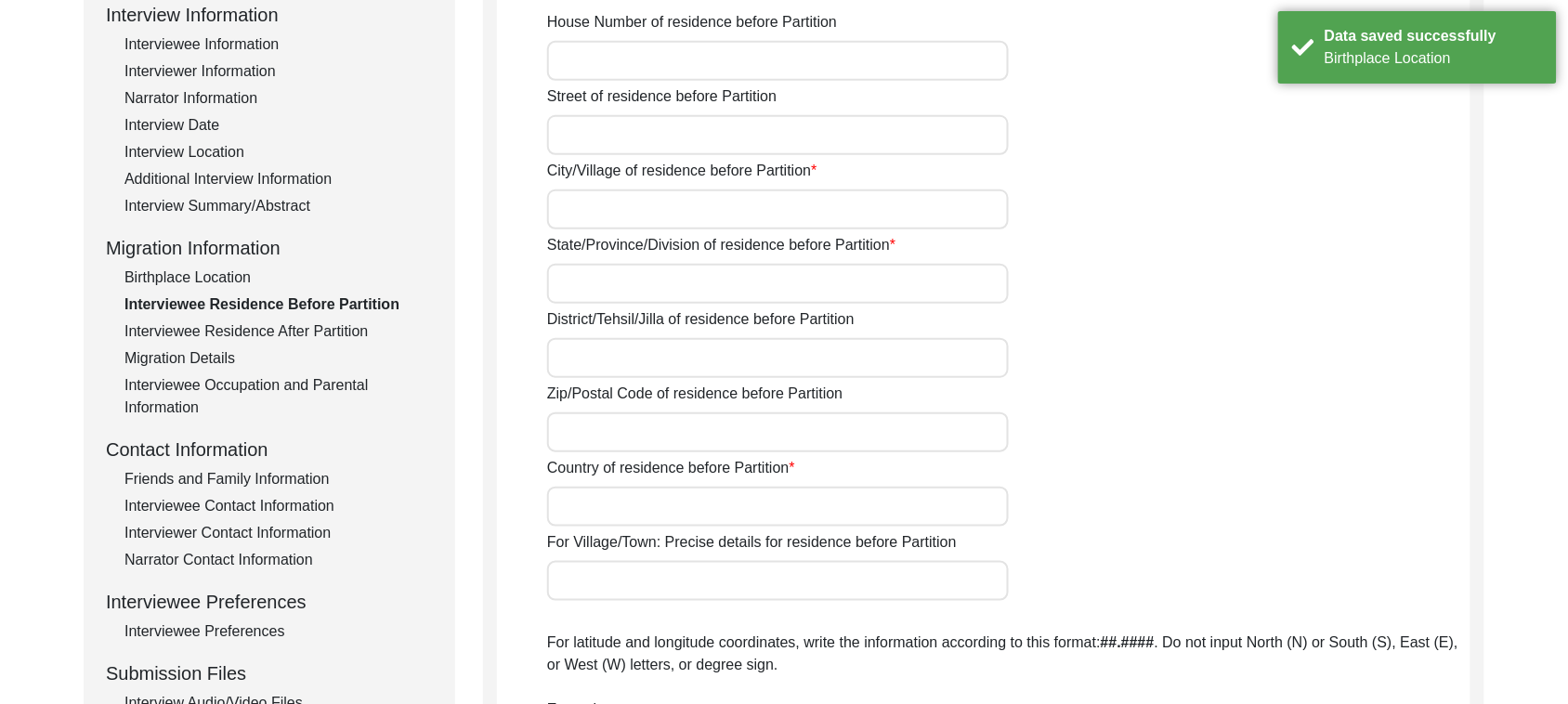 scroll, scrollTop: 232, scrollLeft: 0, axis: vertical 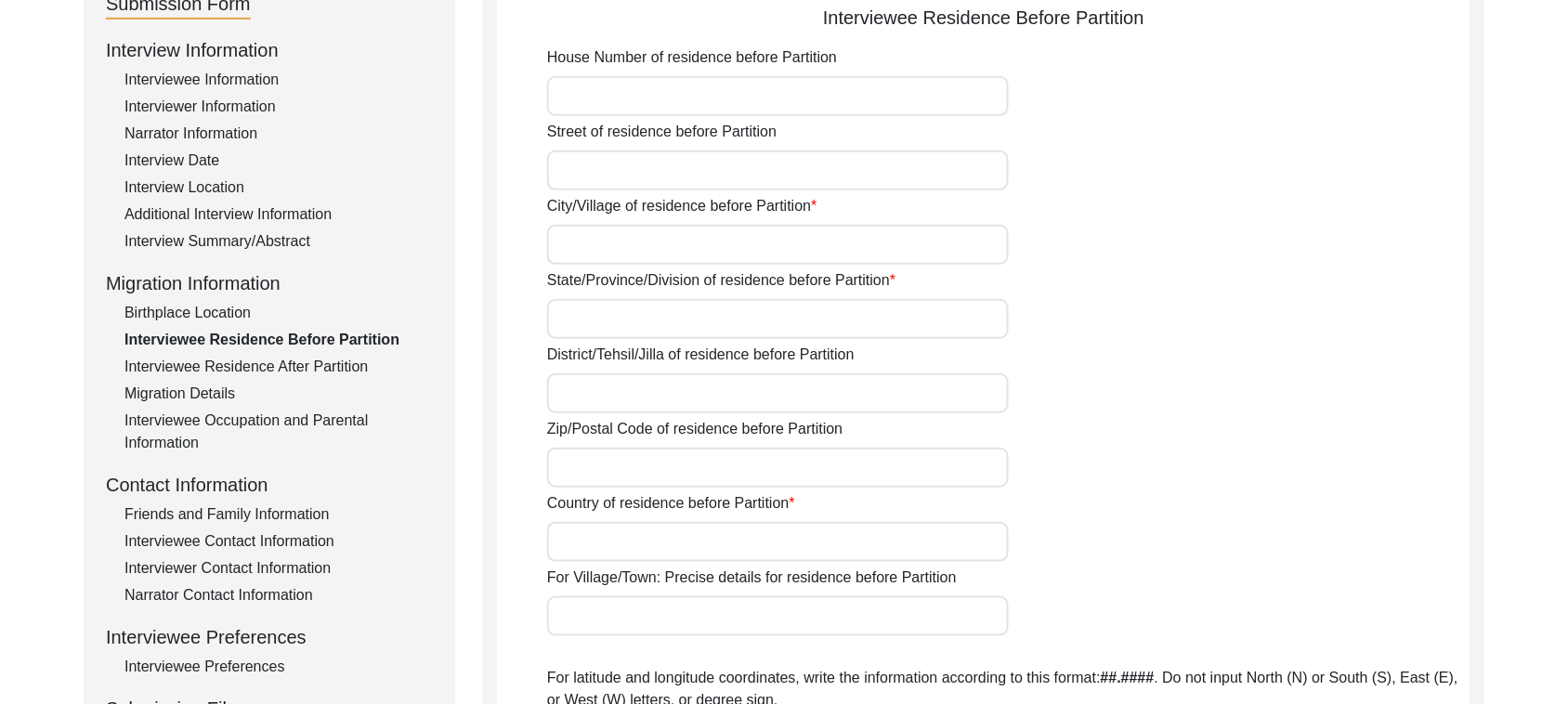 click on "House Number of residence before Partition" at bounding box center [777, 96] 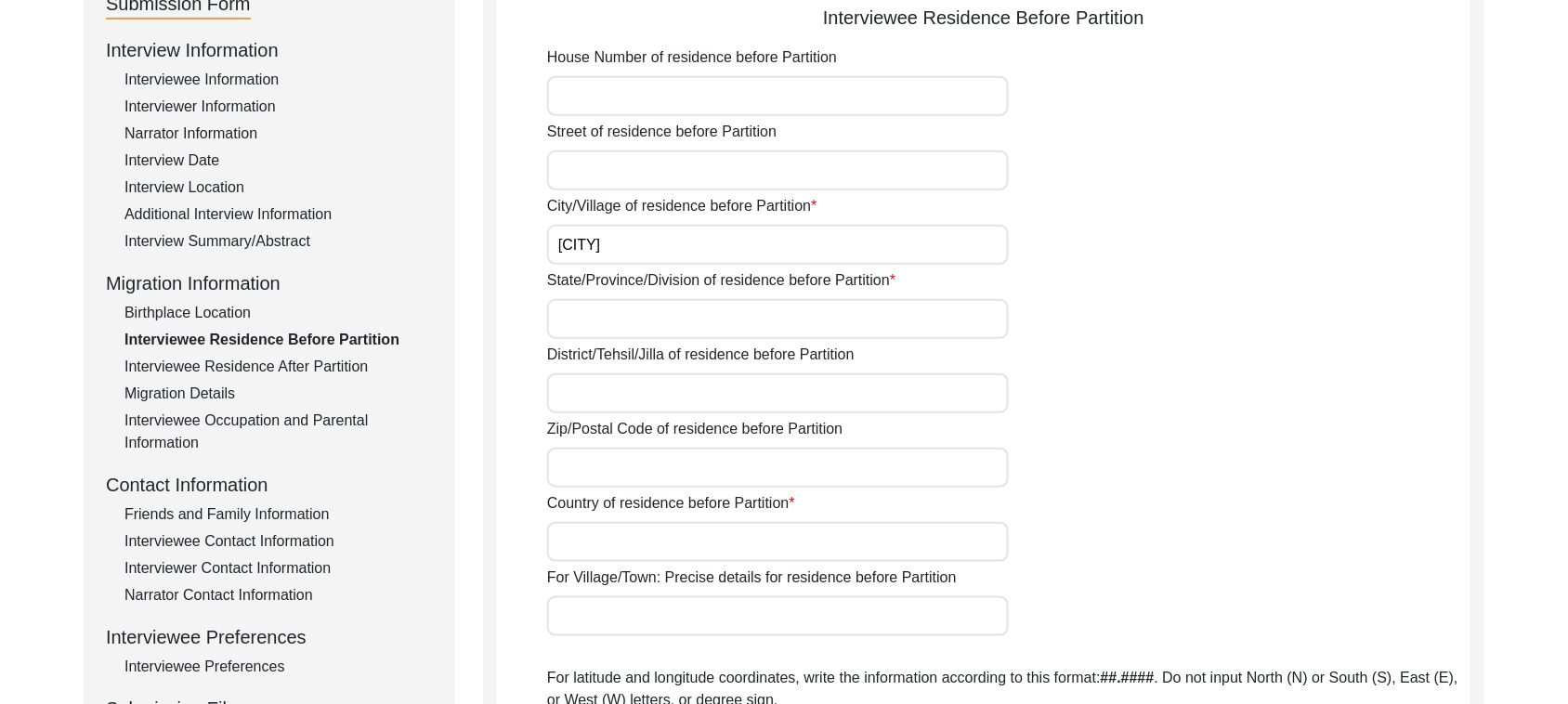 type on "[CITY]" 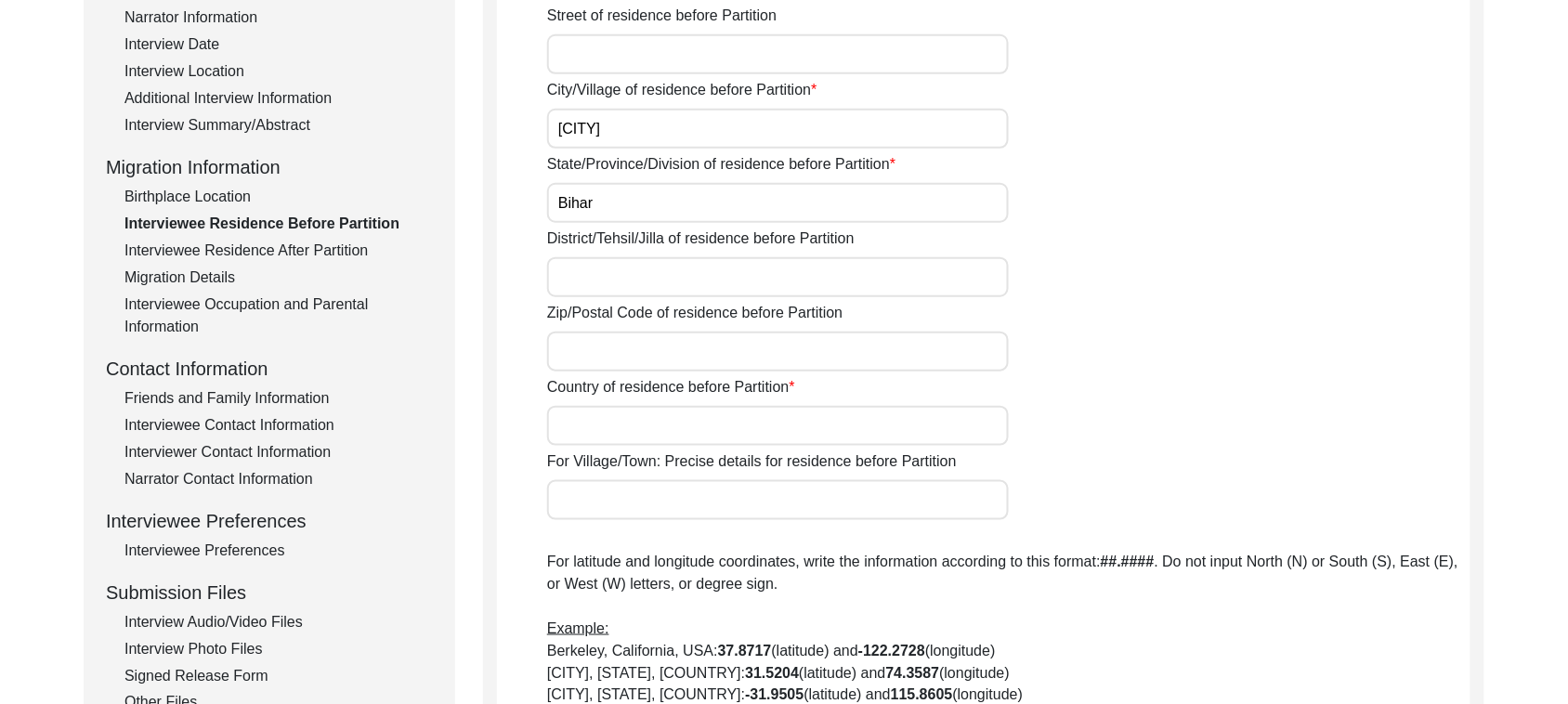 scroll, scrollTop: 464, scrollLeft: 0, axis: vertical 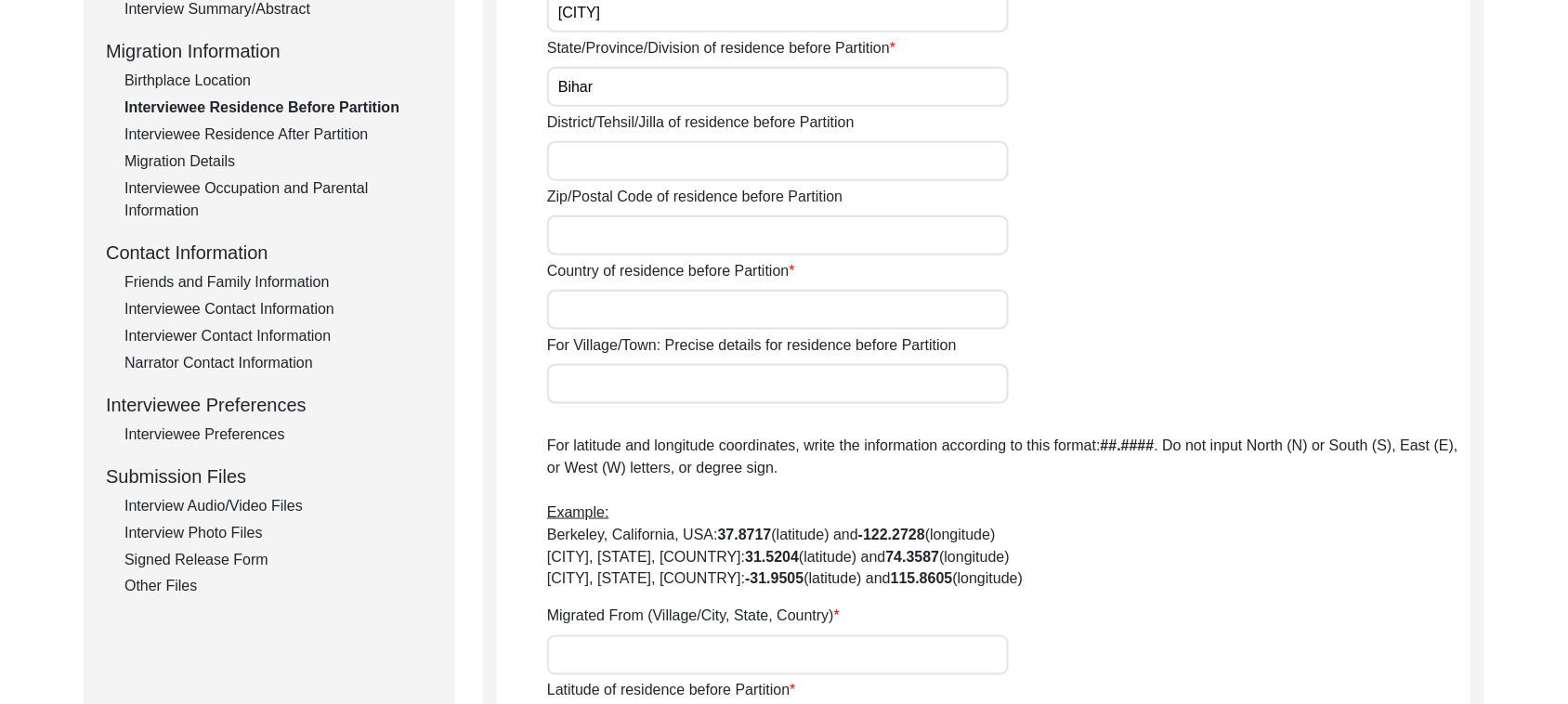 type on "Bihar" 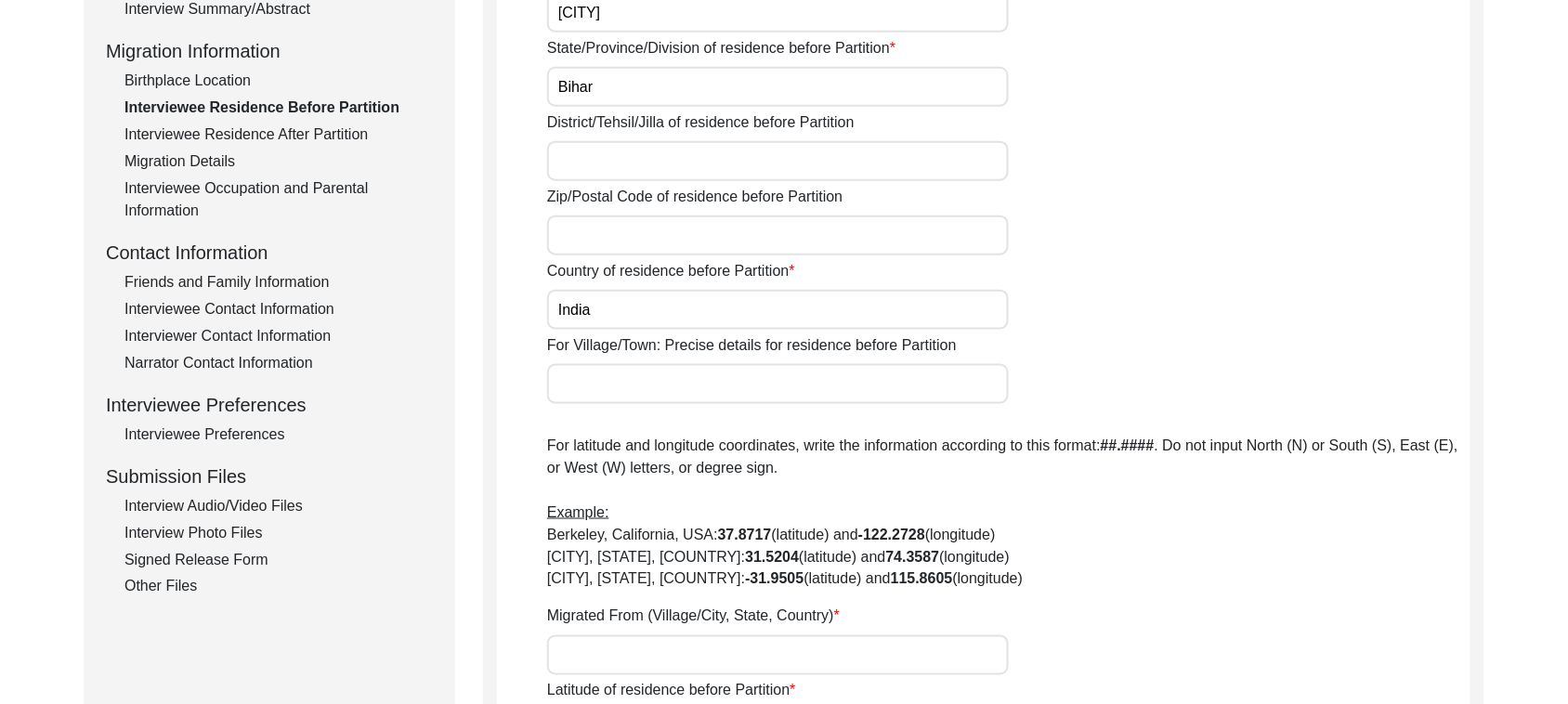 type on "India" 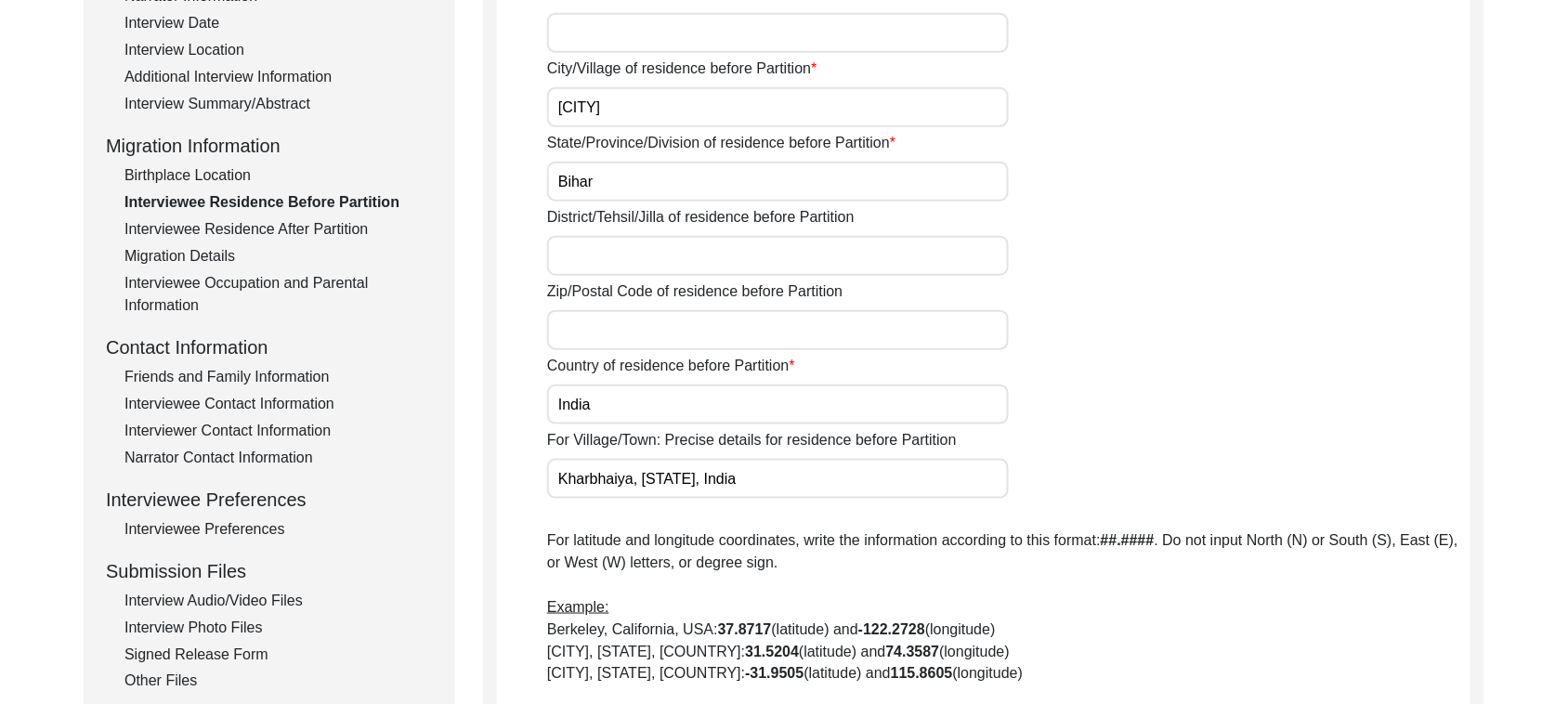 scroll, scrollTop: 348, scrollLeft: 0, axis: vertical 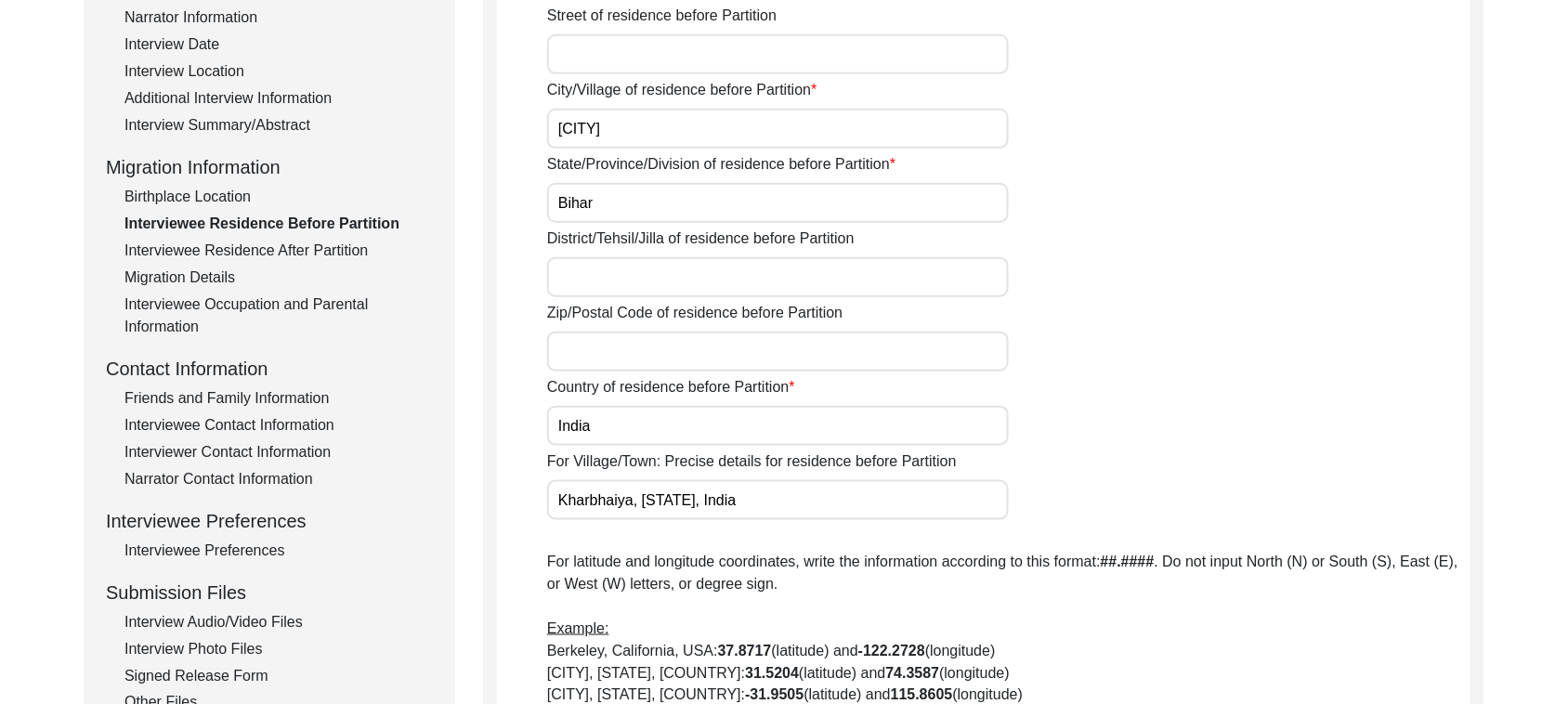 type on "Kharbhaiya, [STATE], India" 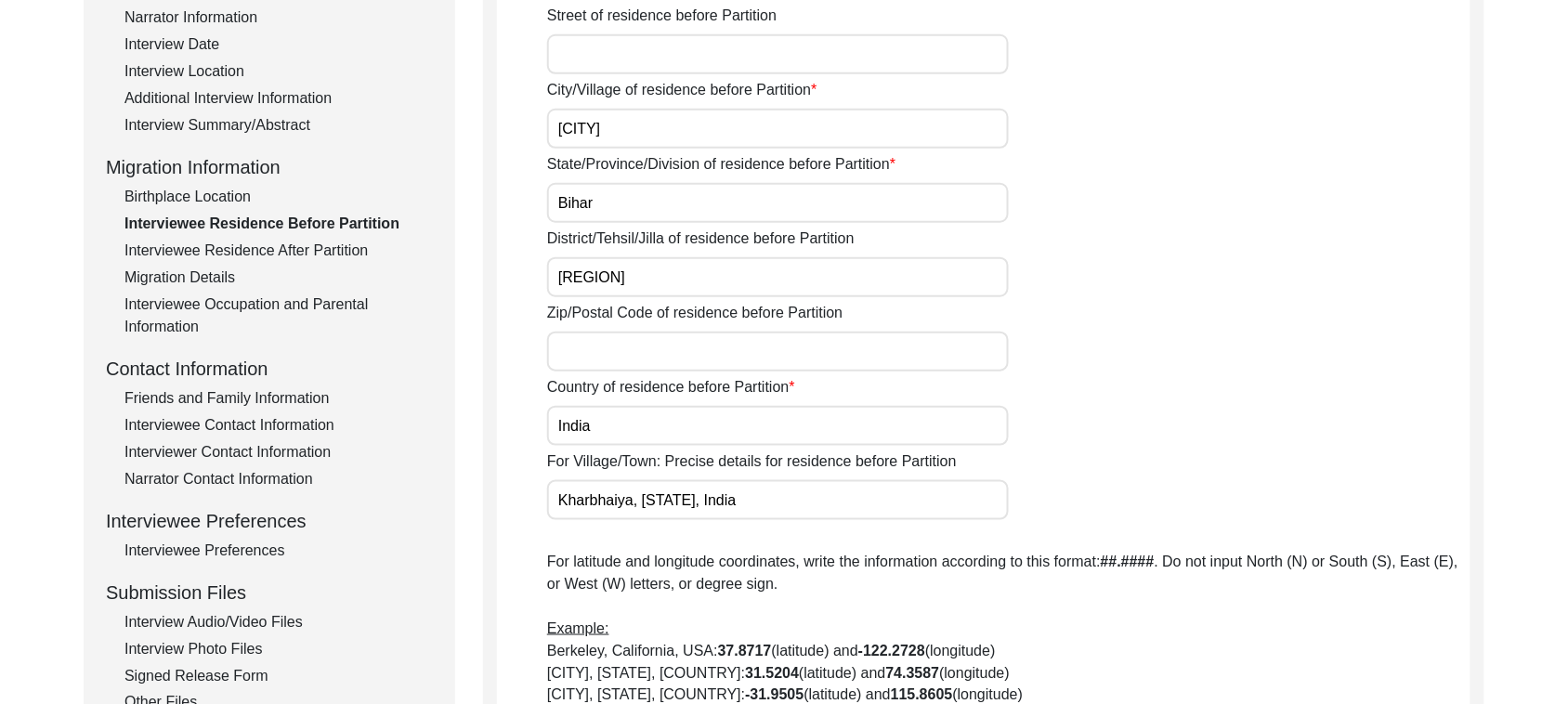 type on "p" 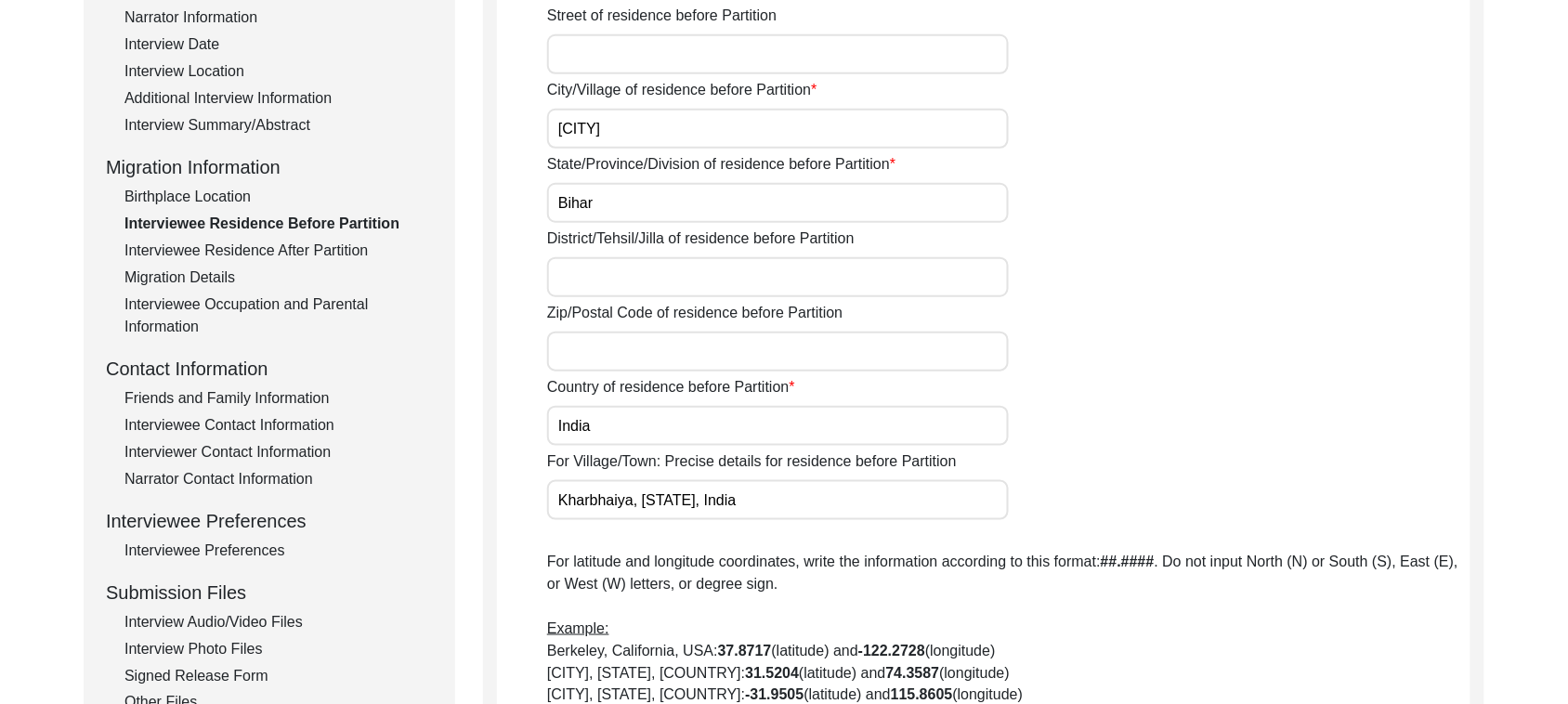 scroll, scrollTop: 232, scrollLeft: 0, axis: vertical 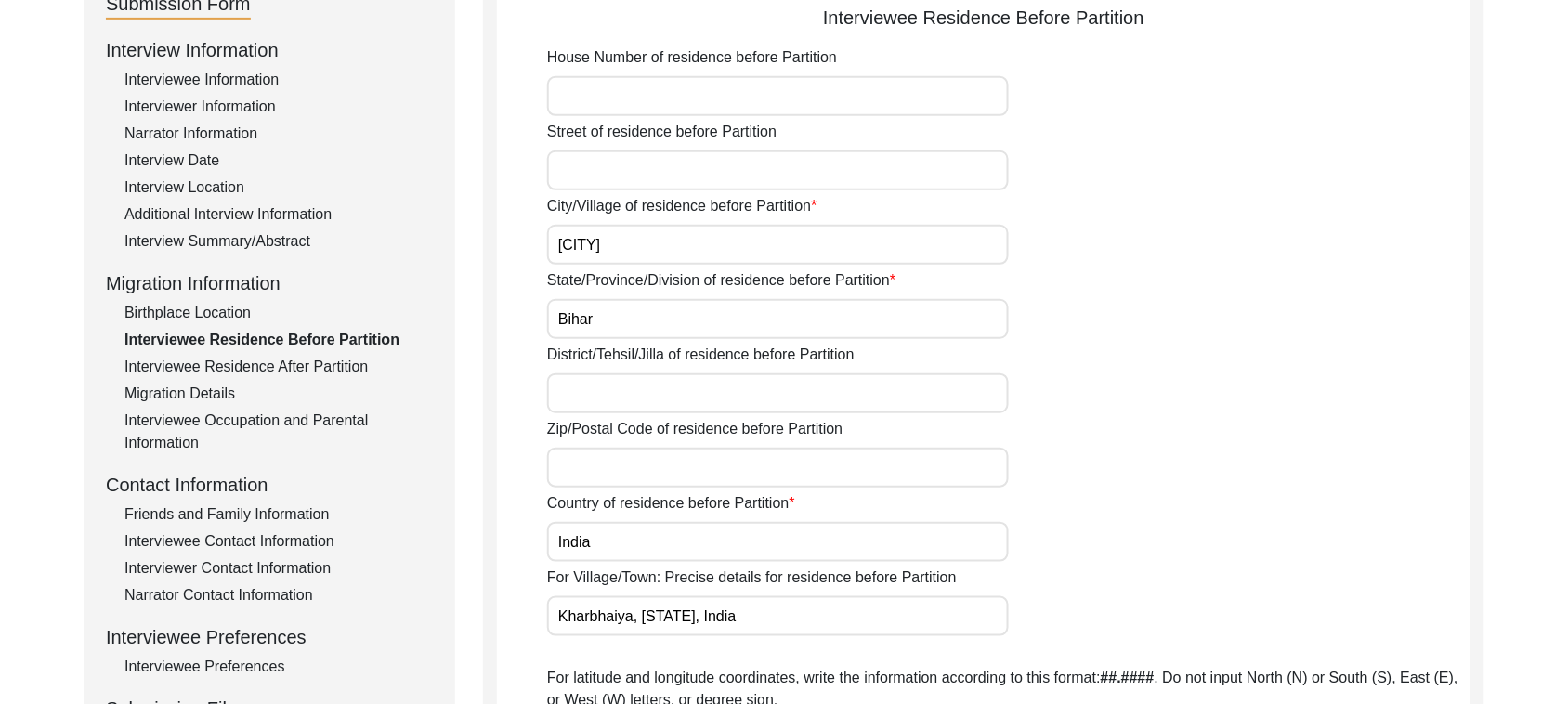 drag, startPoint x: 661, startPoint y: 246, endPoint x: 653, endPoint y: 285, distance: 39.812058 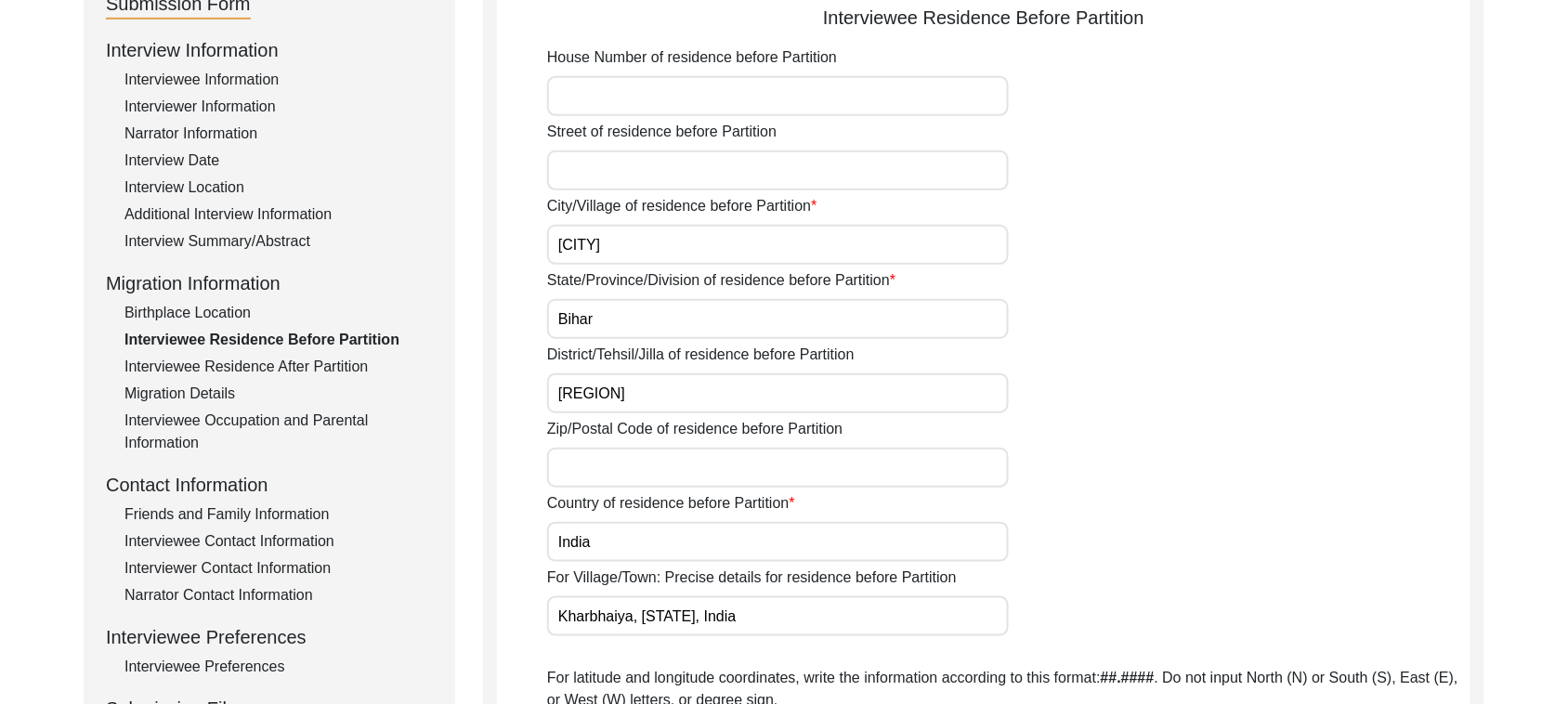 type on "p" 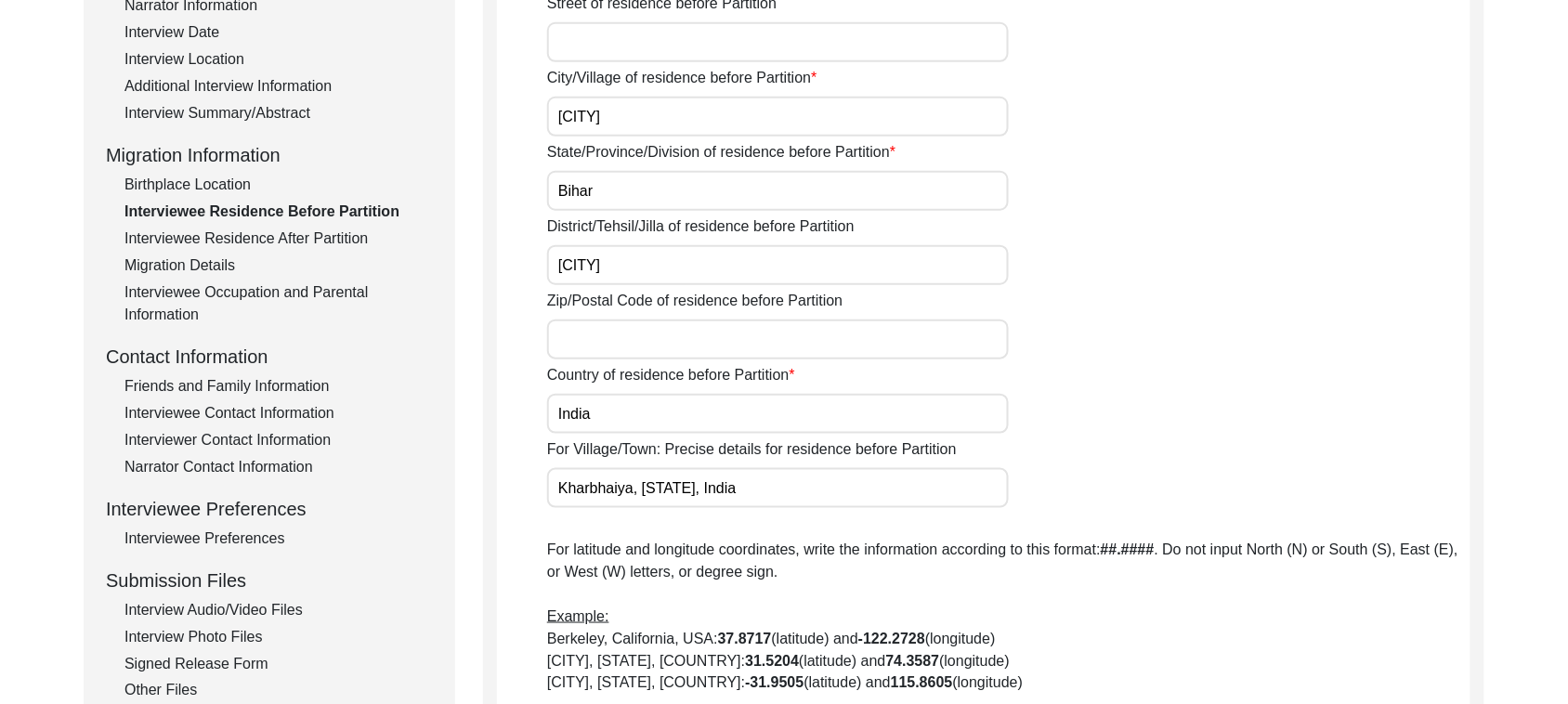 scroll, scrollTop: 464, scrollLeft: 0, axis: vertical 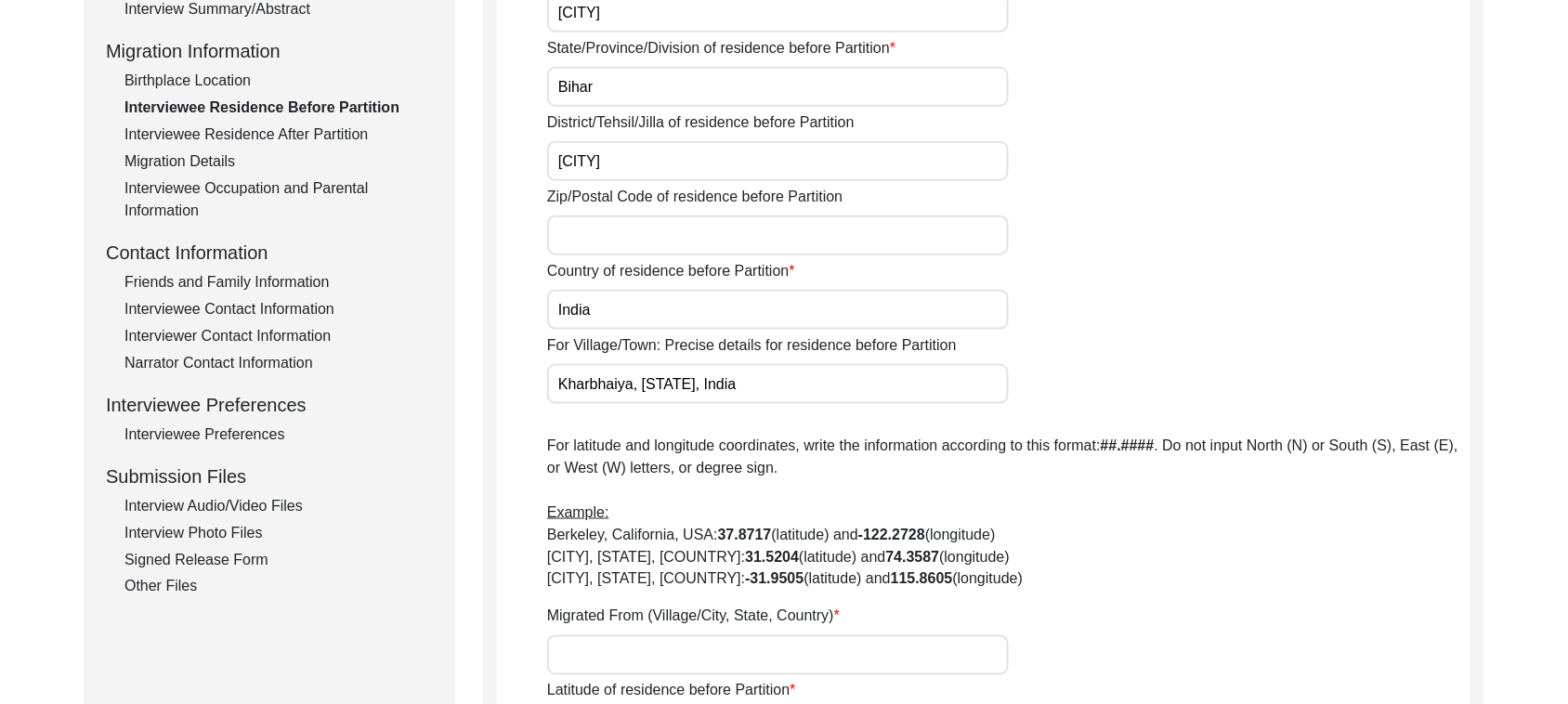 type on "[CITY]" 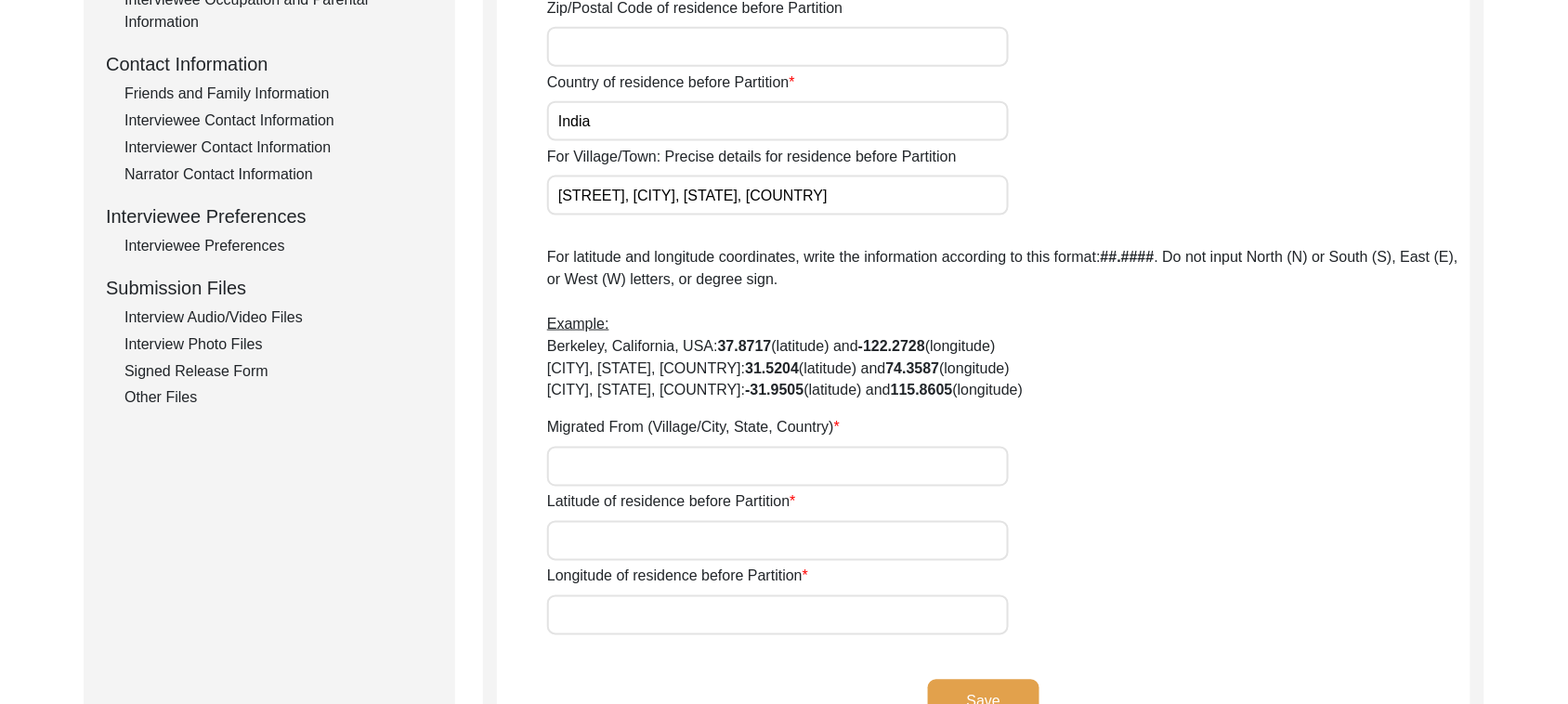 scroll, scrollTop: 697, scrollLeft: 0, axis: vertical 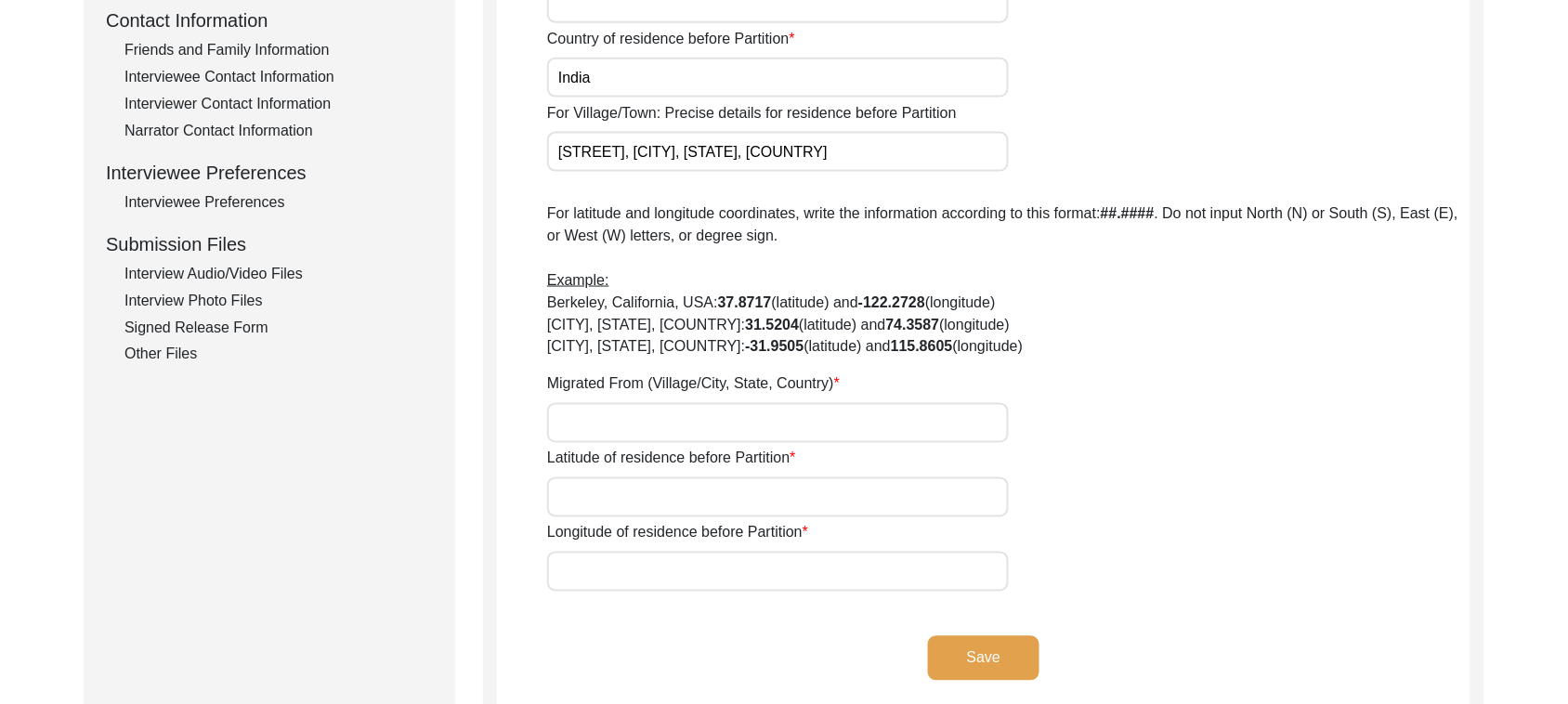 drag, startPoint x: 777, startPoint y: 150, endPoint x: 469, endPoint y: 164, distance: 308.31802 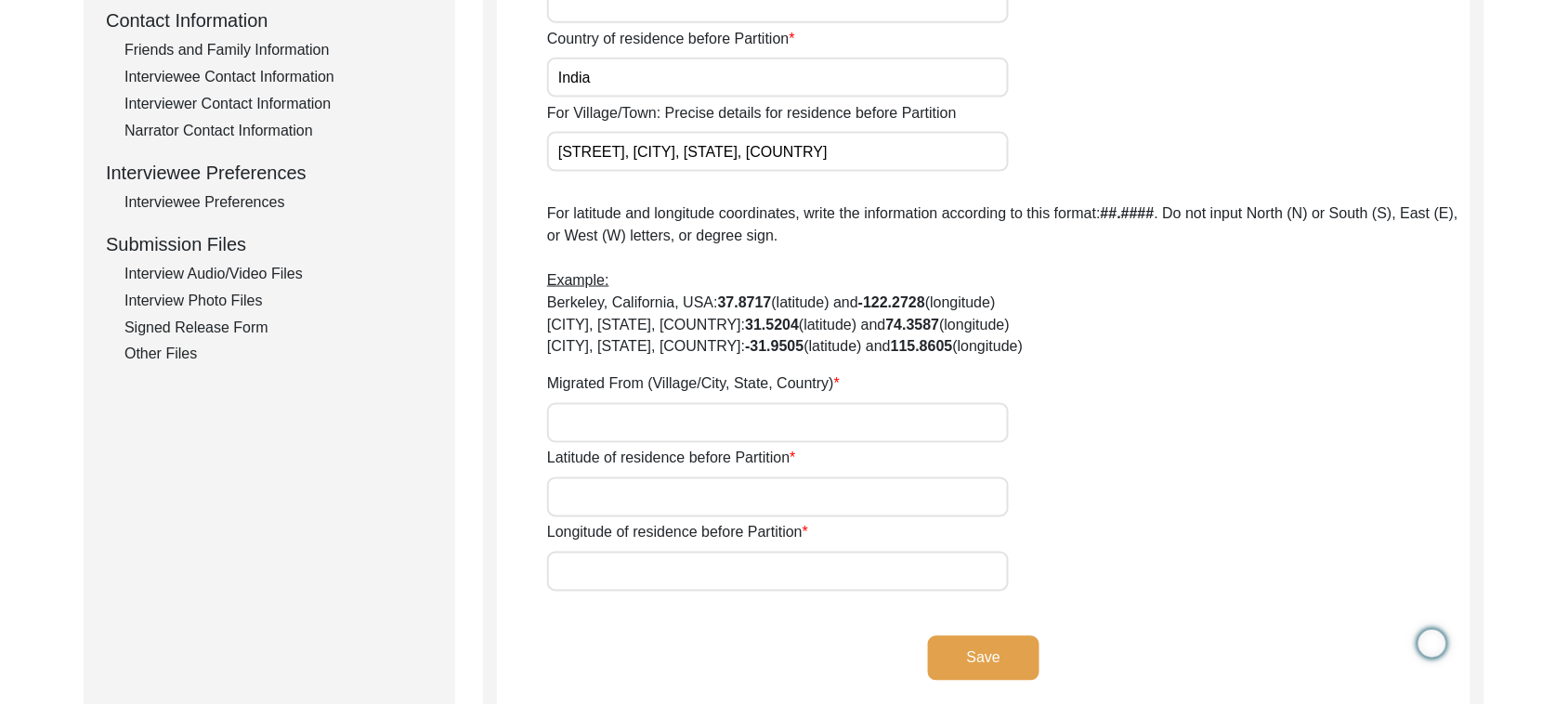 type on "[STREET], [CITY], [STATE], [COUNTRY]" 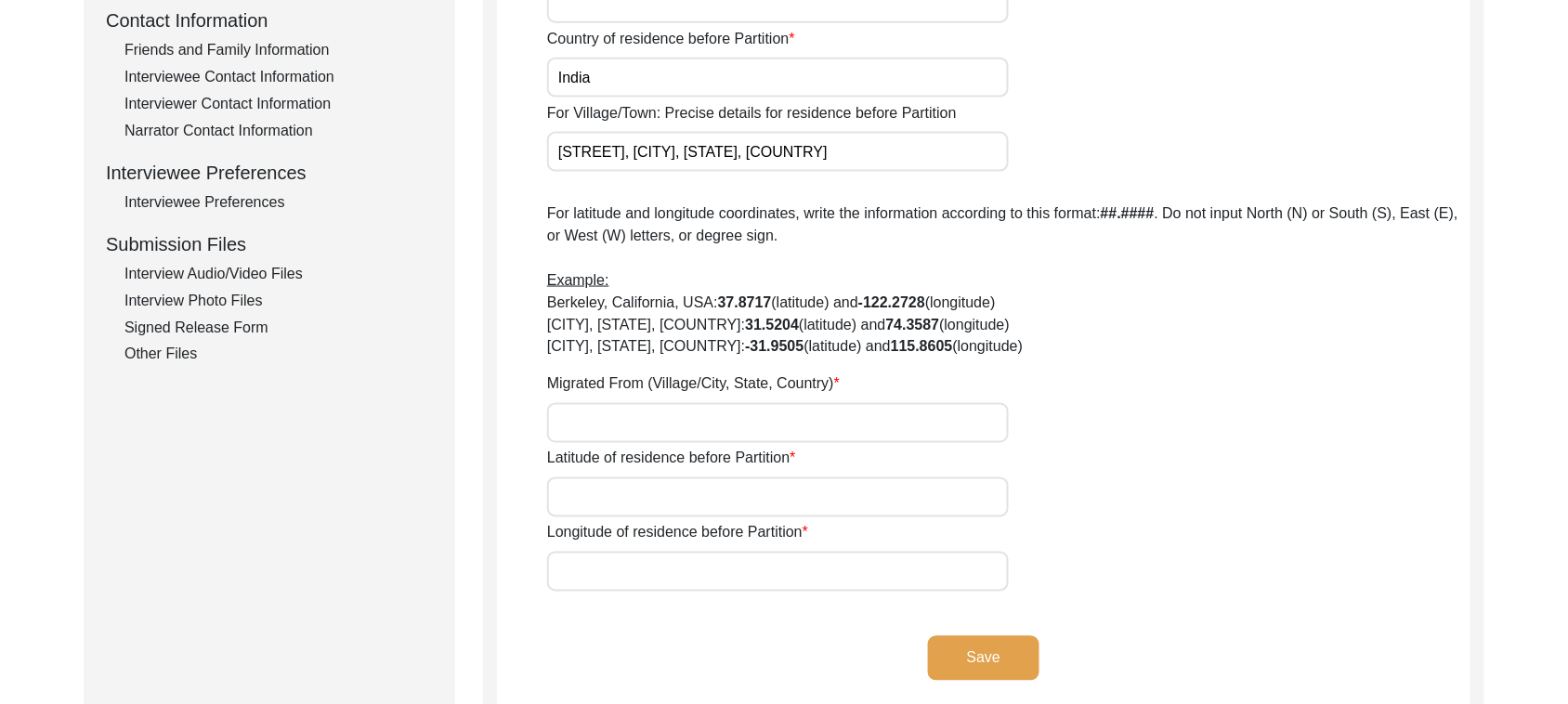 paste on "[STREET], [CITY], [STATE], [COUNTRY]" 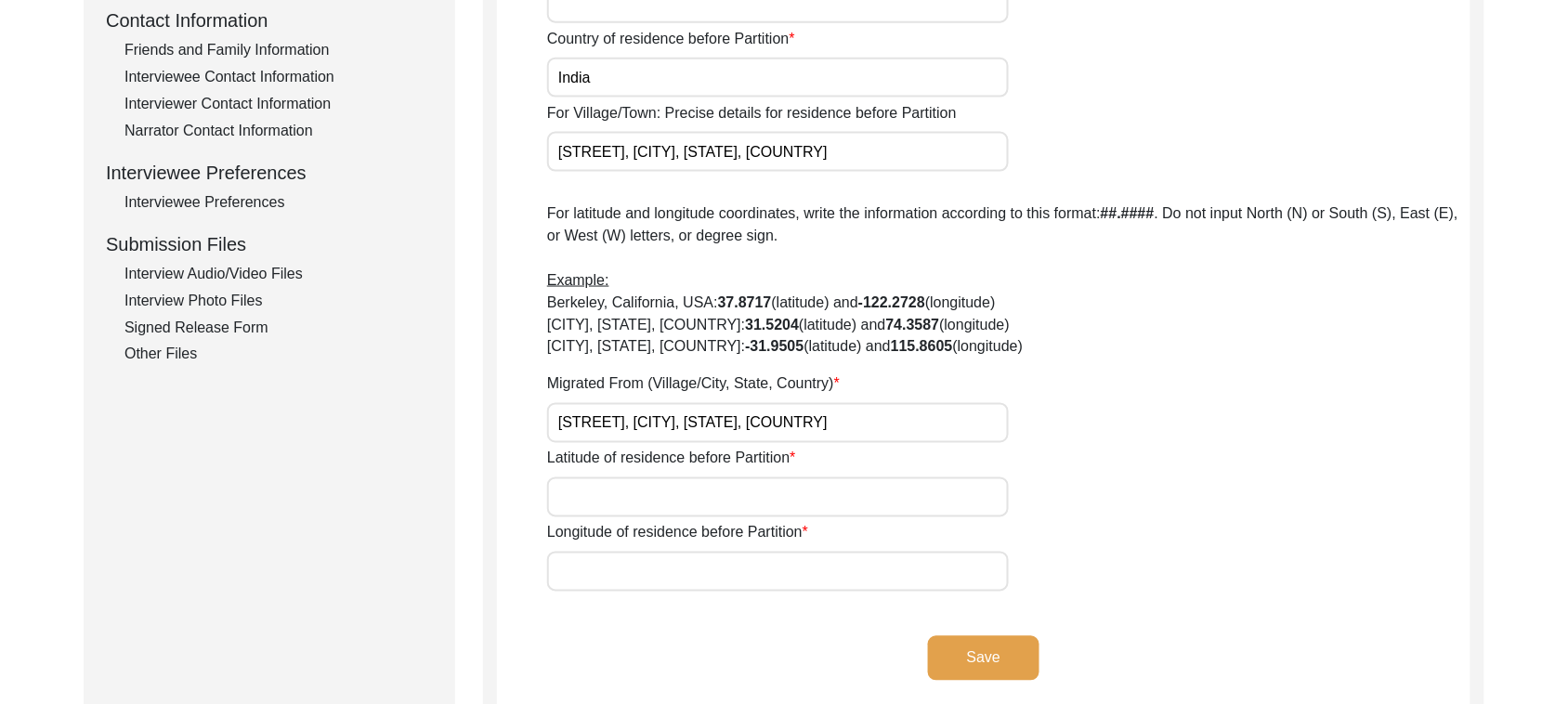 type on "[STREET], [CITY], [STATE], [COUNTRY]" 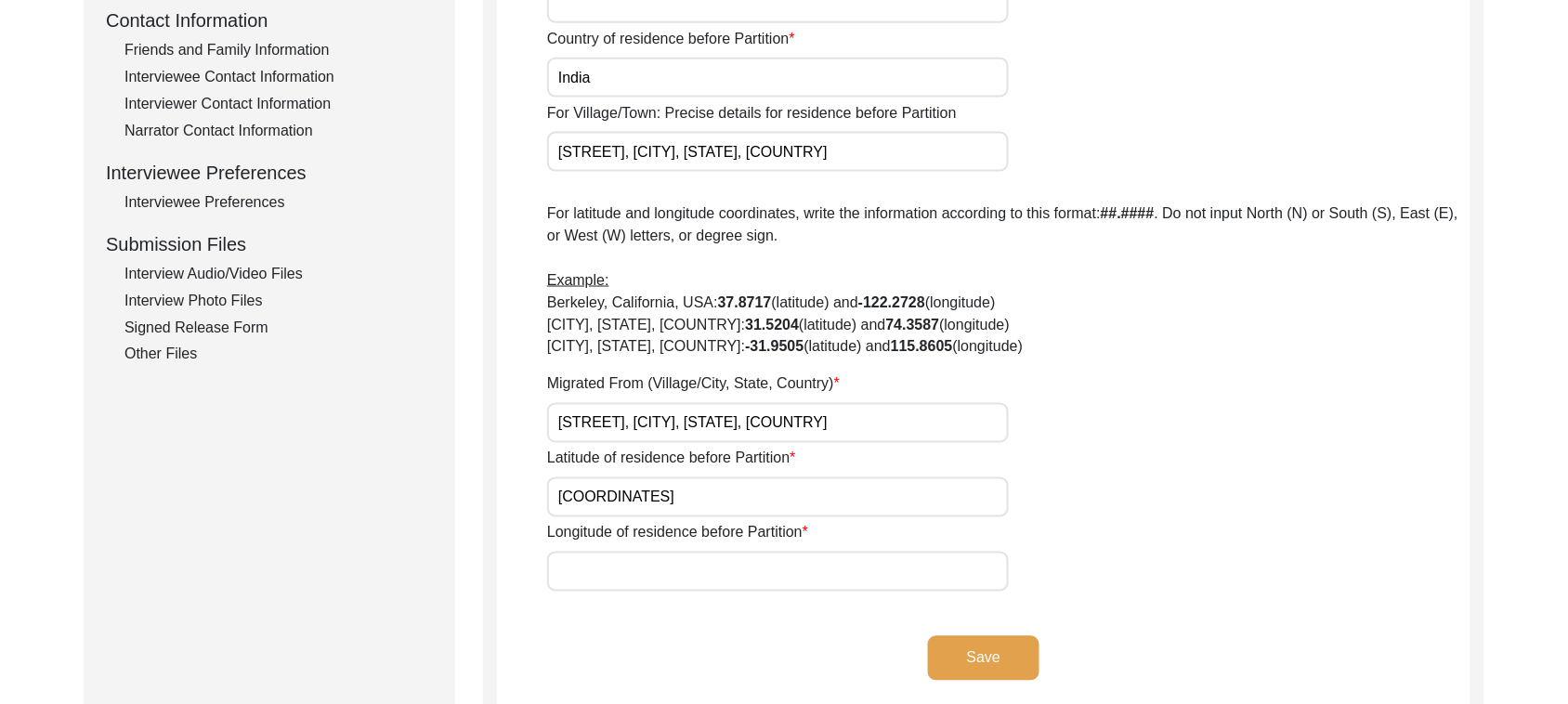 drag, startPoint x: 610, startPoint y: 498, endPoint x: 777, endPoint y: 498, distance: 167 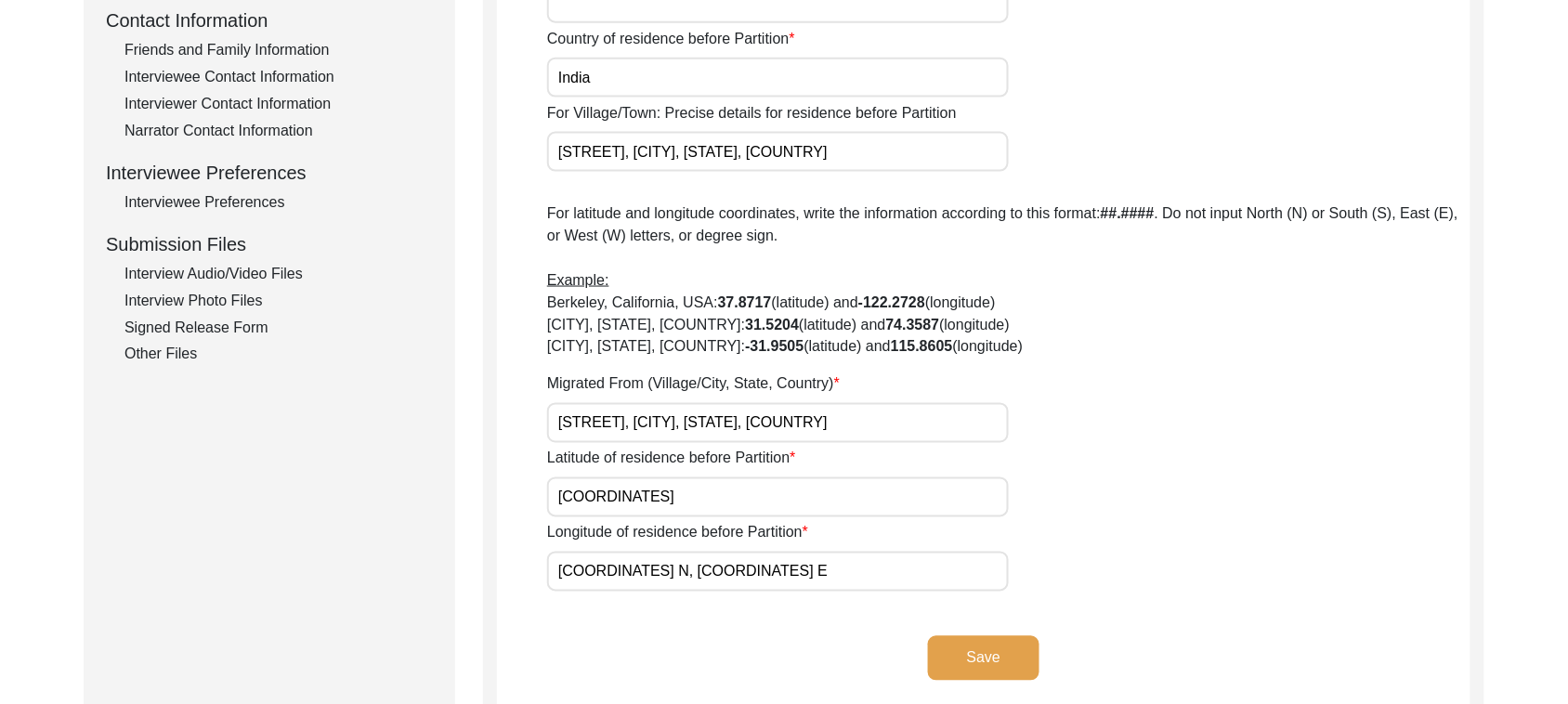 drag, startPoint x: 588, startPoint y: 574, endPoint x: 409, endPoint y: 526, distance: 185.32404 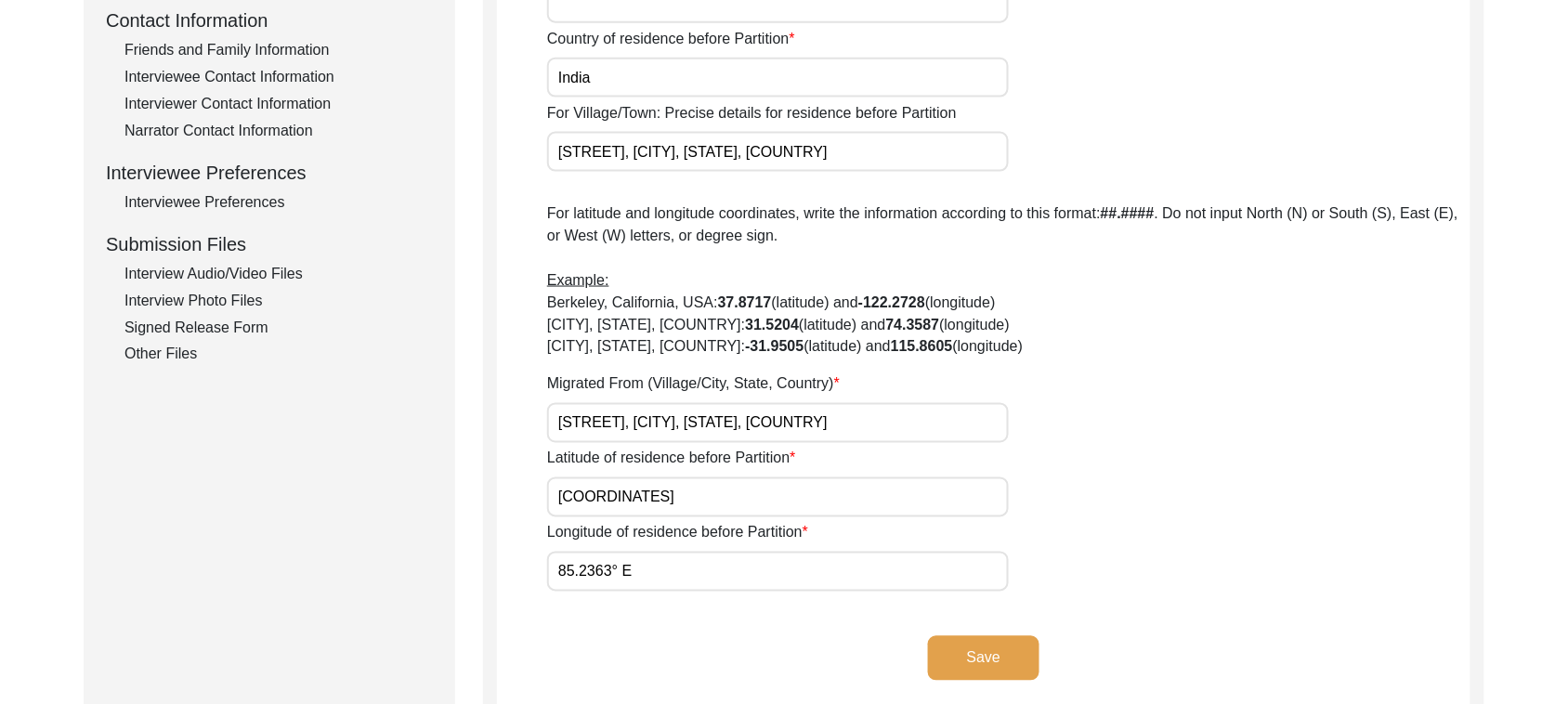 drag, startPoint x: 611, startPoint y: 574, endPoint x: 665, endPoint y: 571, distance: 54.083269 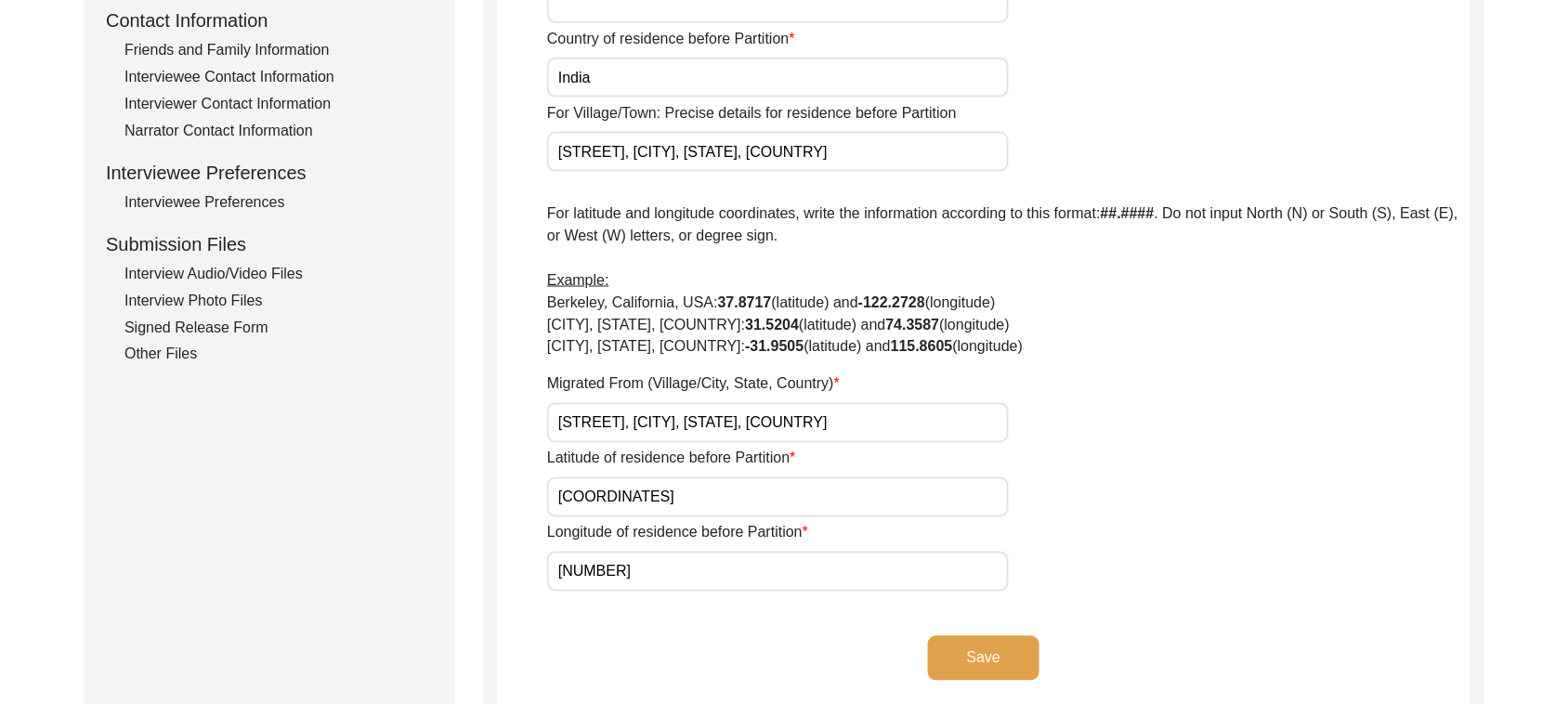 type on "[NUMBER]" 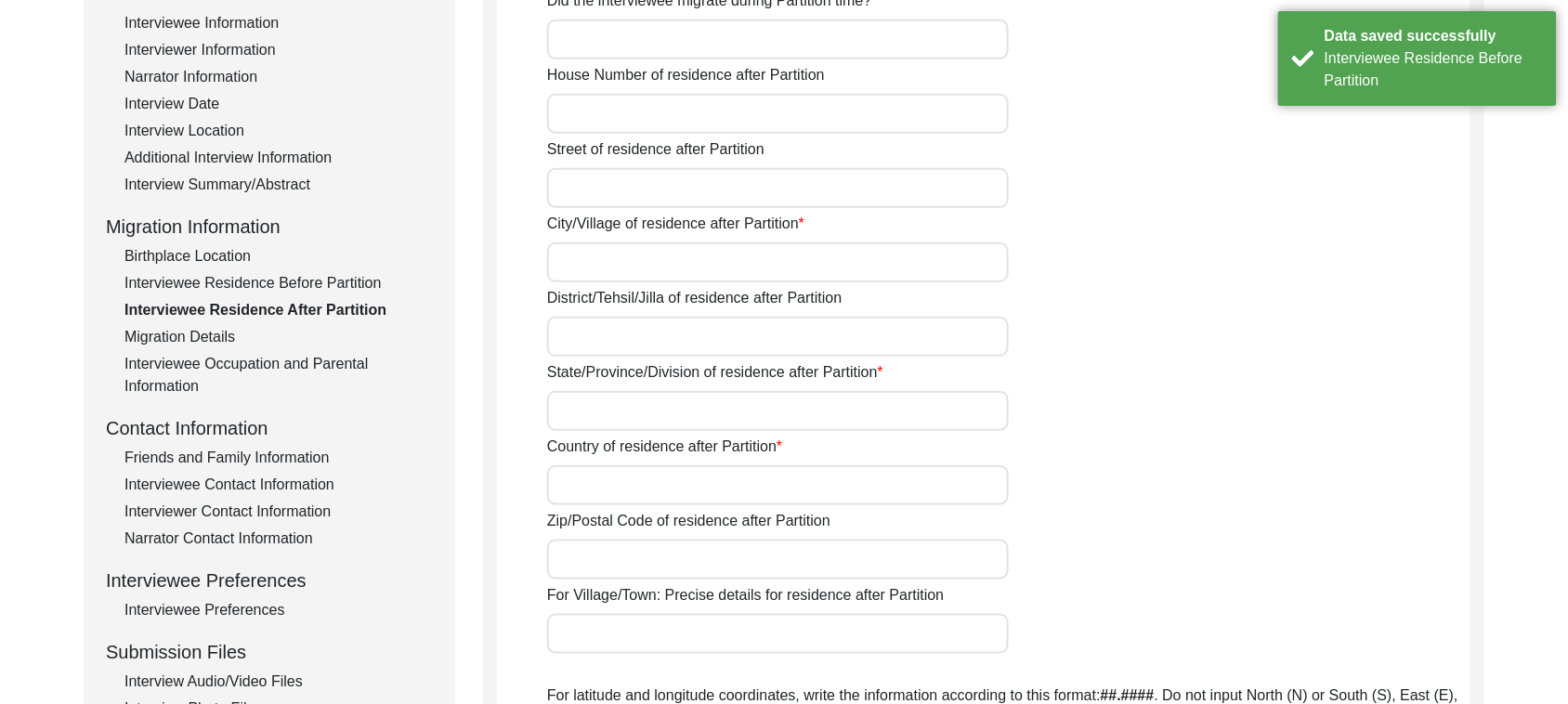 scroll, scrollTop: 116, scrollLeft: 0, axis: vertical 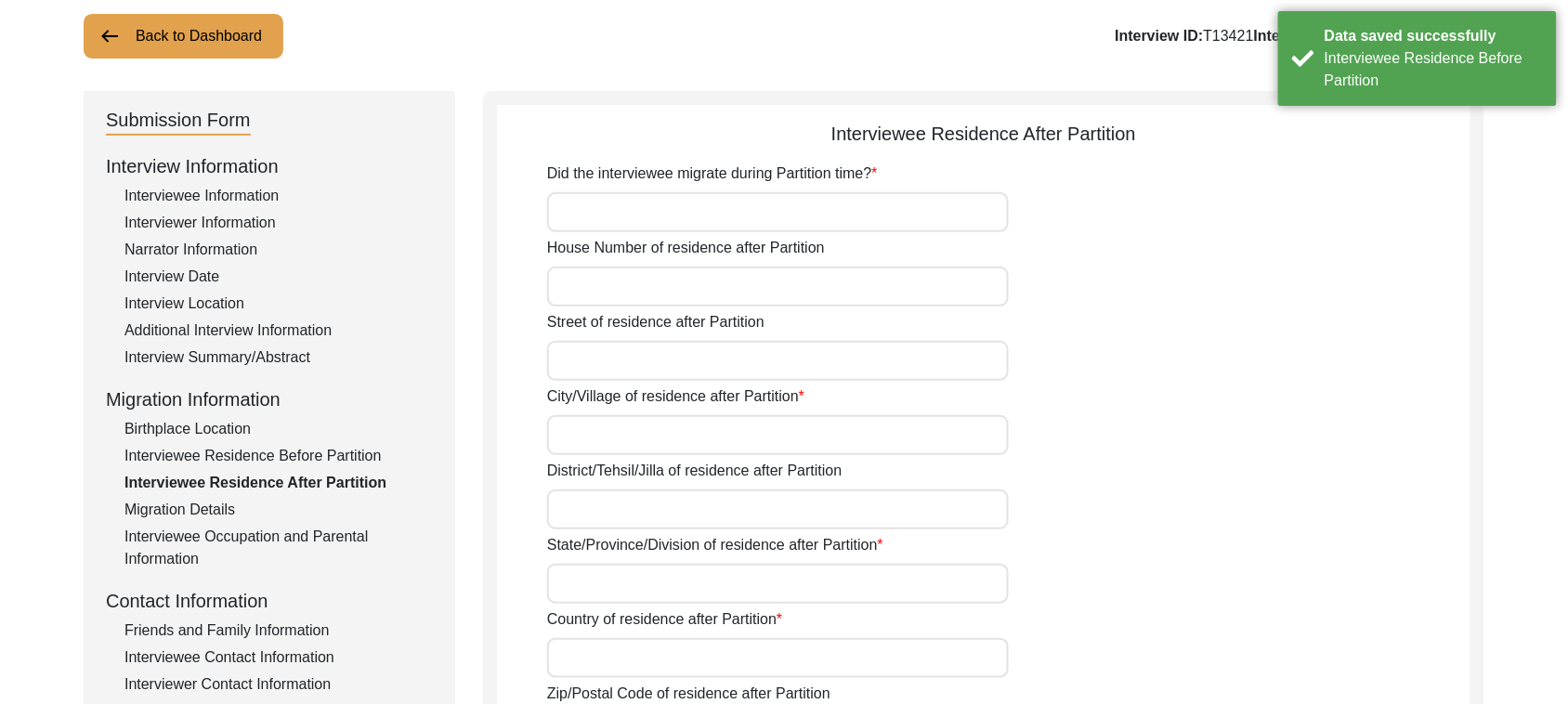 click on "Did the interviewee migrate during Partition time?" at bounding box center [777, 212] 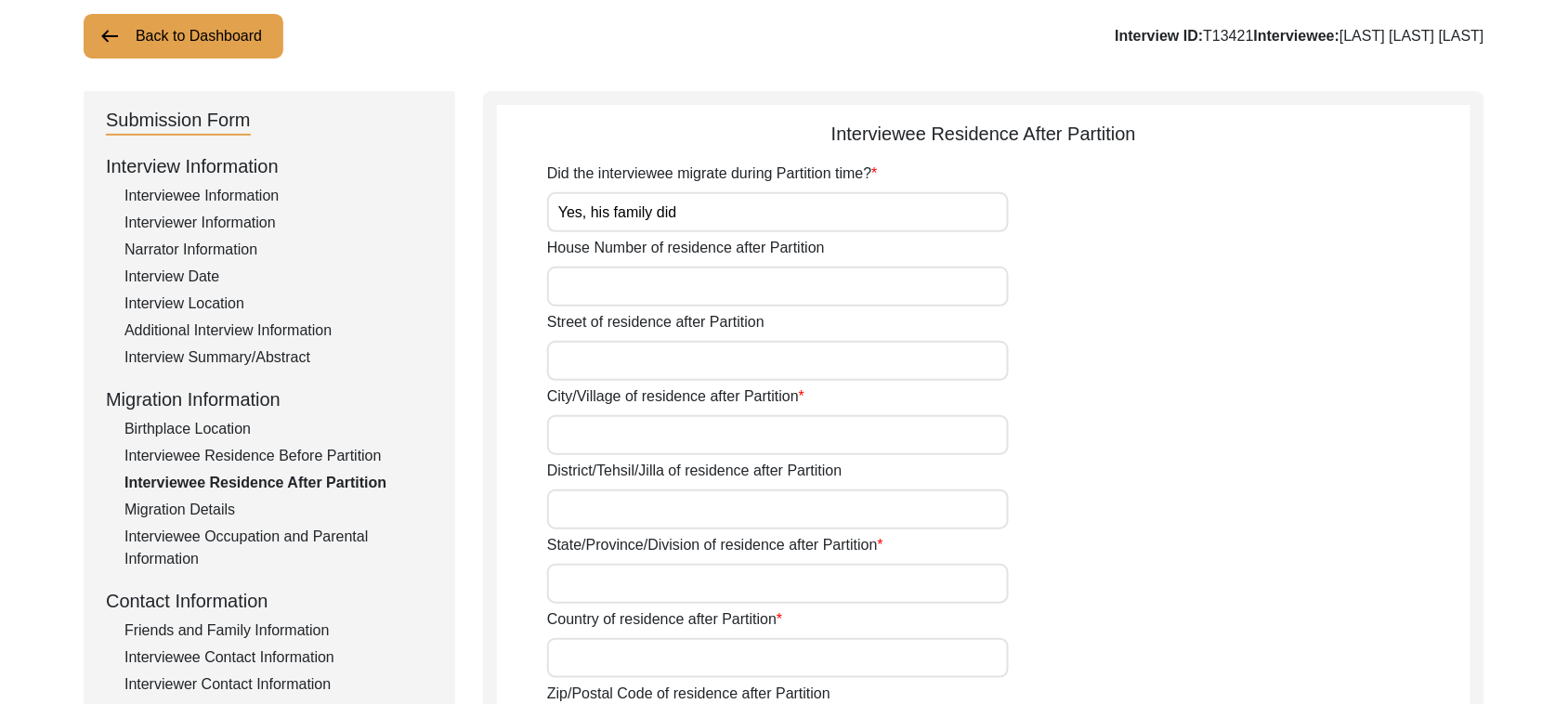 click on "House Number of residence after Partition" 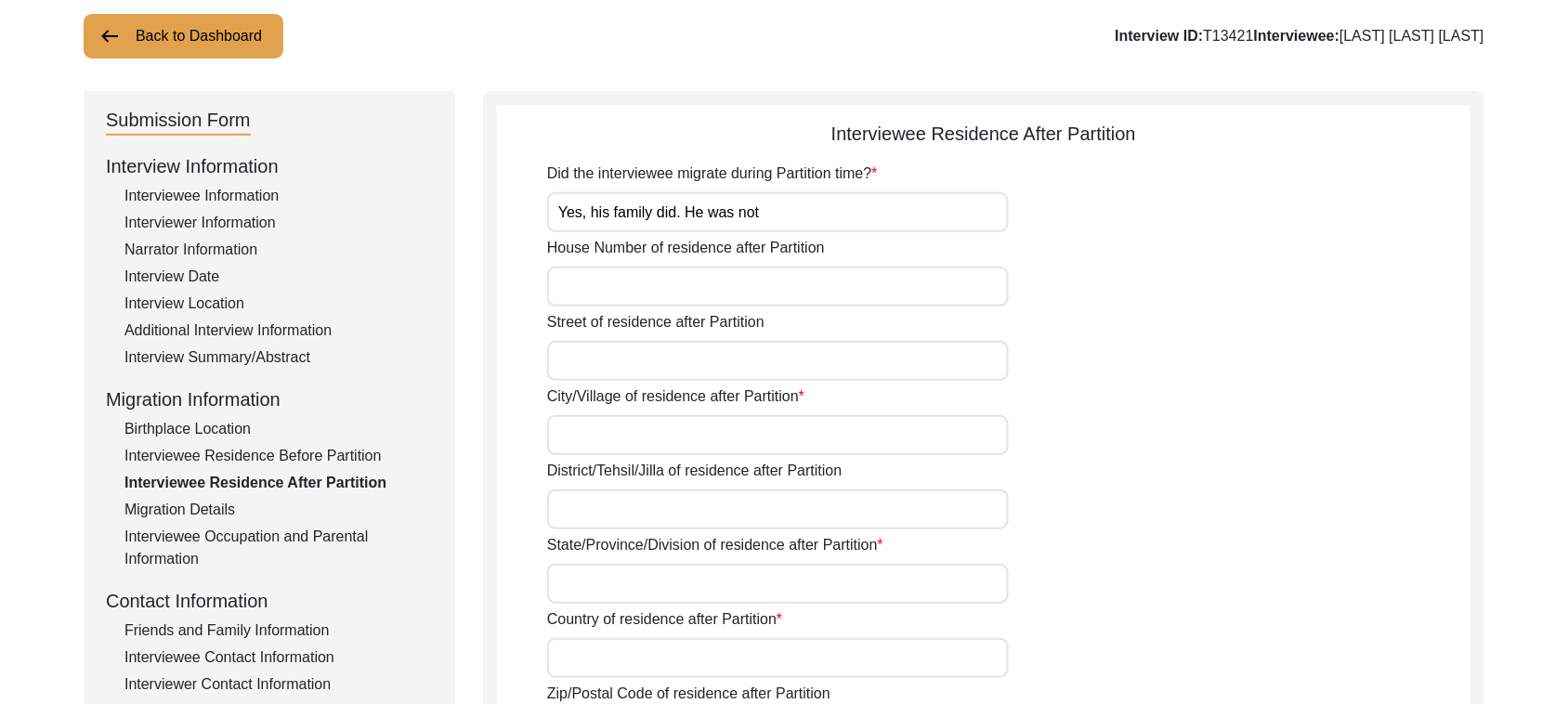 click on "Yes, his family did. He was not" at bounding box center (777, 212) 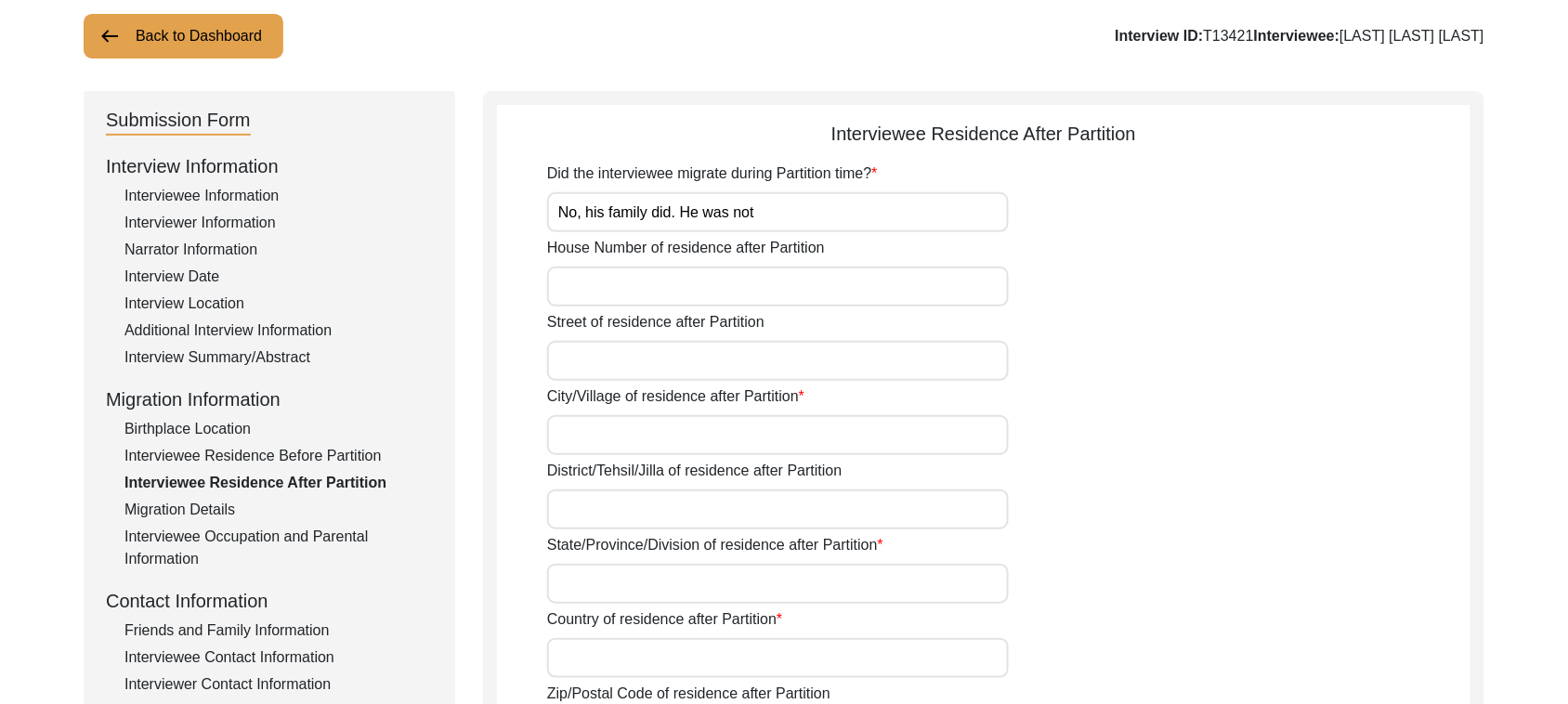 click on "No, his family did. He was not" at bounding box center (777, 212) 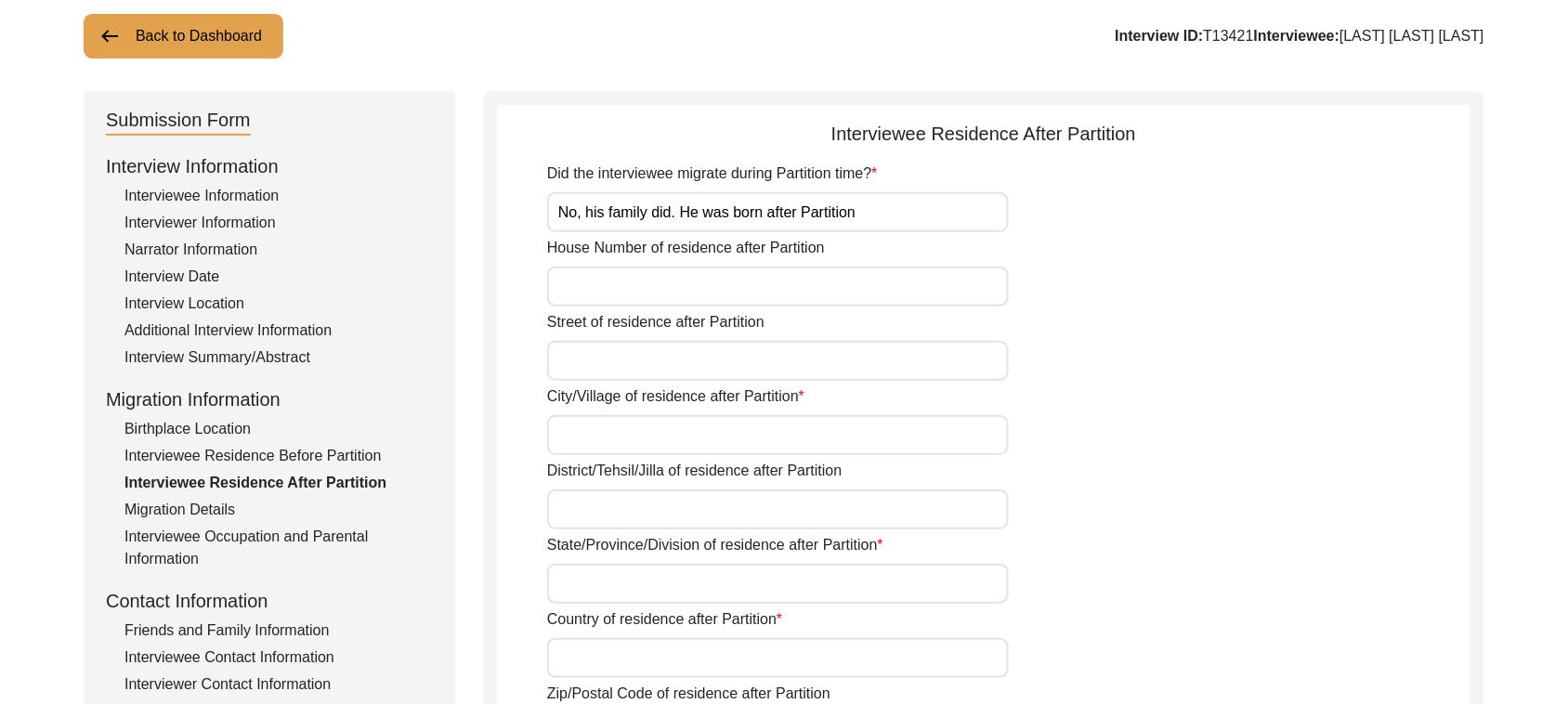 type on "No, his family did. He was born after Partition" 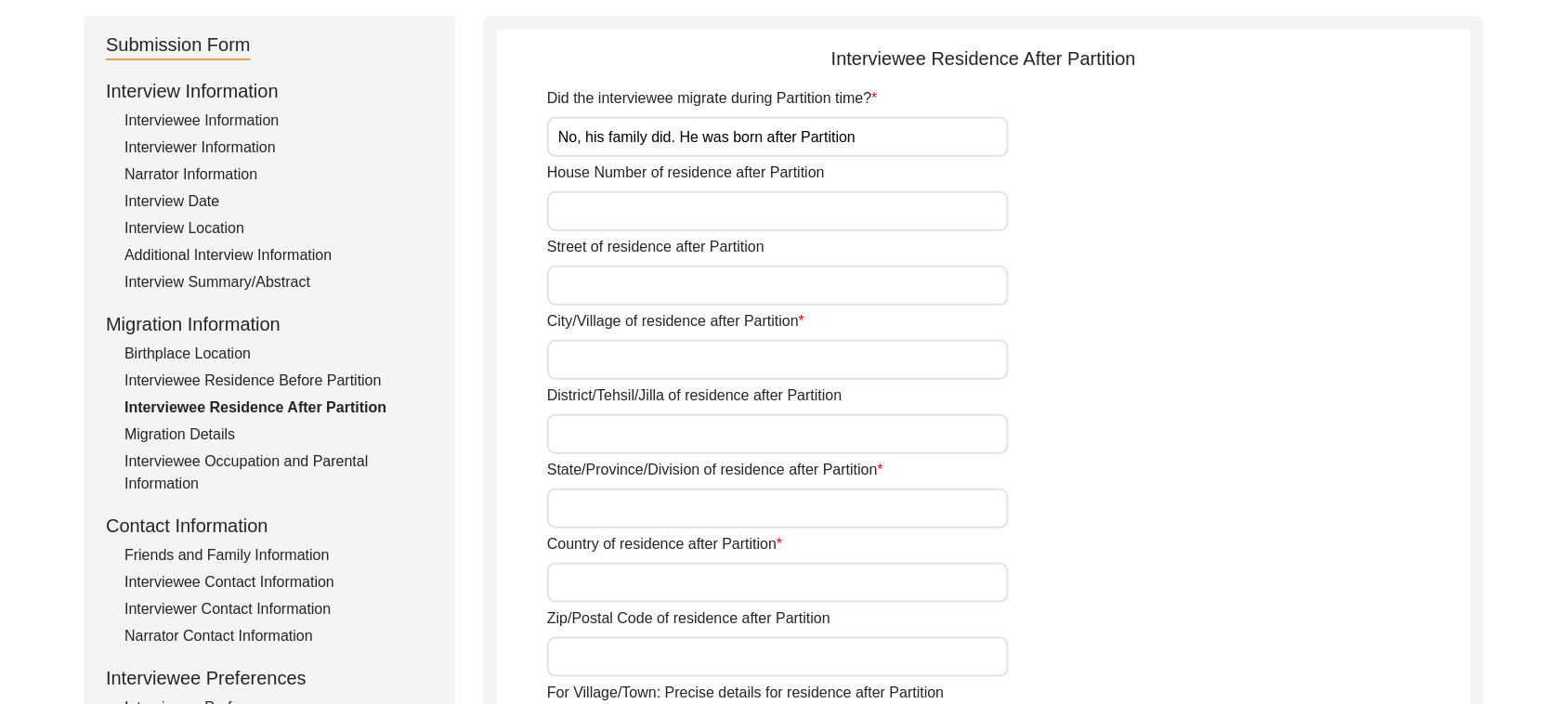 scroll, scrollTop: 232, scrollLeft: 0, axis: vertical 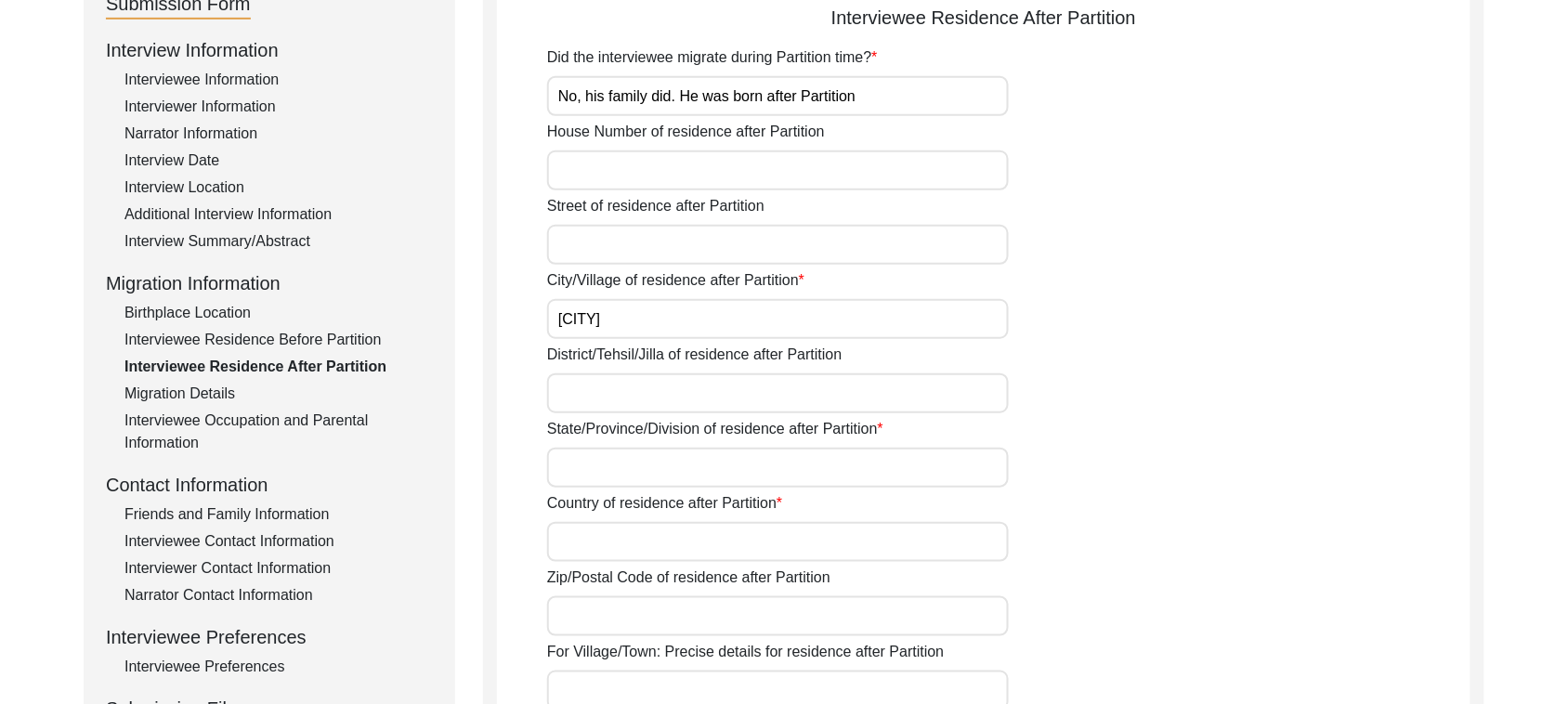type on "[CITY]" 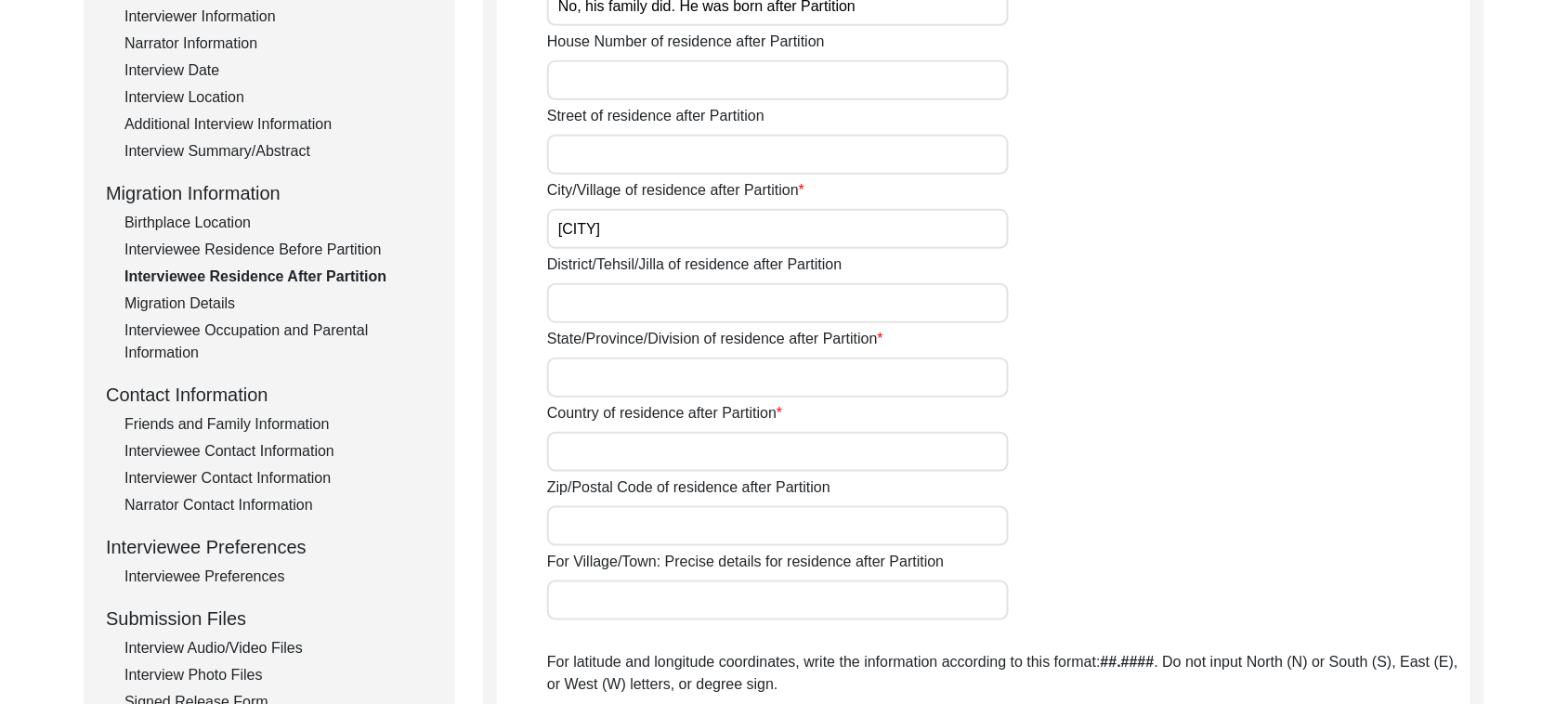 scroll, scrollTop: 348, scrollLeft: 0, axis: vertical 